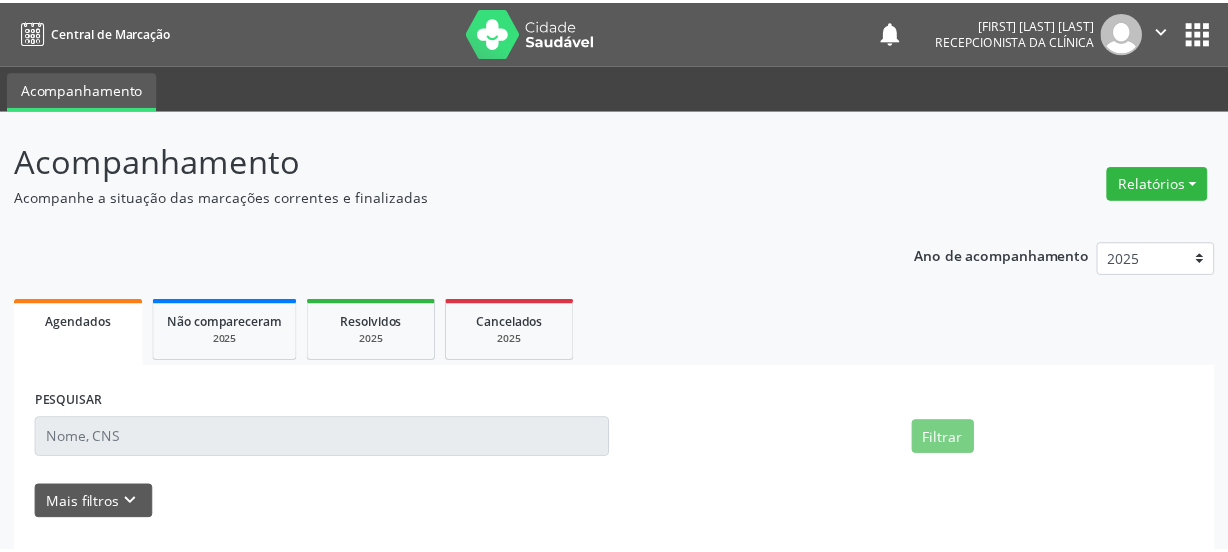 scroll, scrollTop: 0, scrollLeft: 0, axis: both 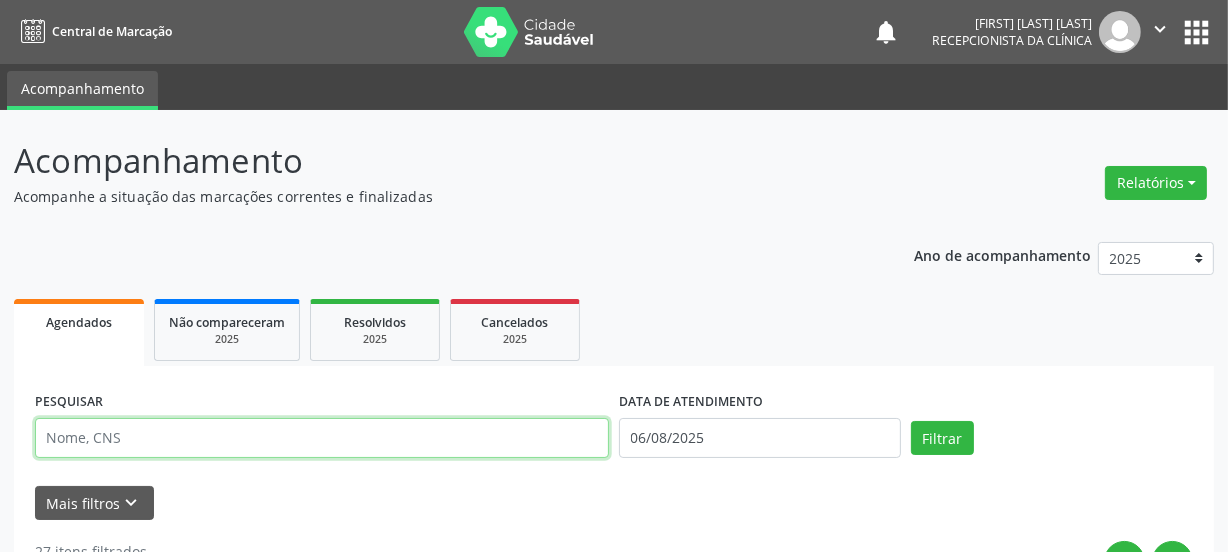 click at bounding box center (322, 438) 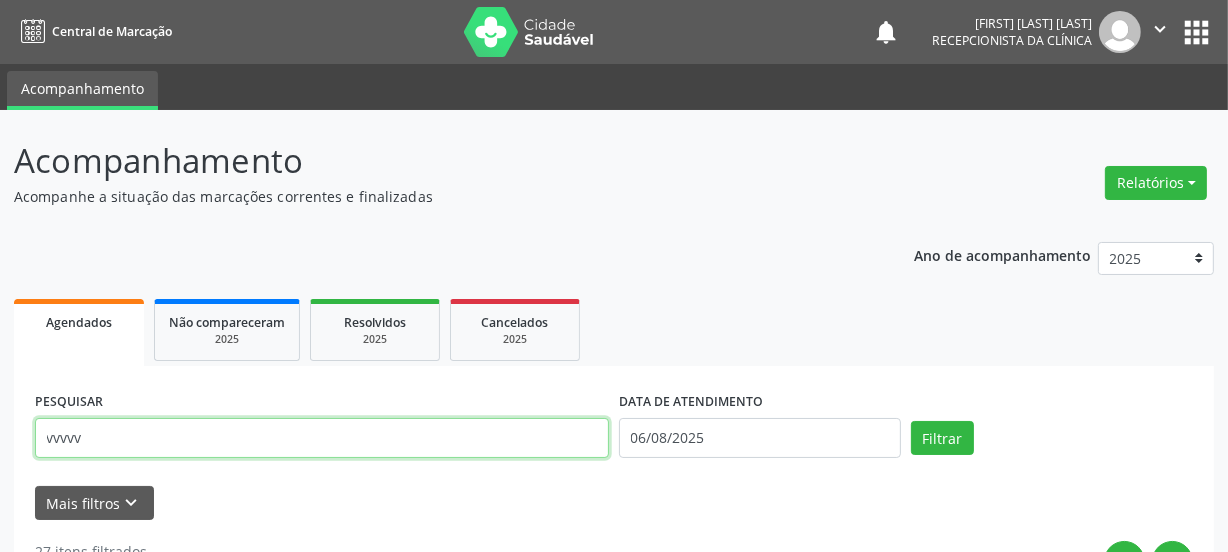 paste 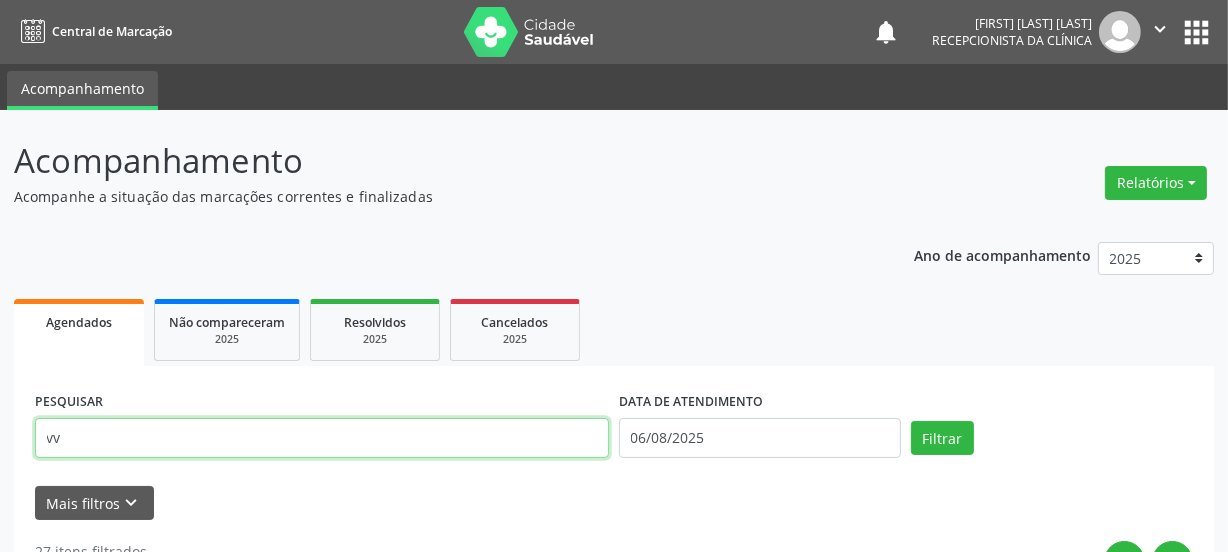 type on "v" 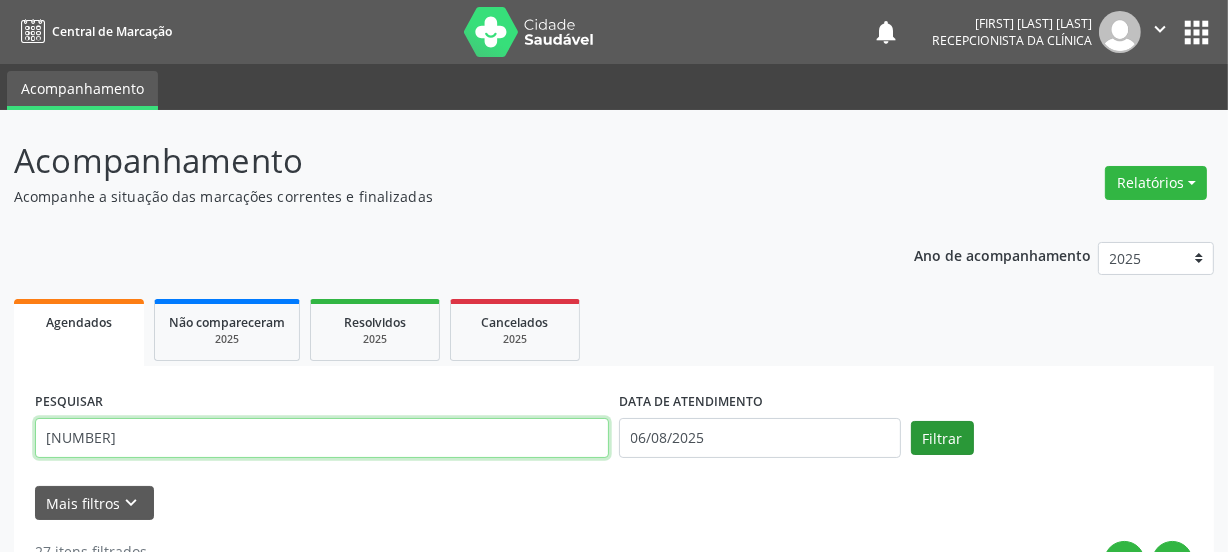 type on "[NUMBER]" 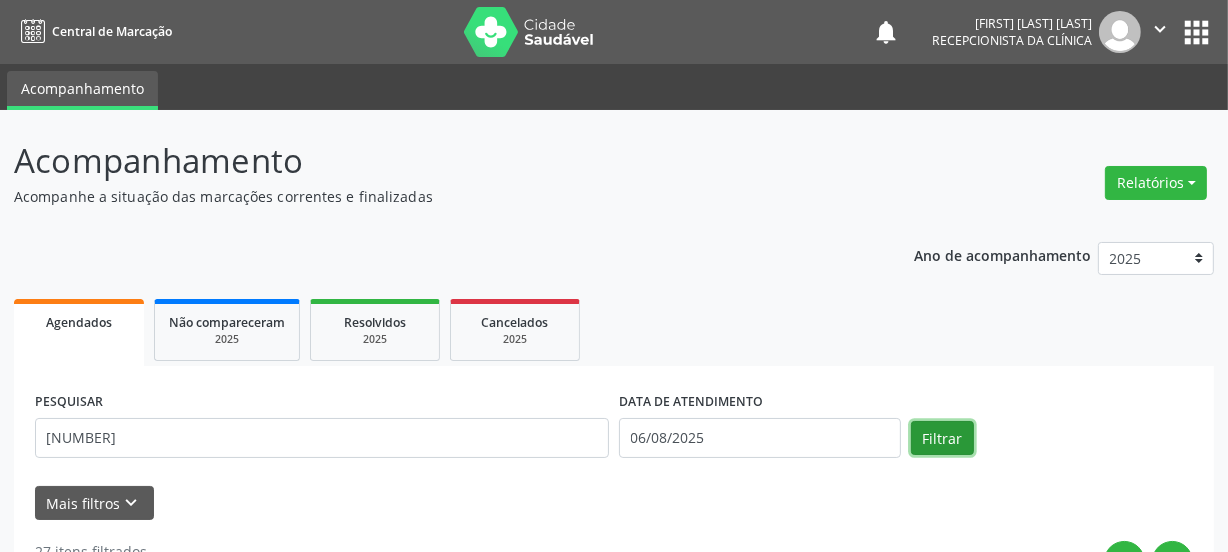 click on "Filtrar" at bounding box center [942, 438] 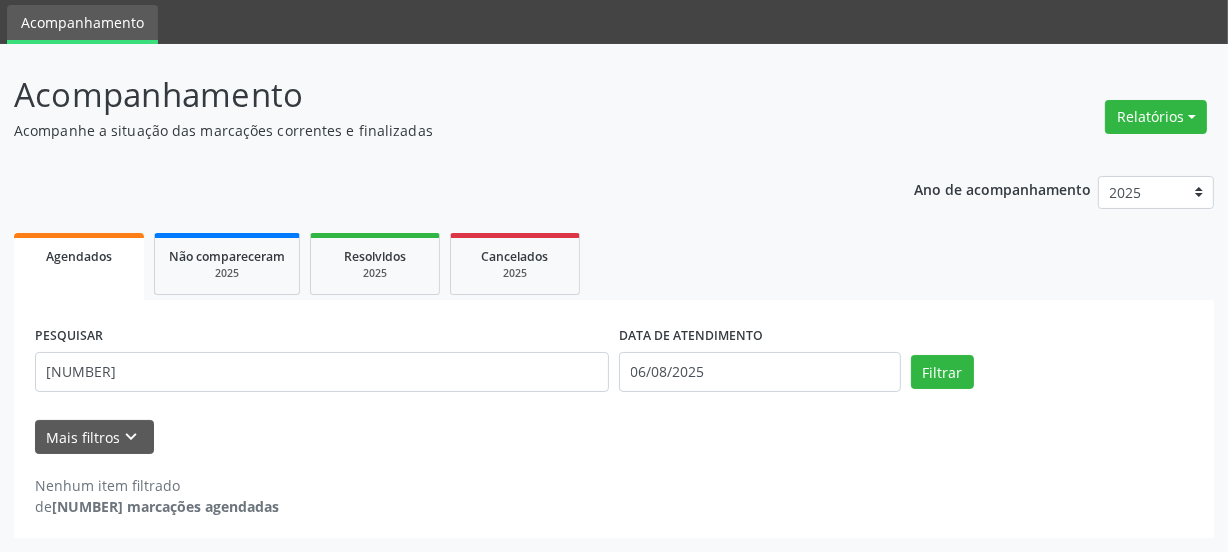 scroll, scrollTop: 65, scrollLeft: 0, axis: vertical 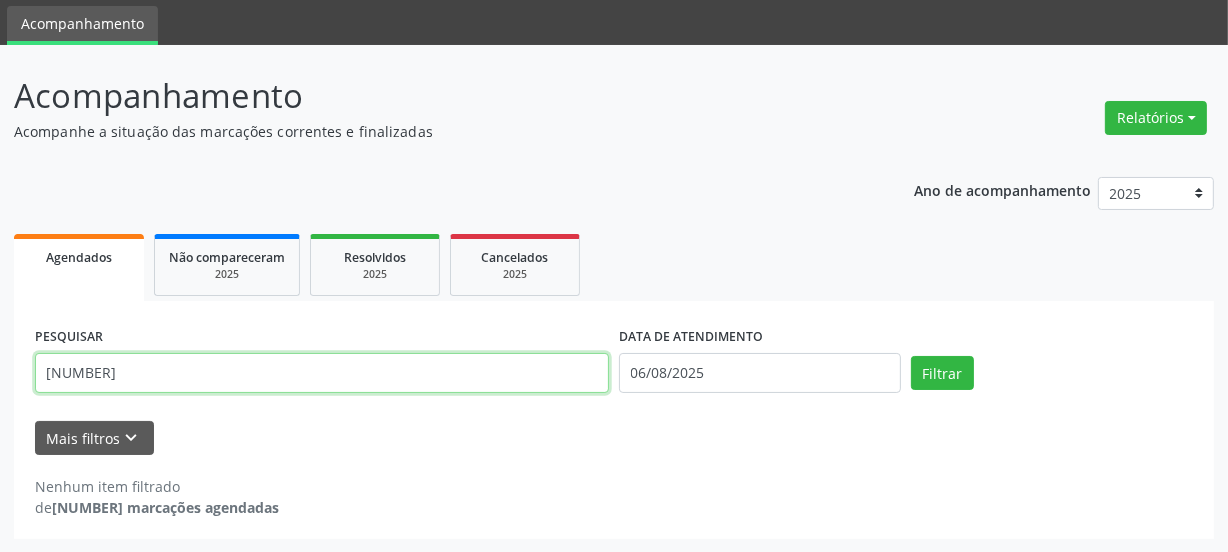 drag, startPoint x: 88, startPoint y: 373, endPoint x: 0, endPoint y: 400, distance: 92.0489 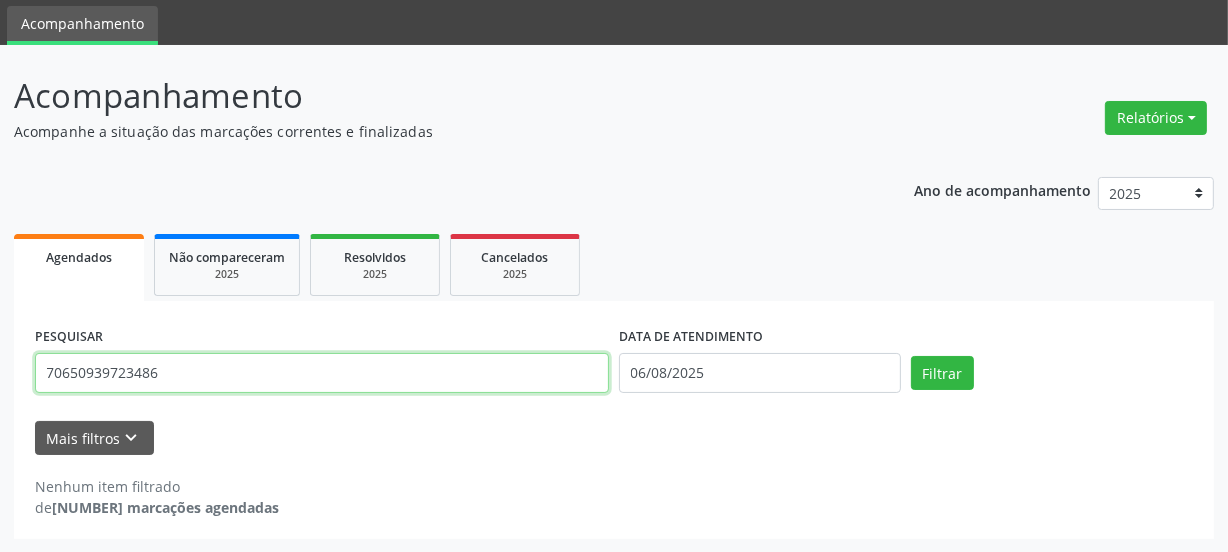type on "[NUMBER]" 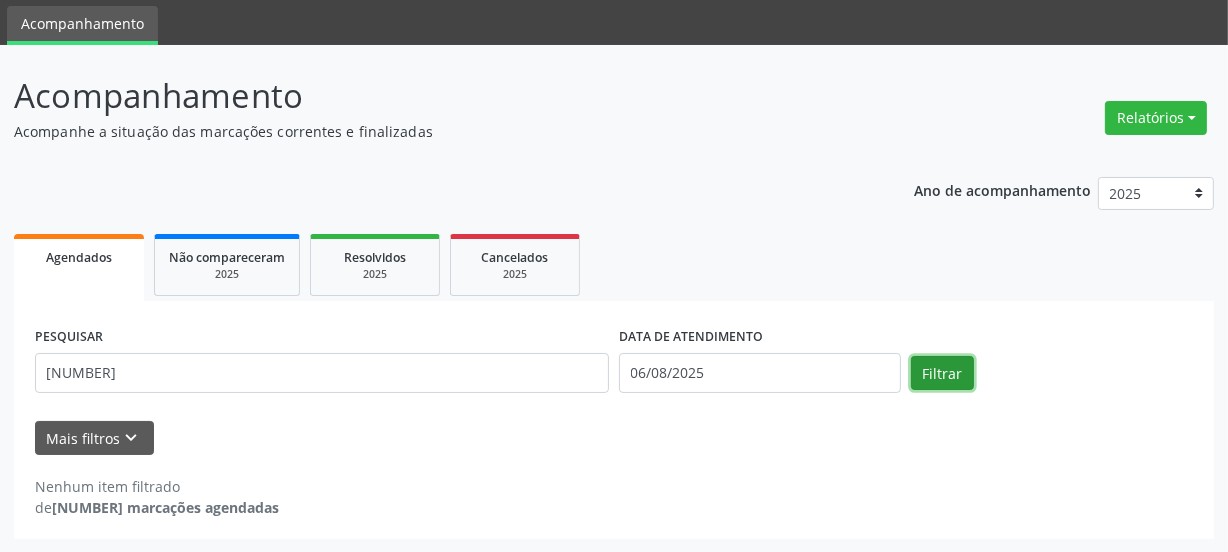 click on "Filtrar" at bounding box center (942, 373) 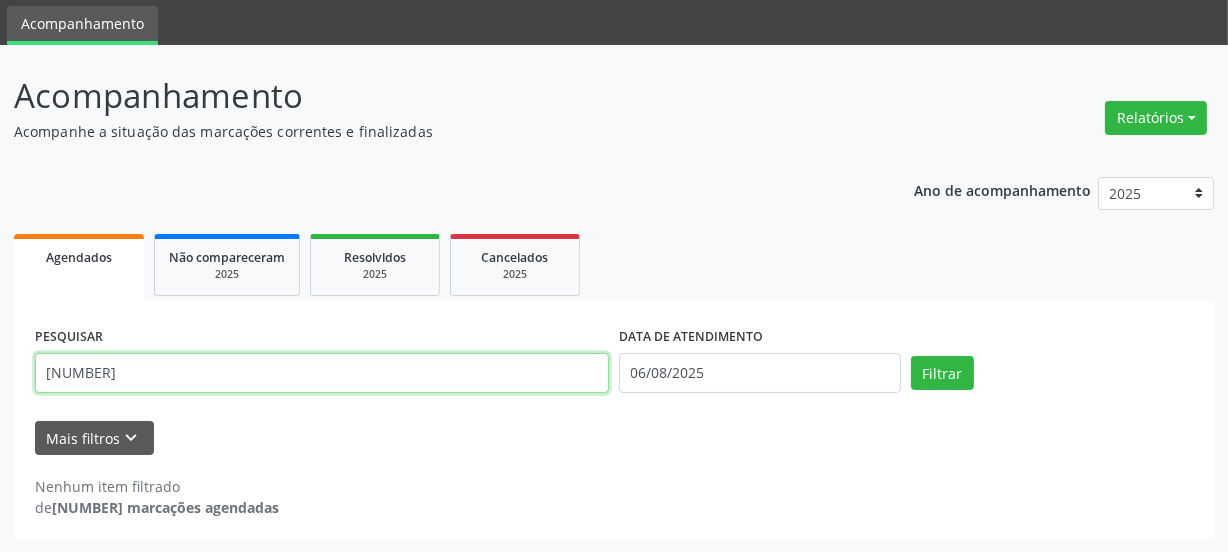 drag, startPoint x: 40, startPoint y: 370, endPoint x: 0, endPoint y: 446, distance: 85.883644 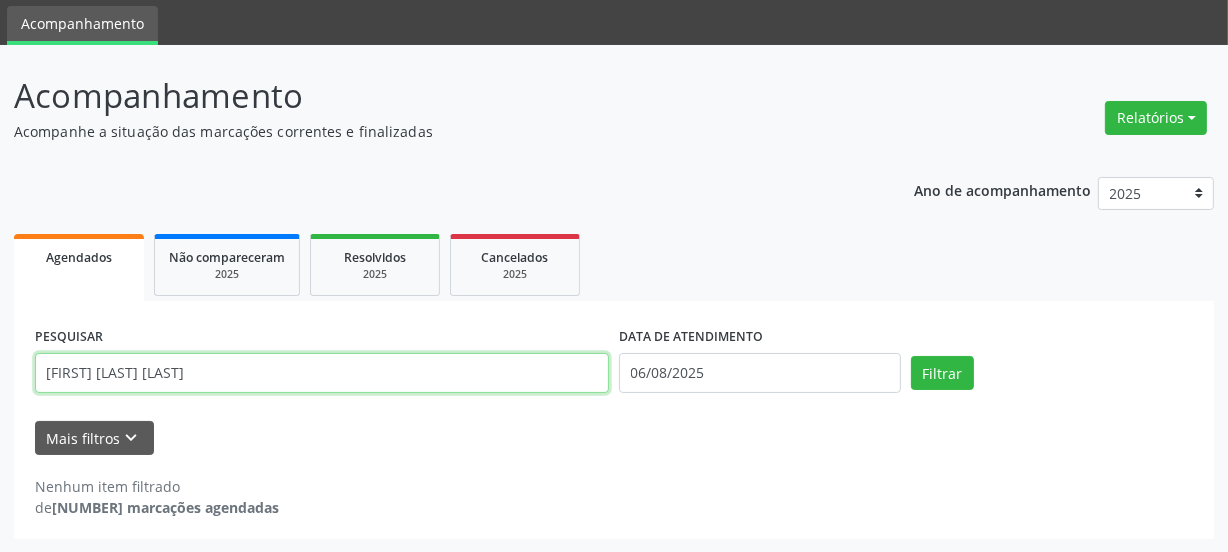 type on "[FIRST] [LAST] [LAST]" 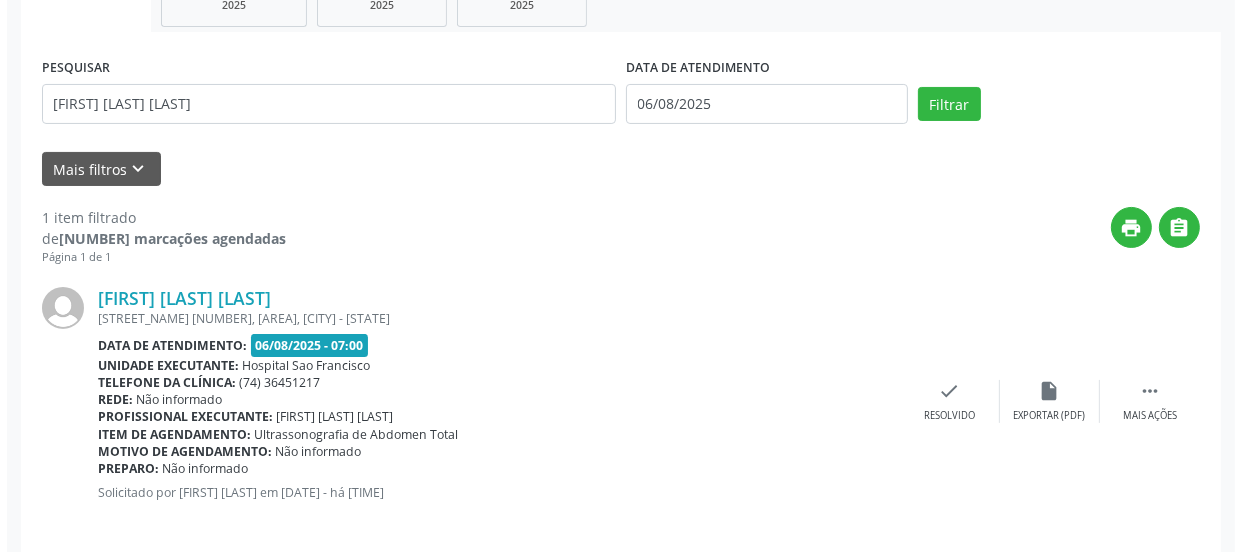 scroll, scrollTop: 352, scrollLeft: 0, axis: vertical 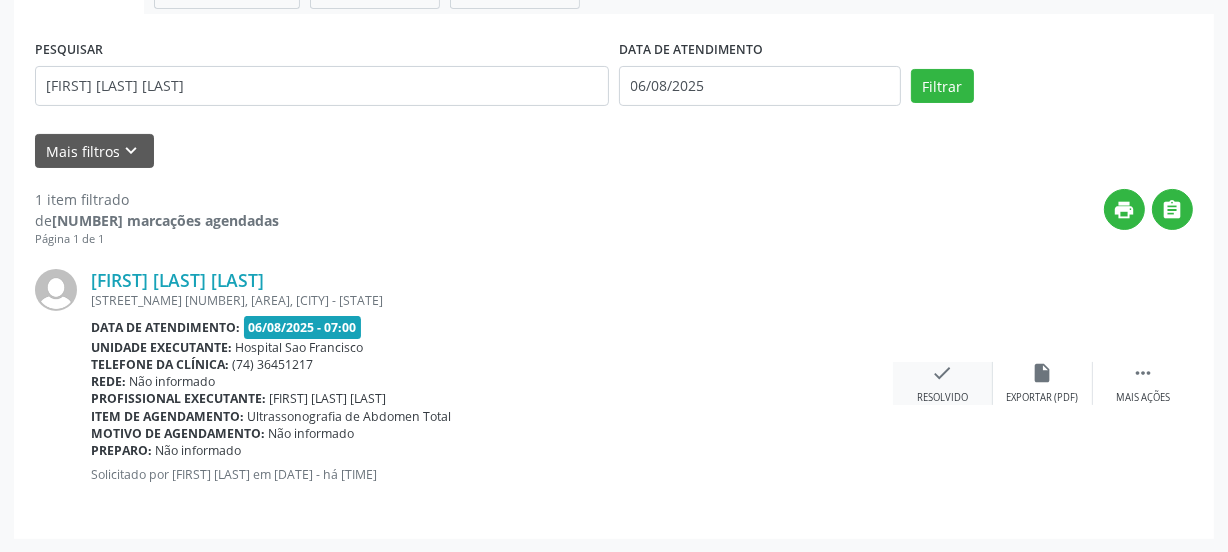 click on "check
Resolvido" at bounding box center [943, 383] 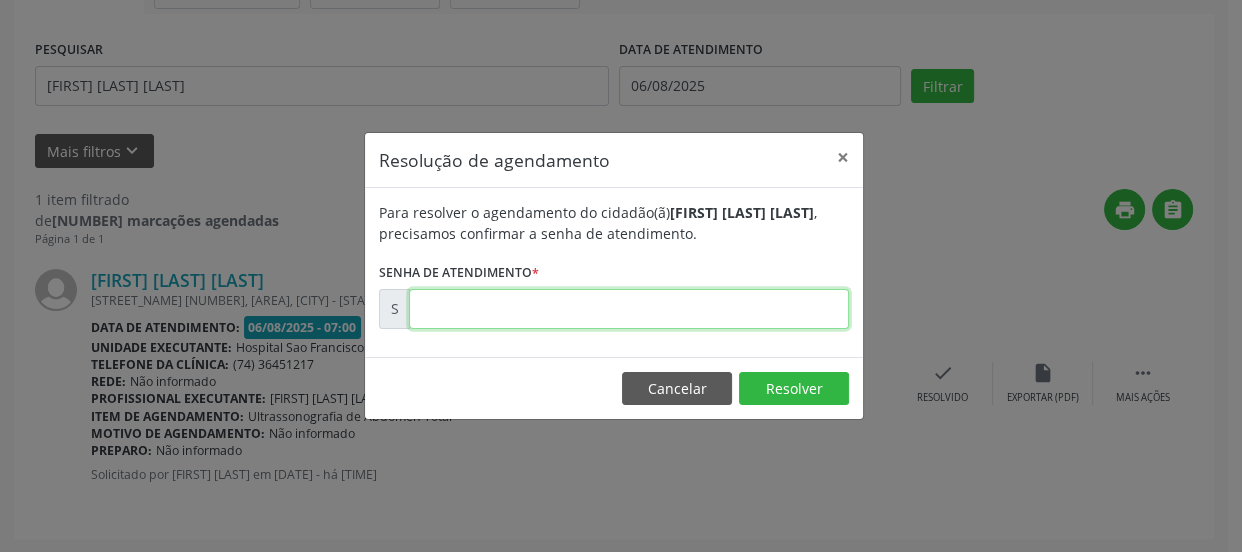 click at bounding box center (629, 309) 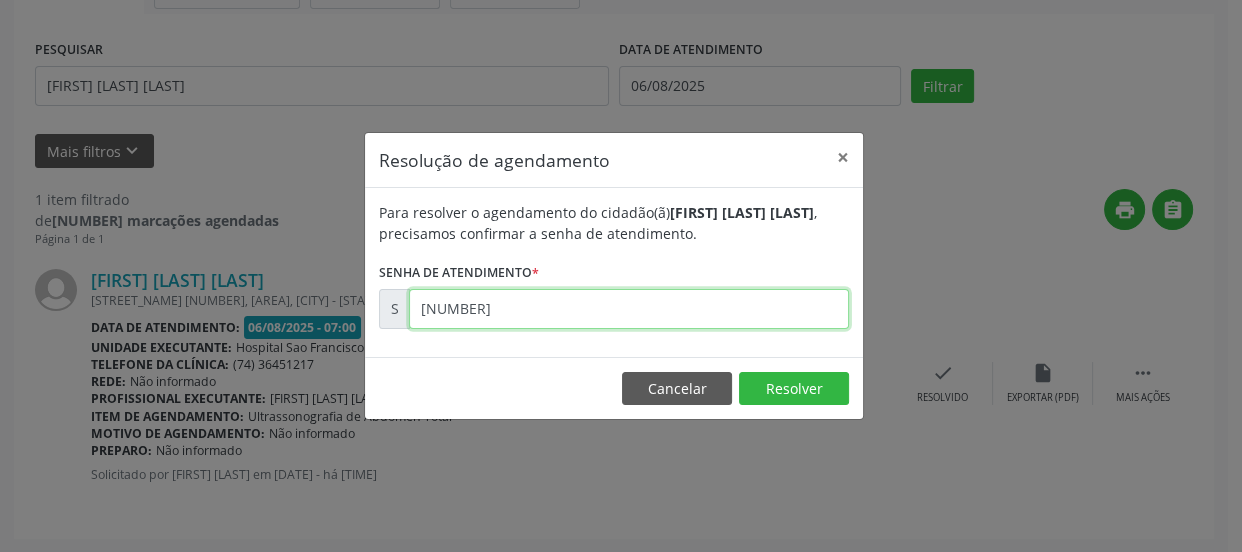 type on "[NUMBER]" 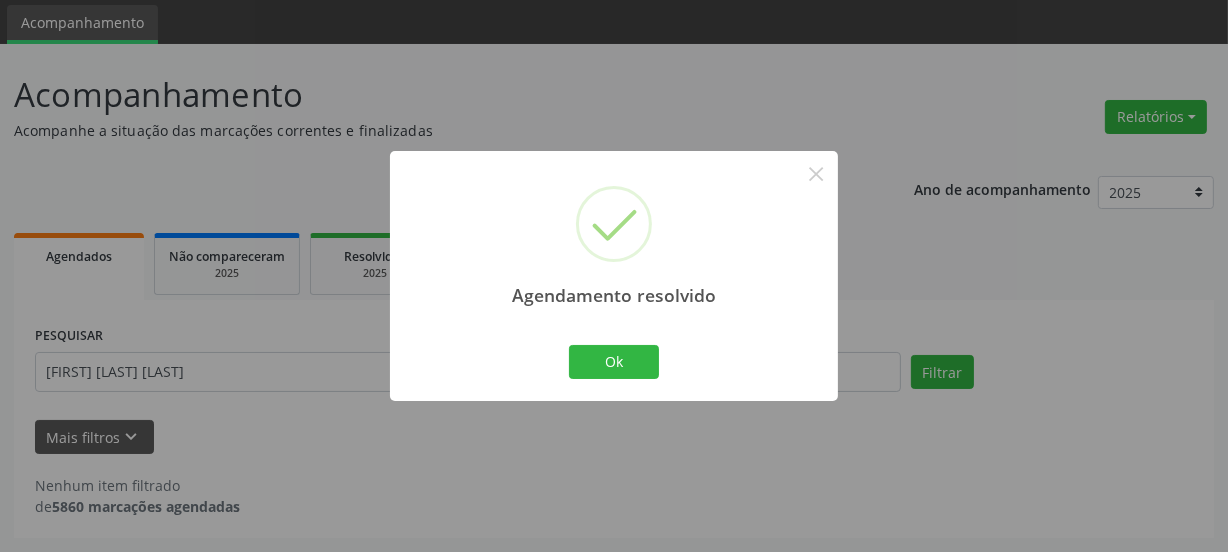 scroll, scrollTop: 65, scrollLeft: 0, axis: vertical 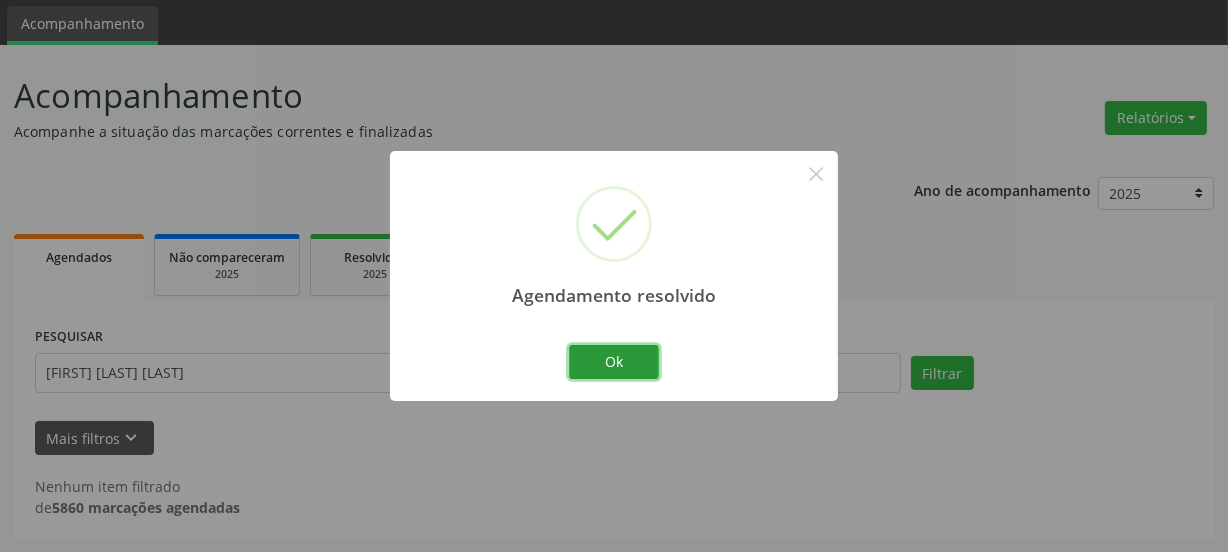 drag, startPoint x: 603, startPoint y: 360, endPoint x: 597, endPoint y: 339, distance: 21.84033 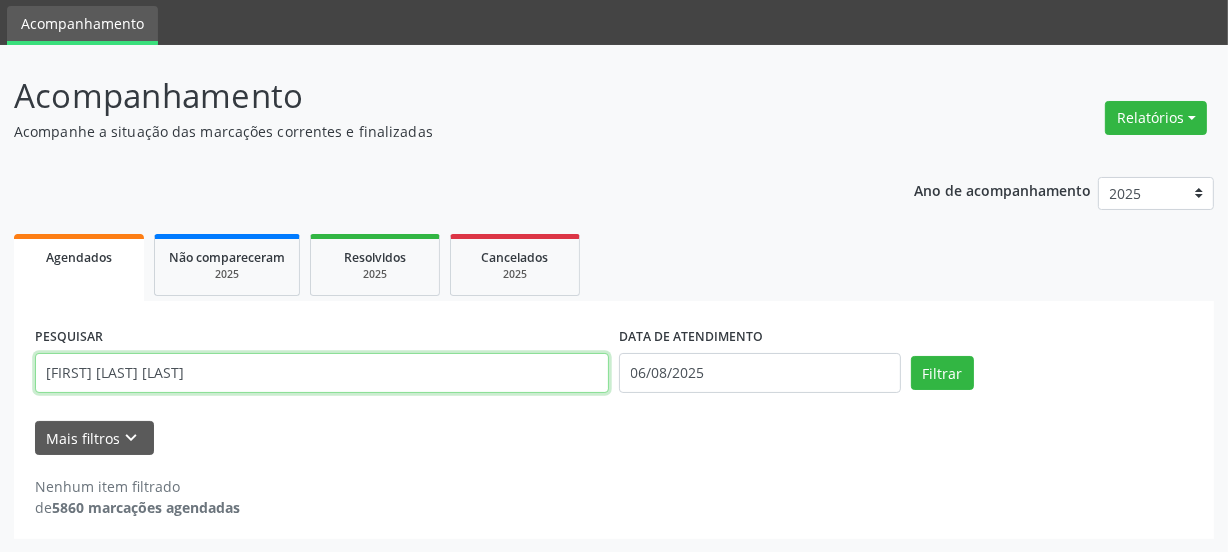 click on "[FIRST] [LAST] [LAST]" at bounding box center (322, 373) 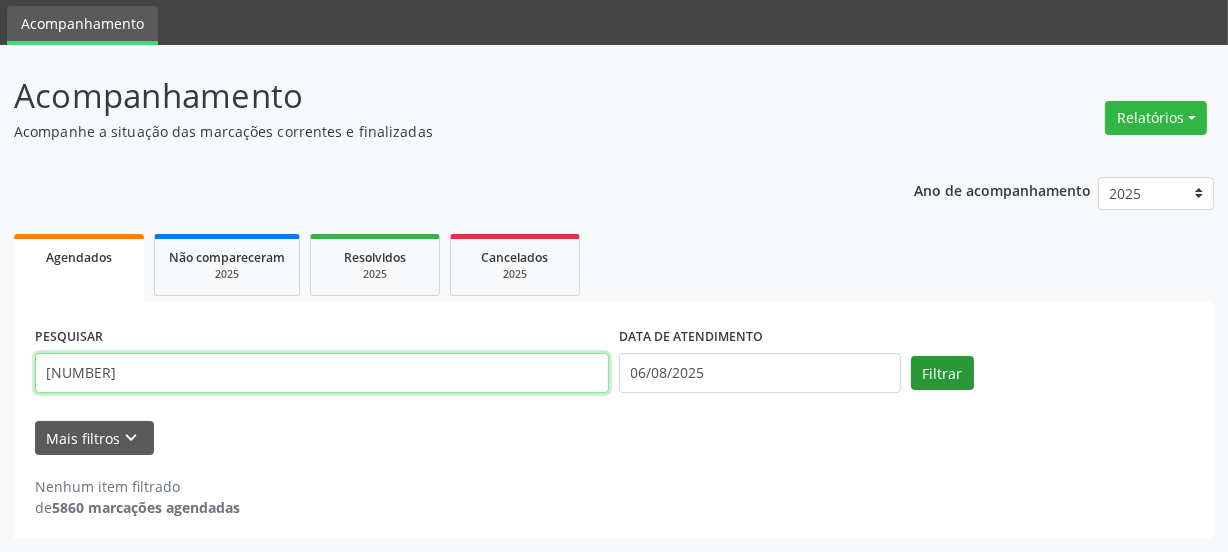 type on "[NUMBER]" 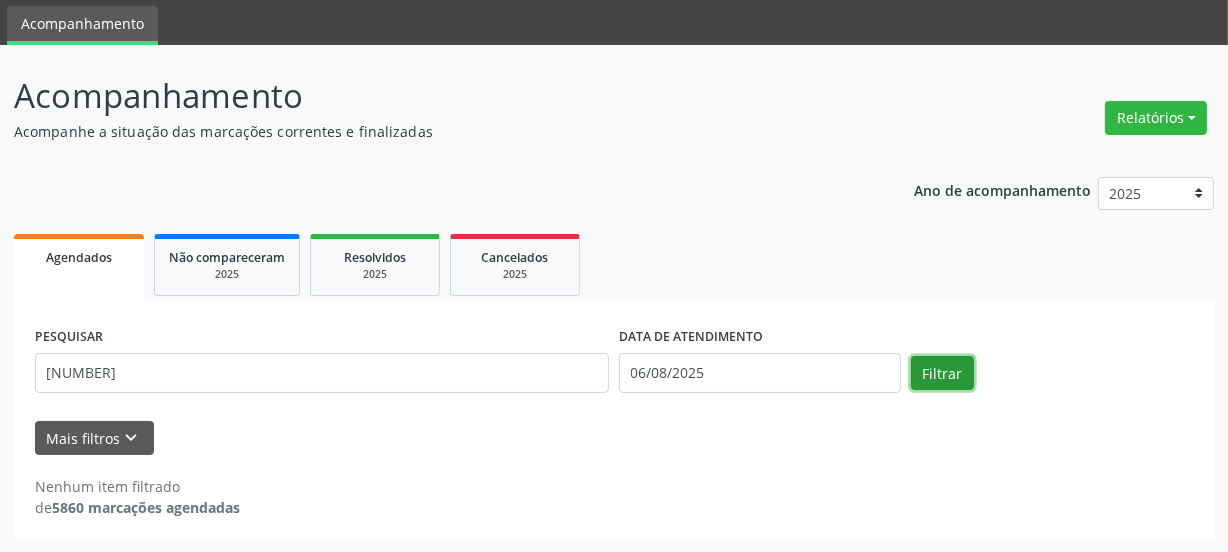 click on "Filtrar" at bounding box center (942, 373) 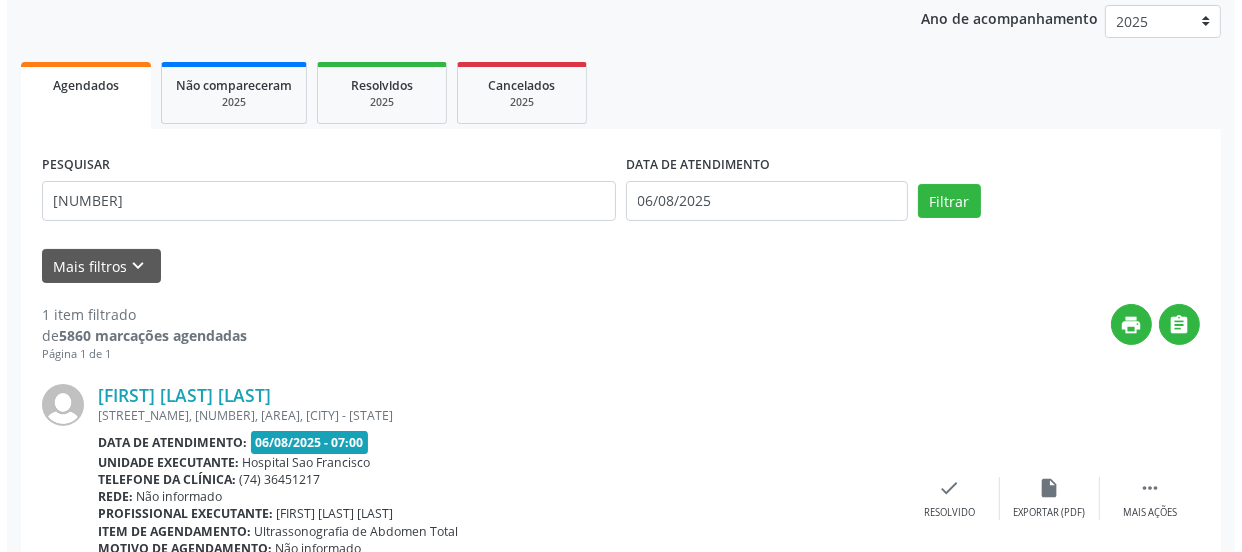 scroll, scrollTop: 352, scrollLeft: 0, axis: vertical 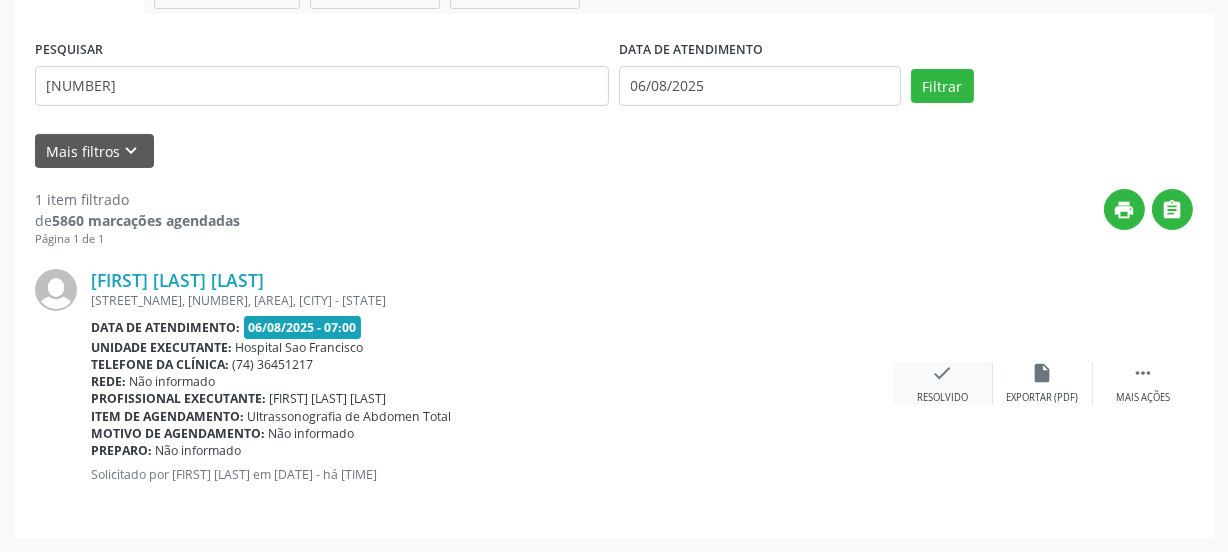 click on "check" at bounding box center [943, 373] 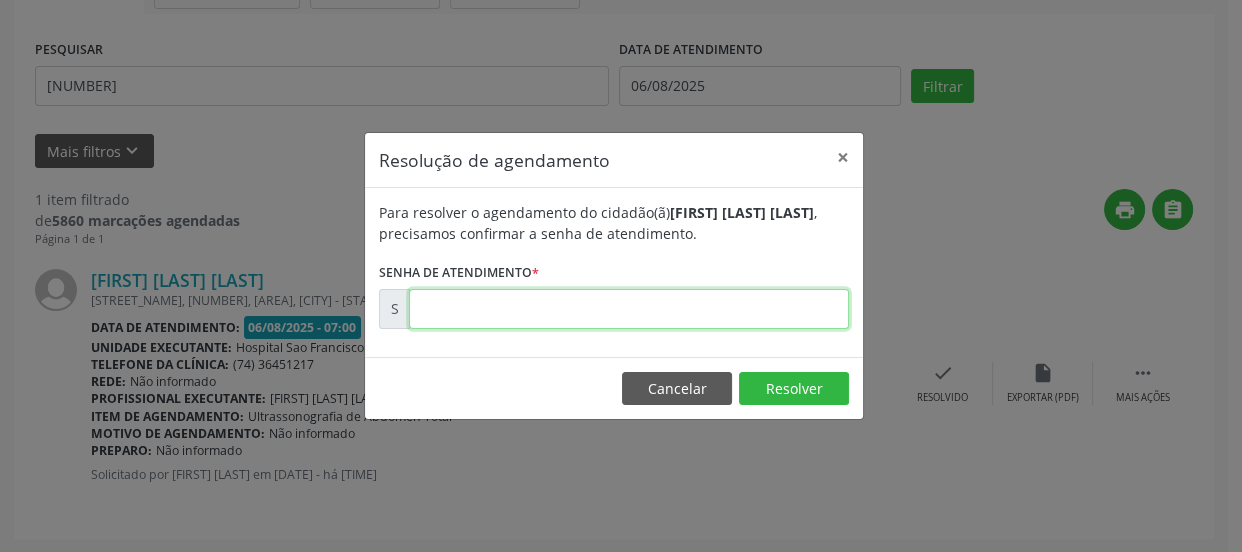 click at bounding box center [629, 309] 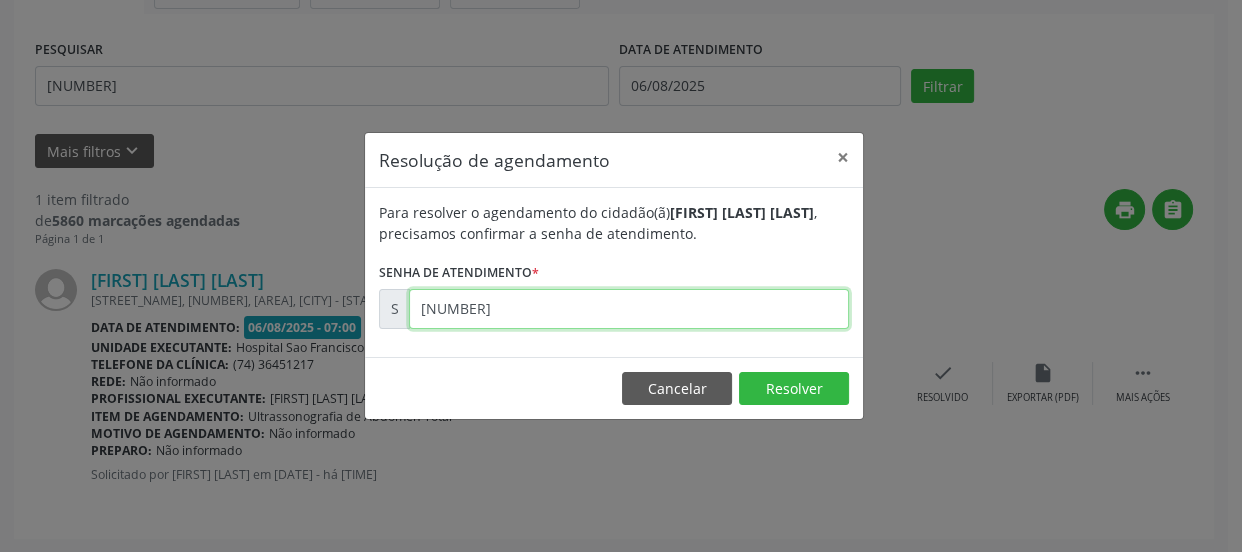 type on "[NUMBER]" 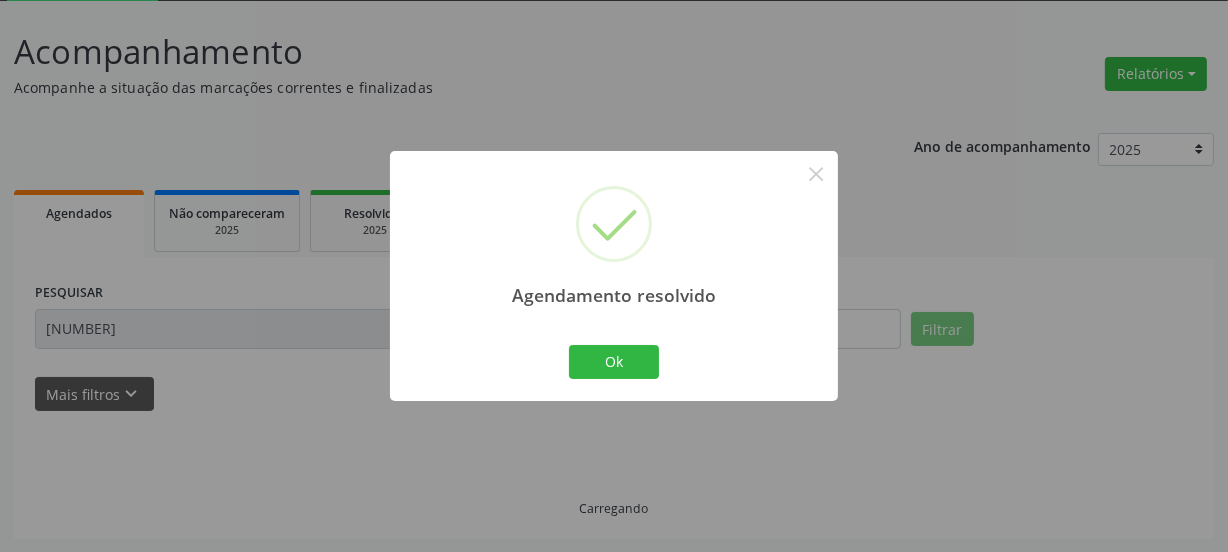 scroll, scrollTop: 65, scrollLeft: 0, axis: vertical 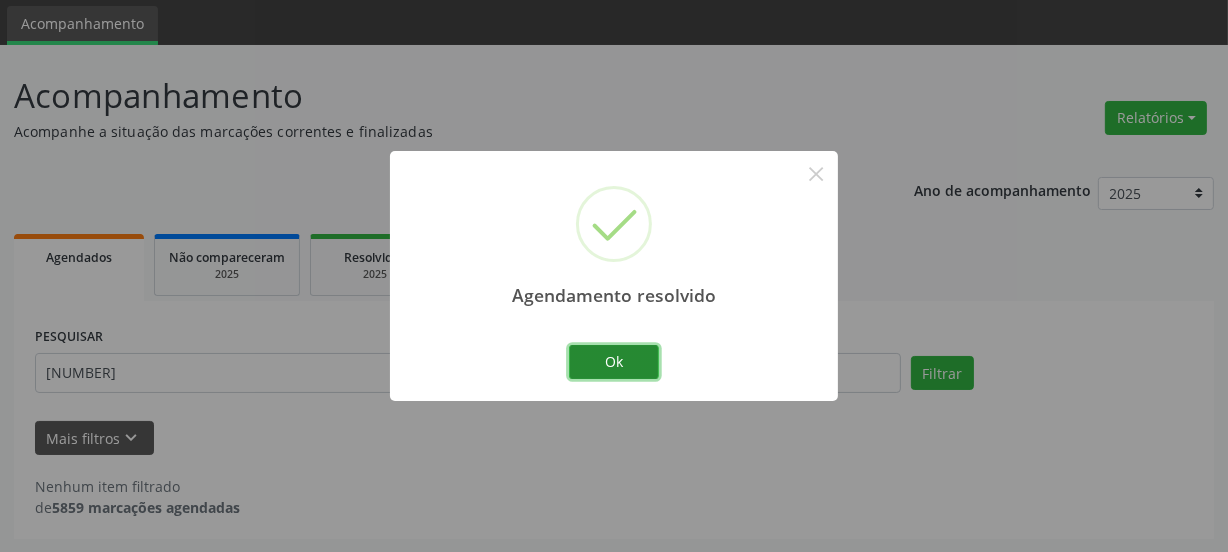 drag, startPoint x: 628, startPoint y: 368, endPoint x: 506, endPoint y: 415, distance: 130.7402 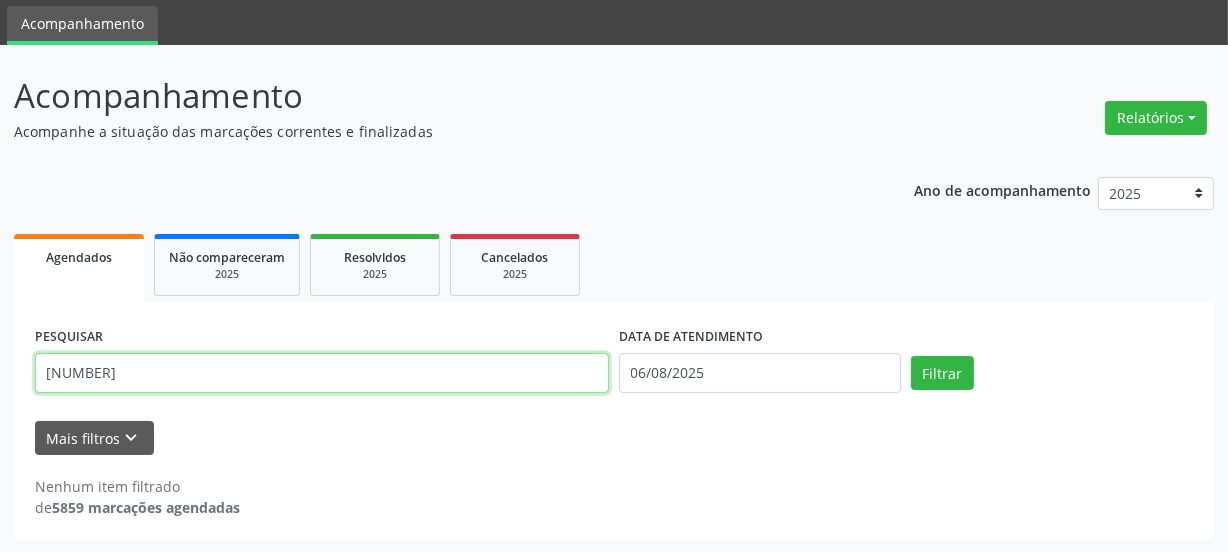 drag, startPoint x: 179, startPoint y: 379, endPoint x: 68, endPoint y: 361, distance: 112.44999 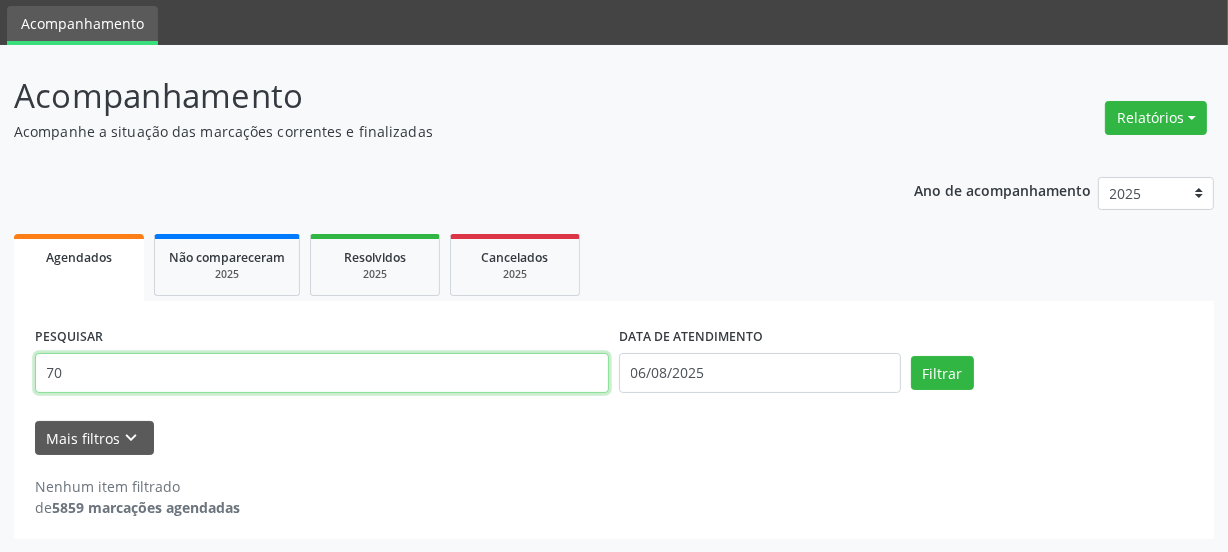 type on "7" 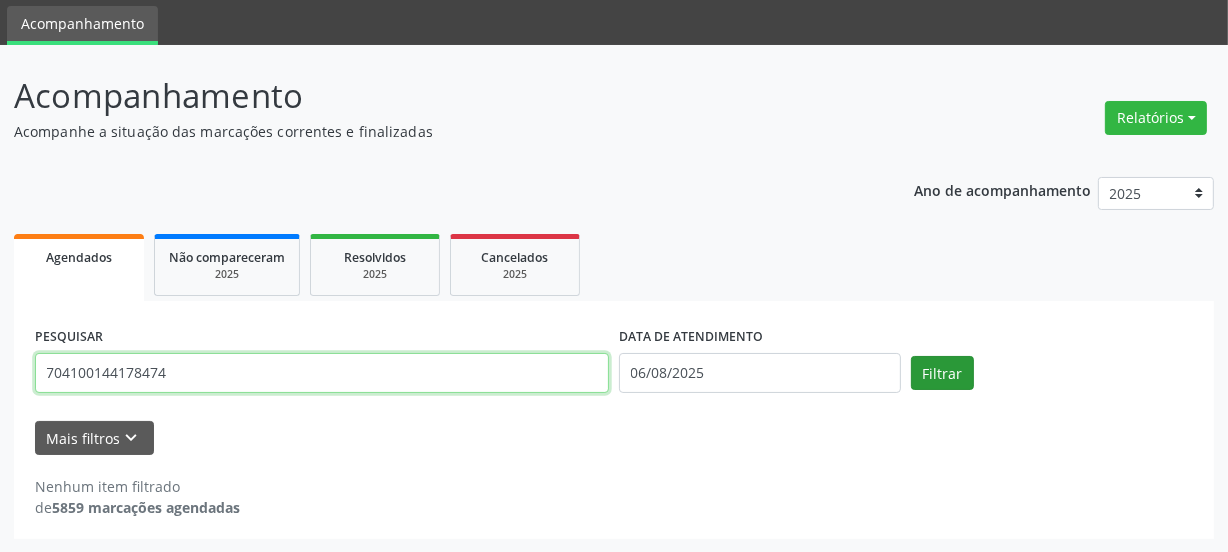 type on "704100144178474" 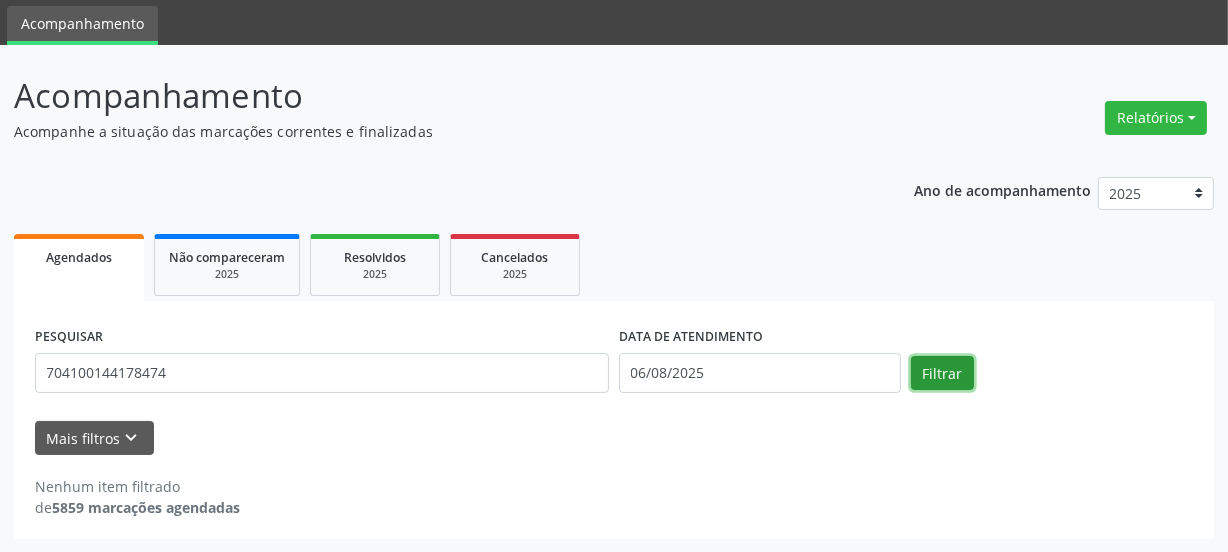 click on "Filtrar" at bounding box center (942, 373) 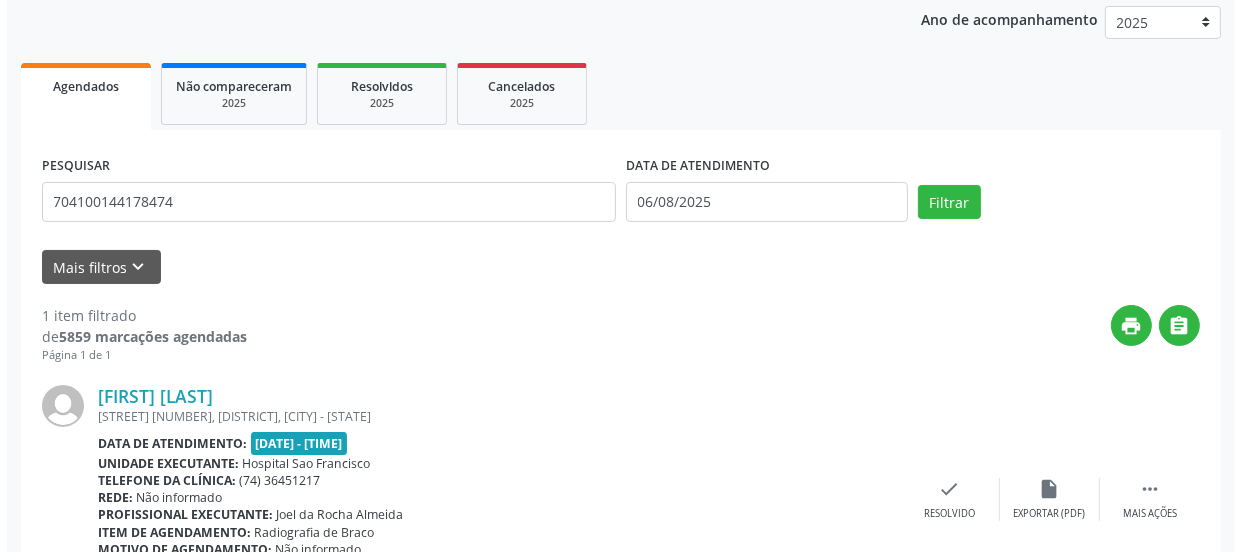 scroll, scrollTop: 352, scrollLeft: 0, axis: vertical 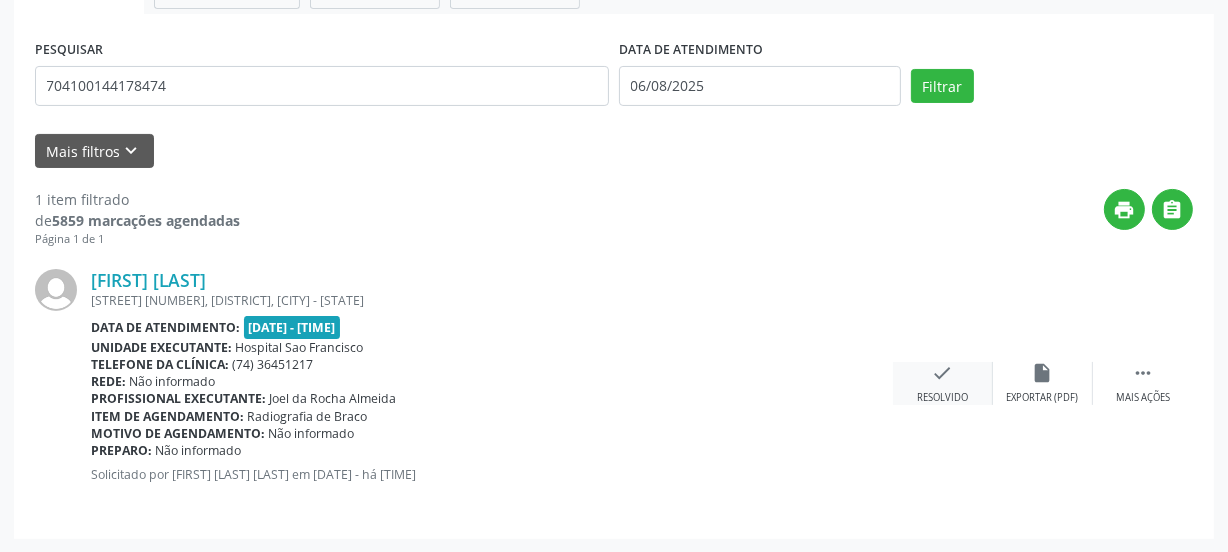 click on "check" at bounding box center (943, 373) 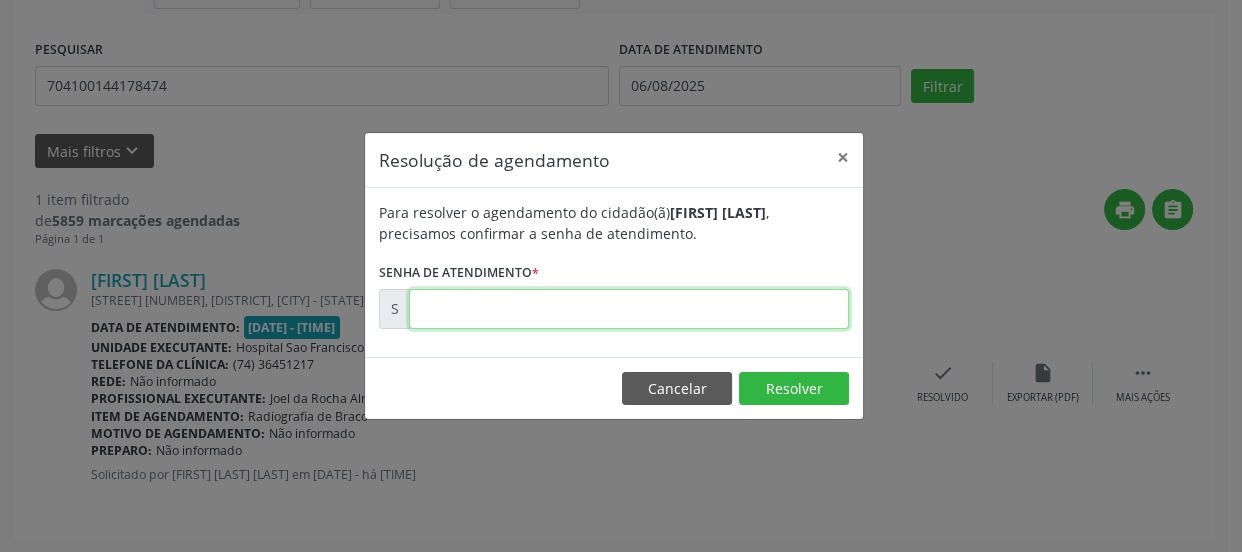 click at bounding box center (629, 309) 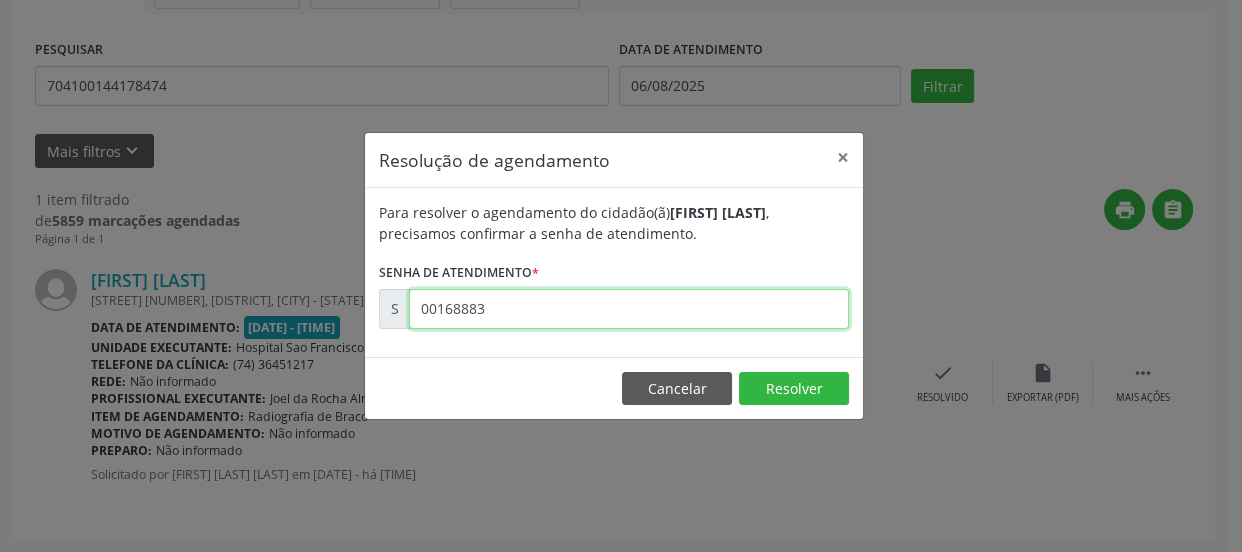 type on "00168883" 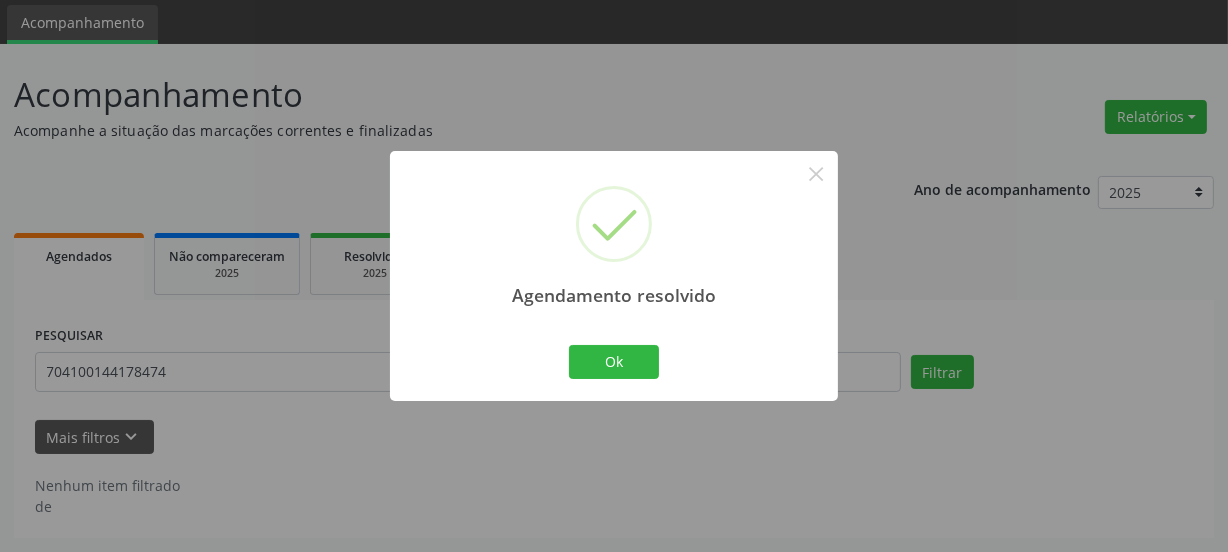 scroll, scrollTop: 65, scrollLeft: 0, axis: vertical 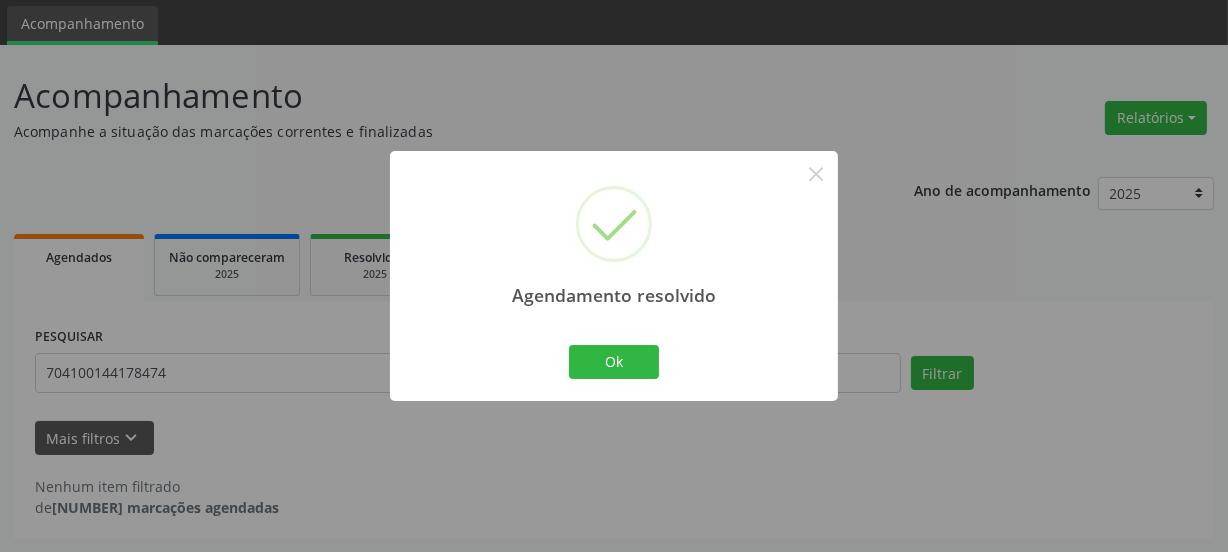 click on "Ok Cancel" at bounding box center (614, 362) 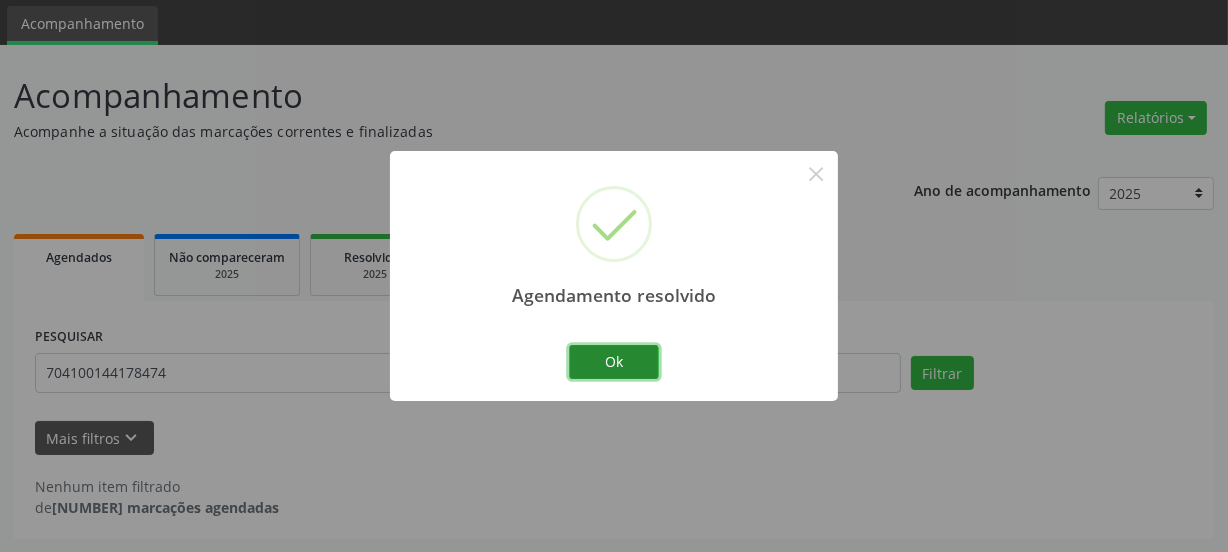 click on "Ok" at bounding box center (614, 362) 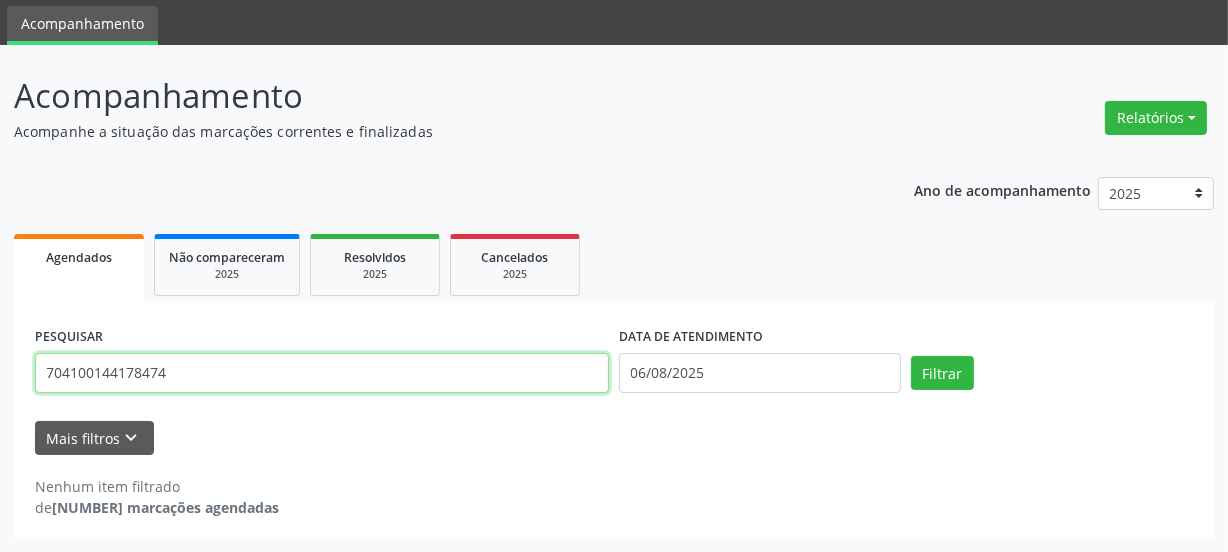 drag, startPoint x: 180, startPoint y: 376, endPoint x: 0, endPoint y: 377, distance: 180.00278 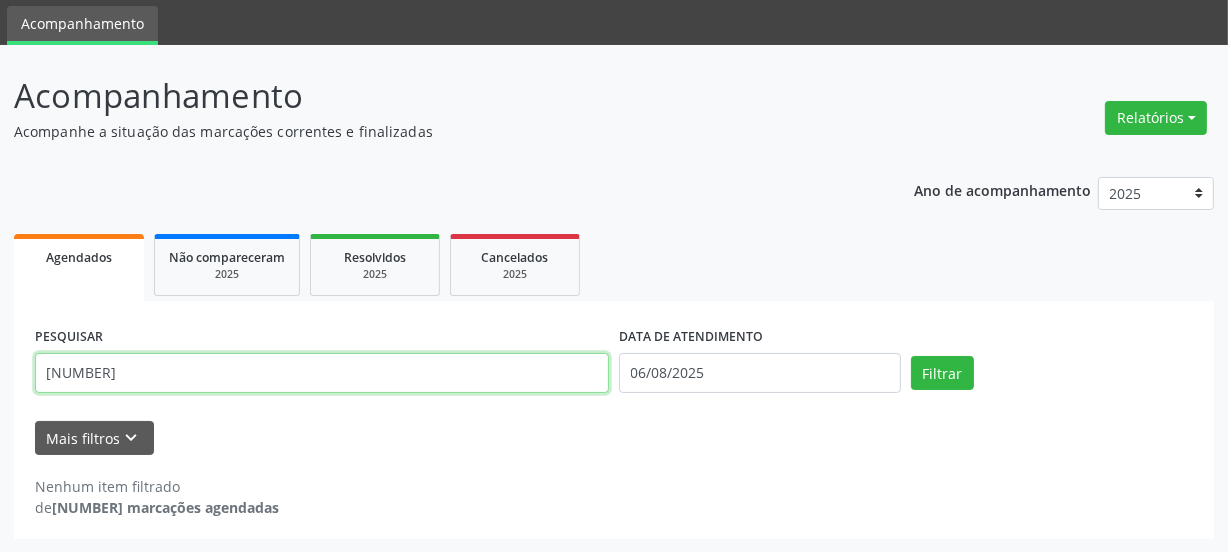type on "[NUMBER]" 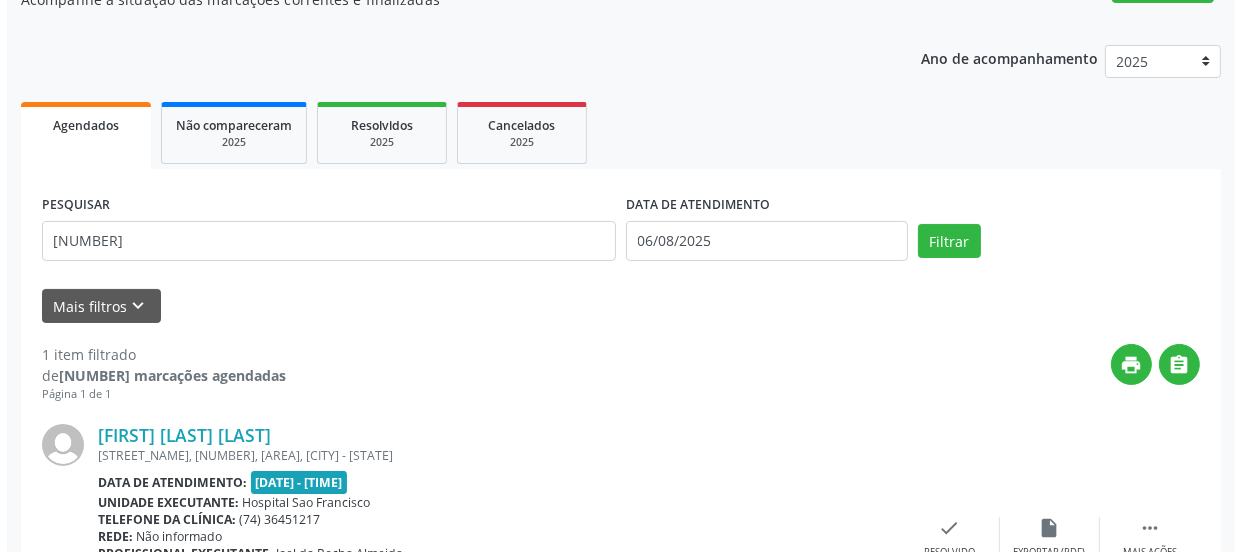scroll, scrollTop: 352, scrollLeft: 0, axis: vertical 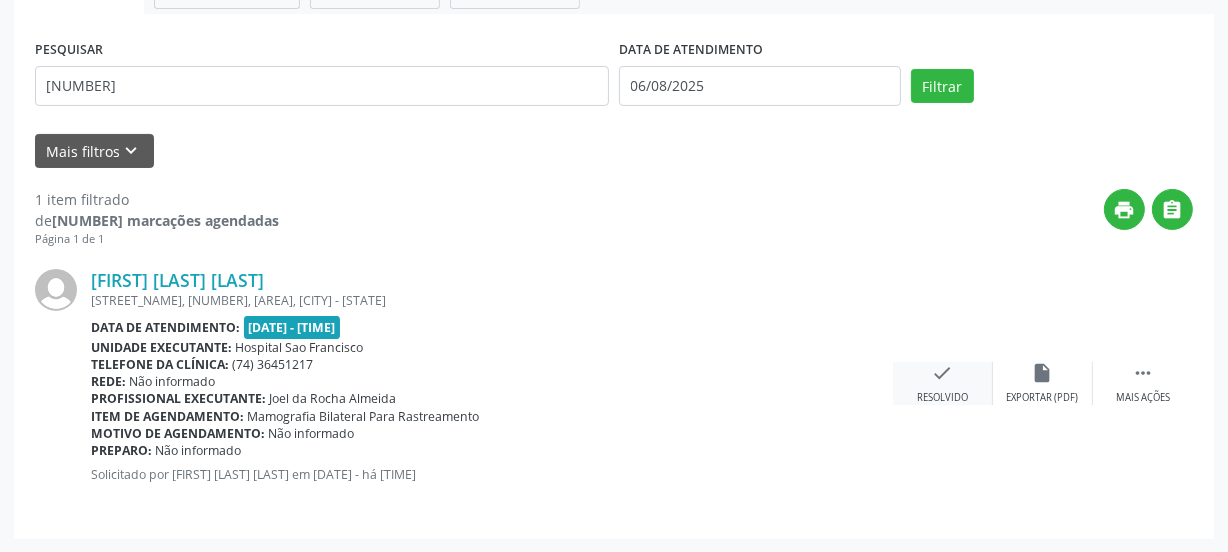 click on "check" at bounding box center (943, 373) 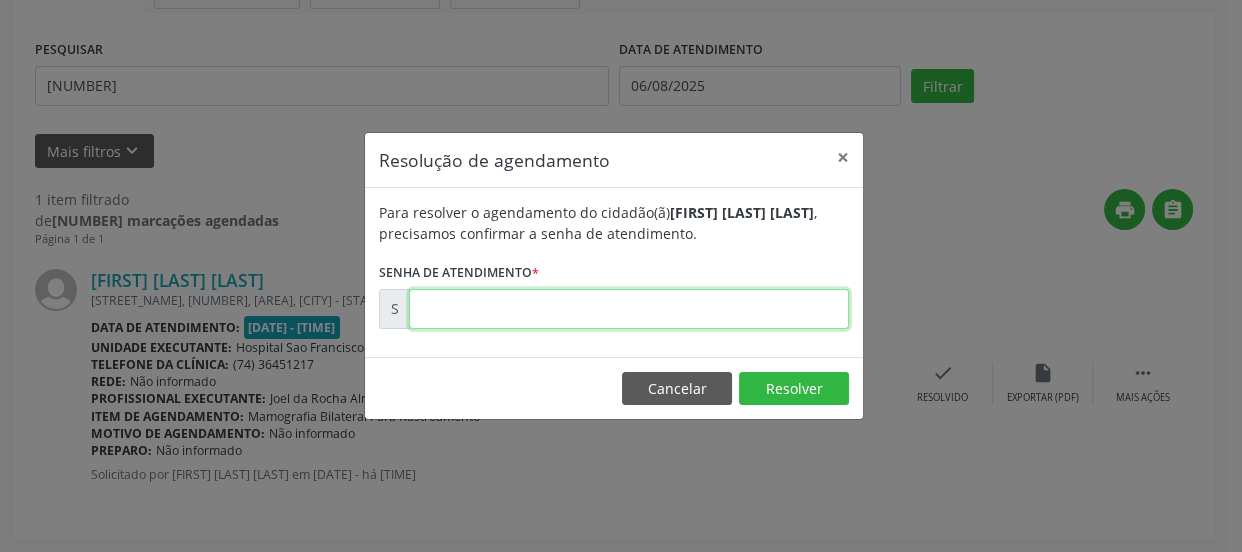 click at bounding box center [629, 309] 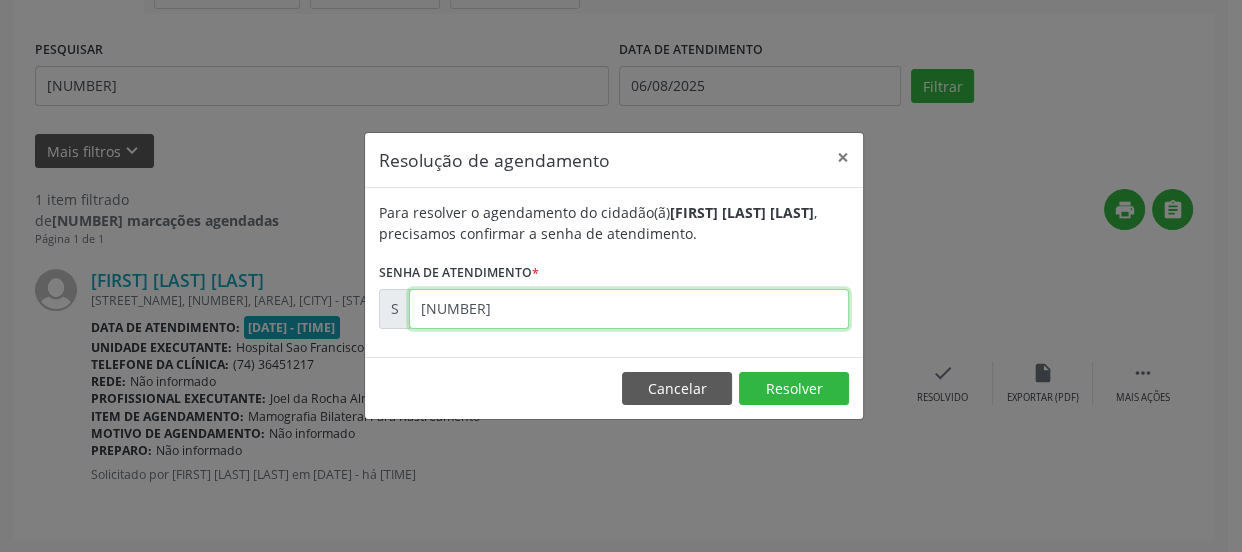 type on "[NUMBER]" 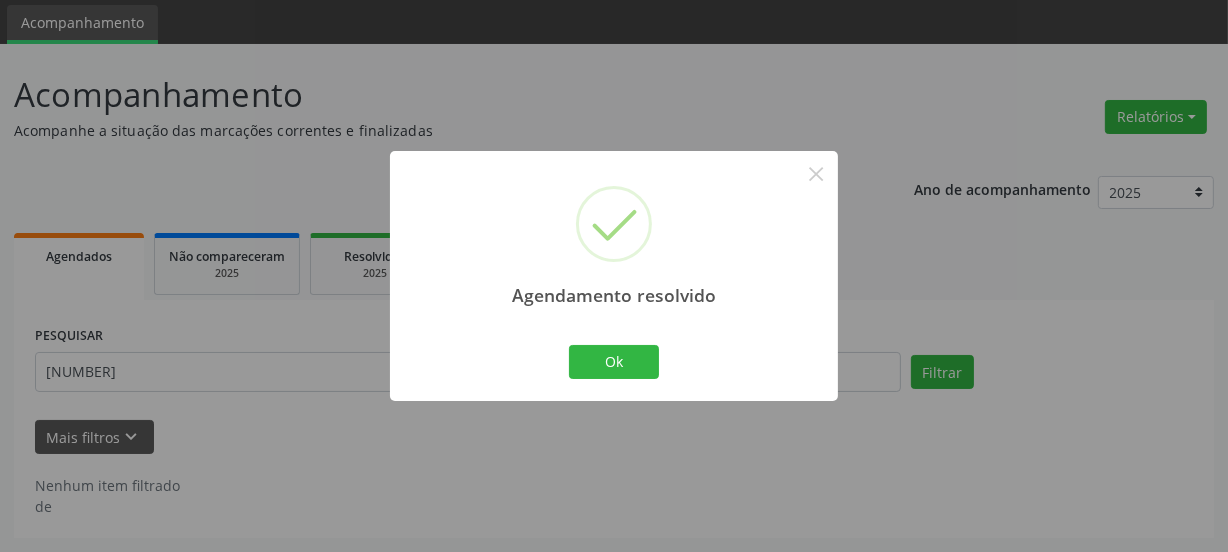 scroll, scrollTop: 65, scrollLeft: 0, axis: vertical 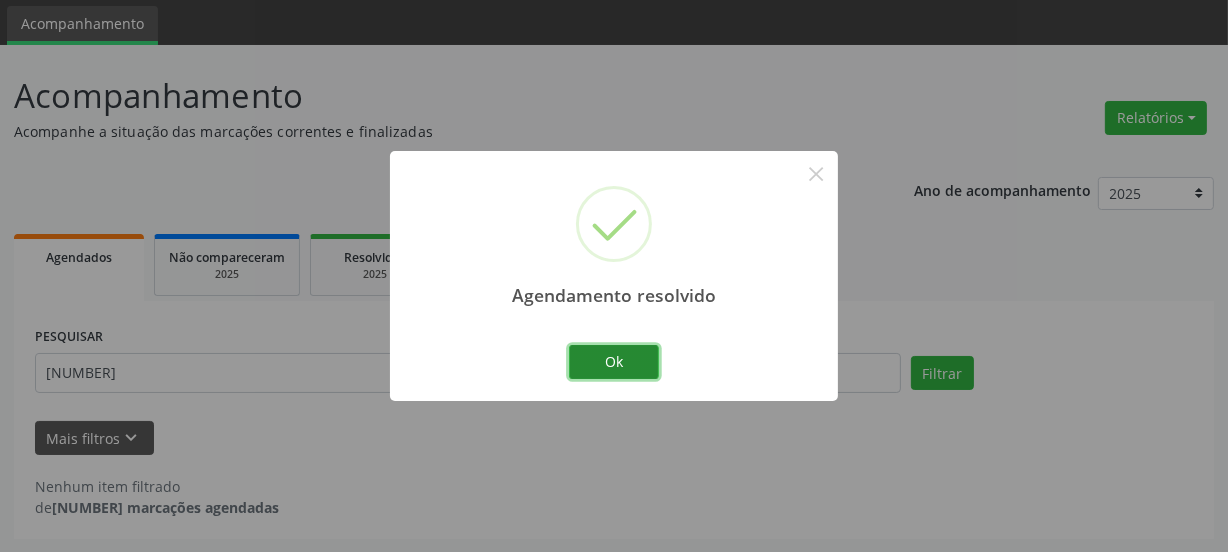 click on "Ok" at bounding box center [614, 362] 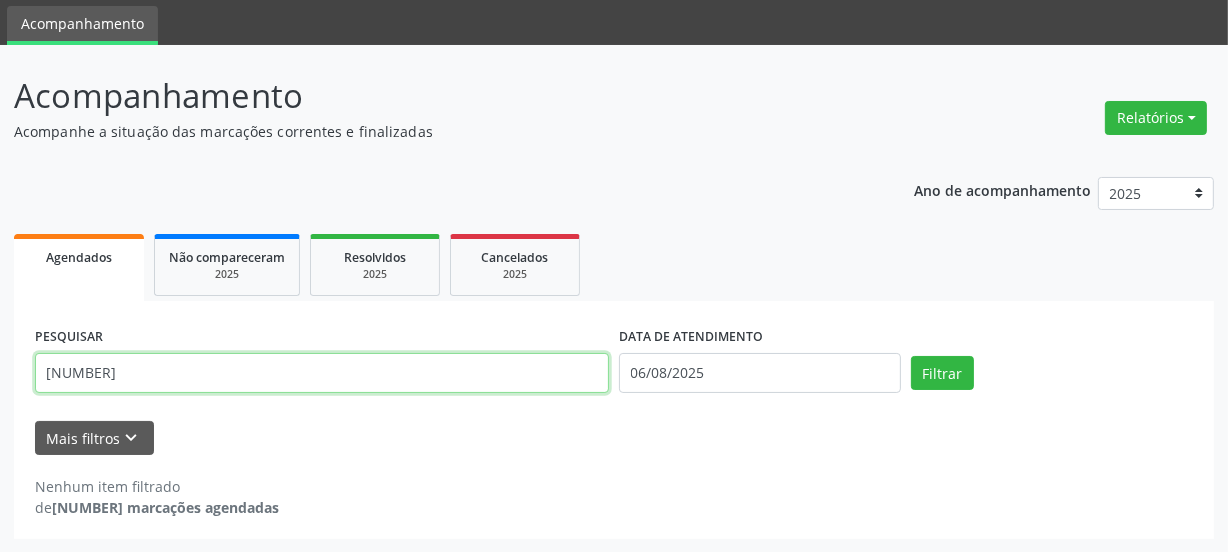 drag, startPoint x: 76, startPoint y: 365, endPoint x: 157, endPoint y: 363, distance: 81.02469 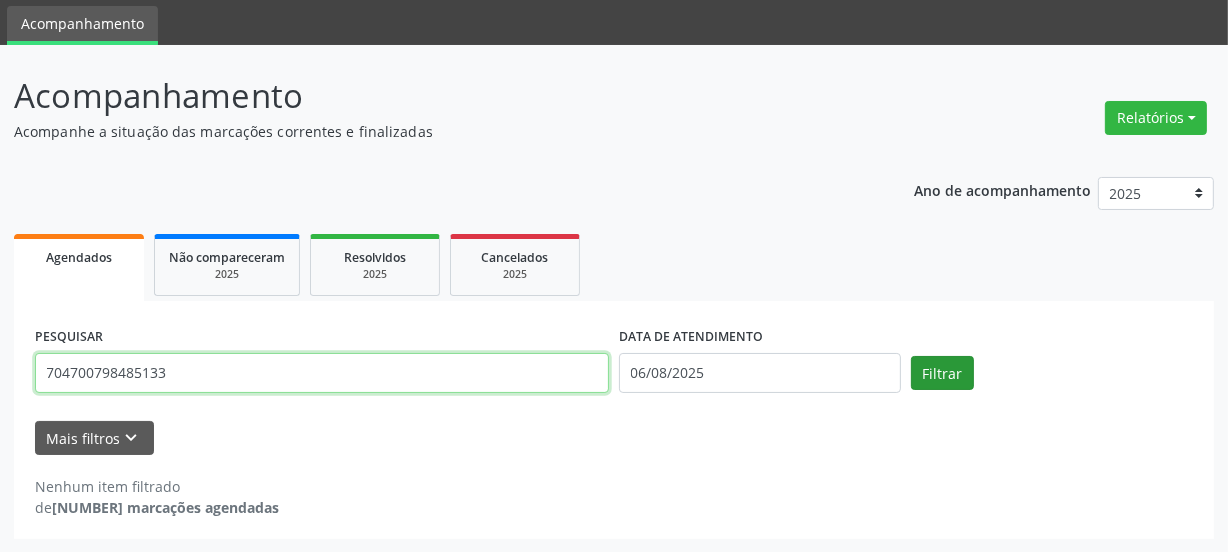 type on "704700798485133" 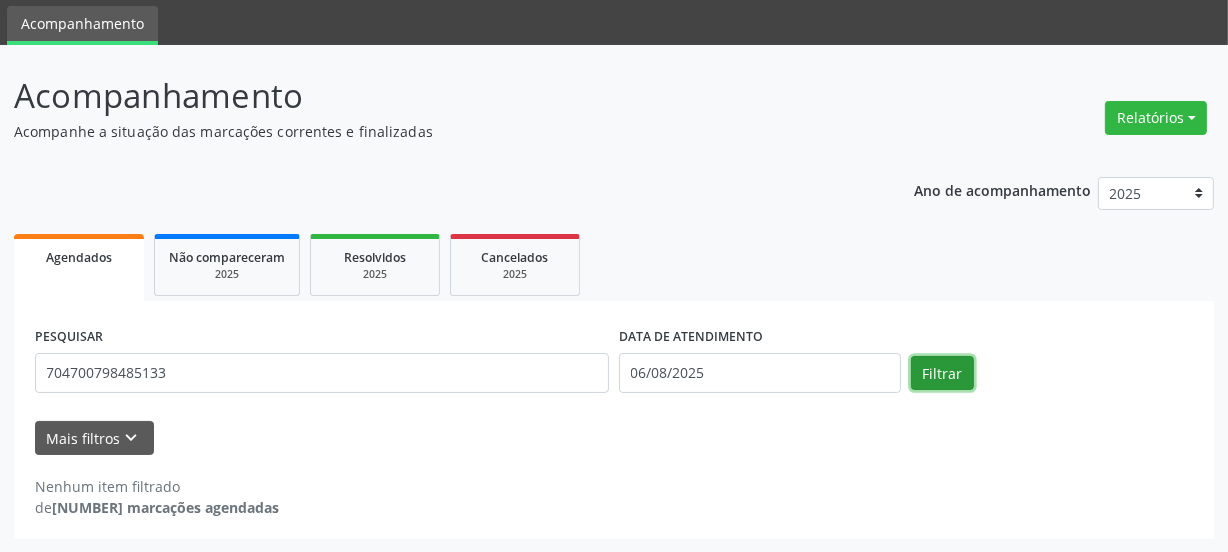click on "Filtrar" at bounding box center [942, 373] 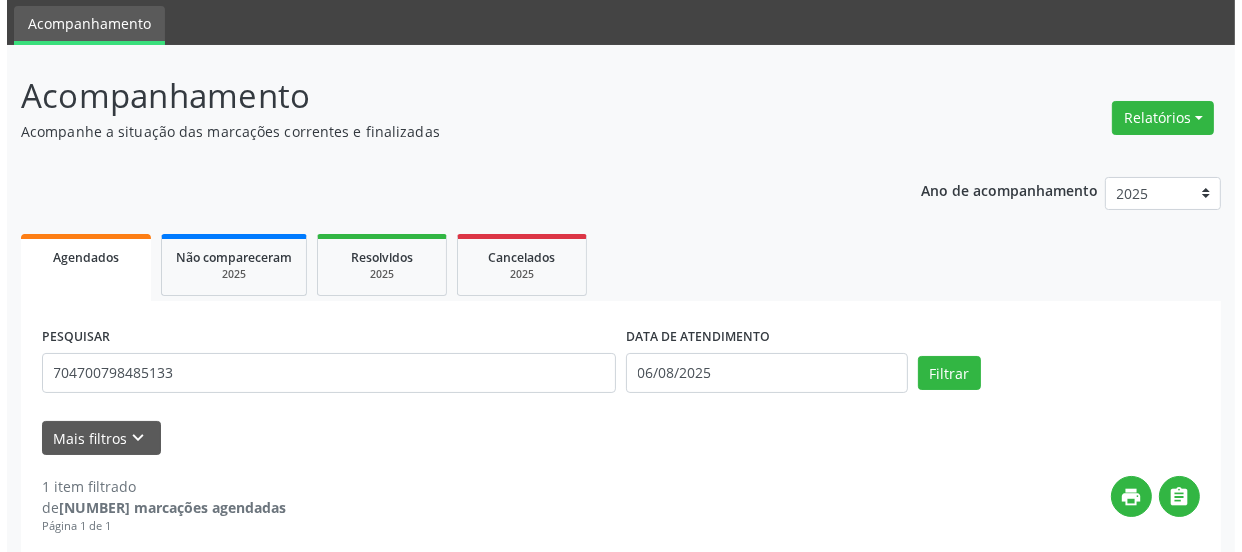 scroll, scrollTop: 352, scrollLeft: 0, axis: vertical 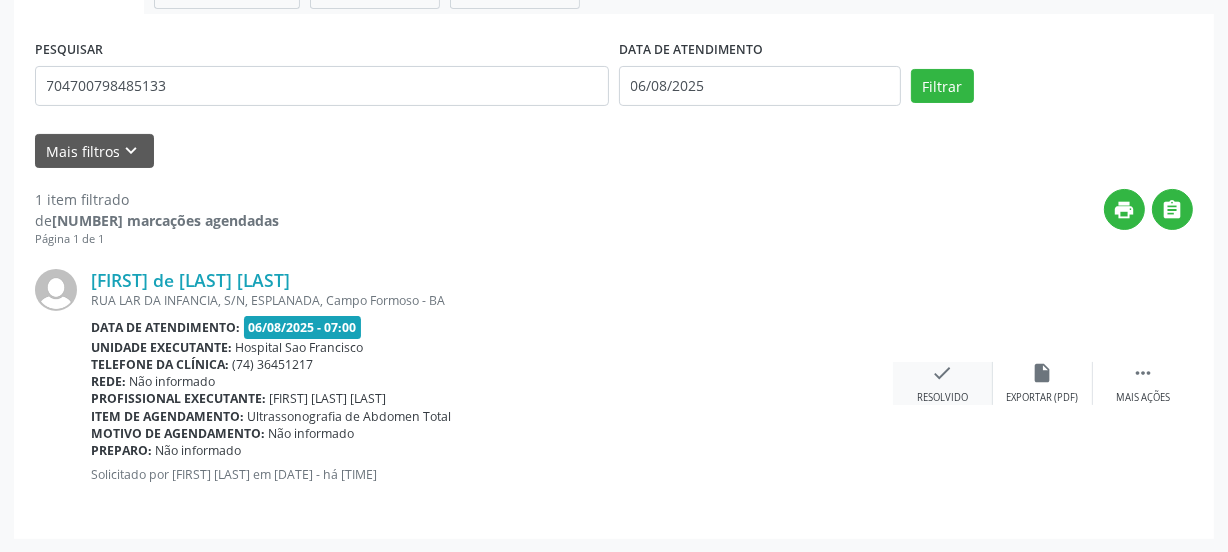 click on "check" at bounding box center [943, 373] 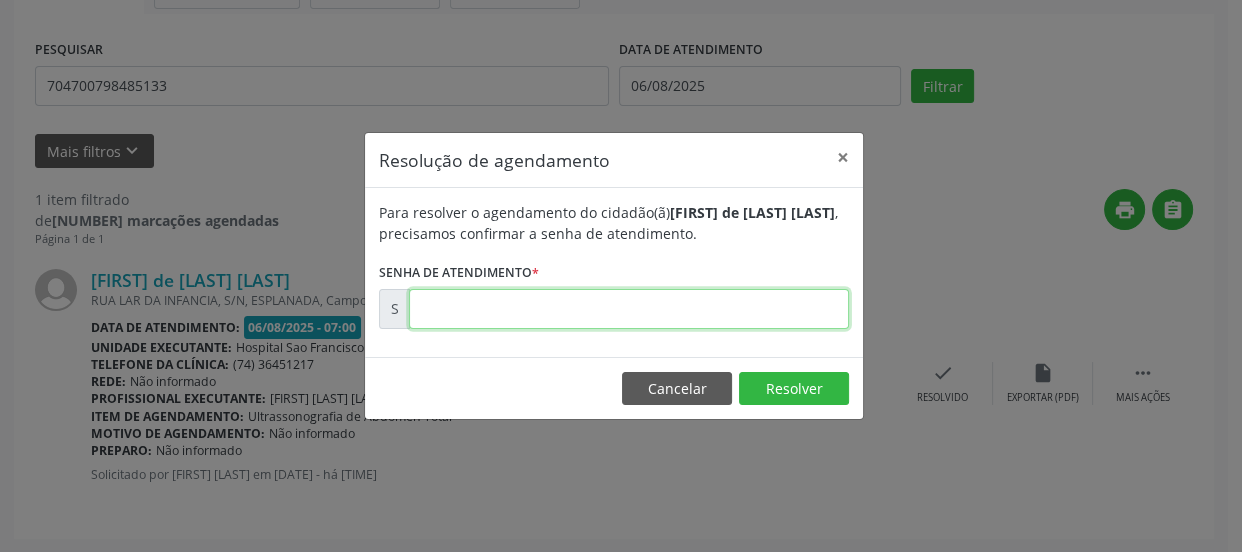 click at bounding box center [629, 309] 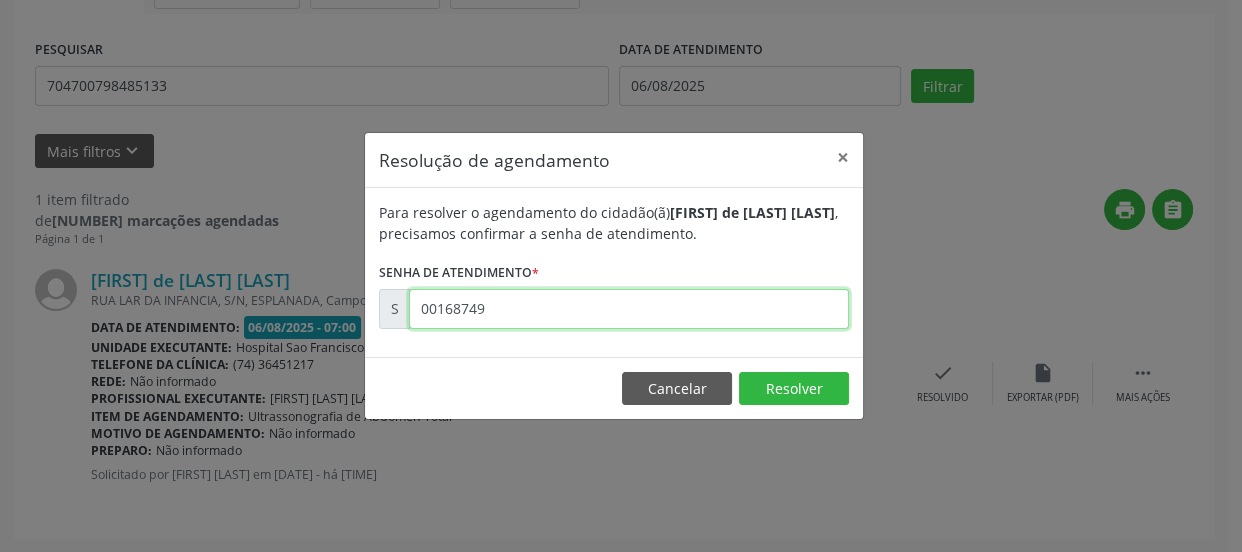 type on "00168749" 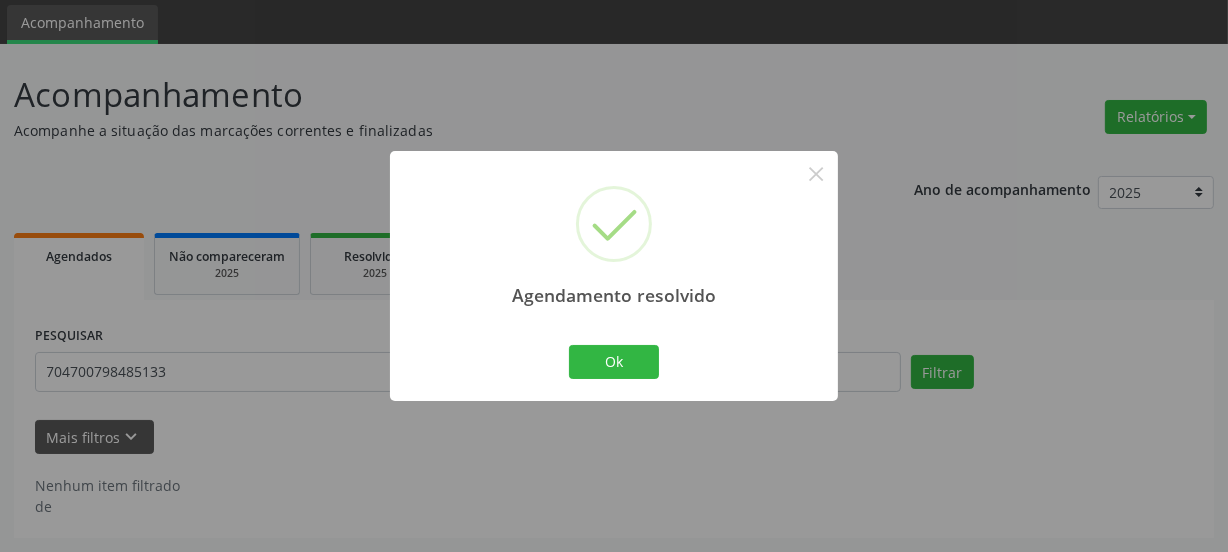 scroll, scrollTop: 65, scrollLeft: 0, axis: vertical 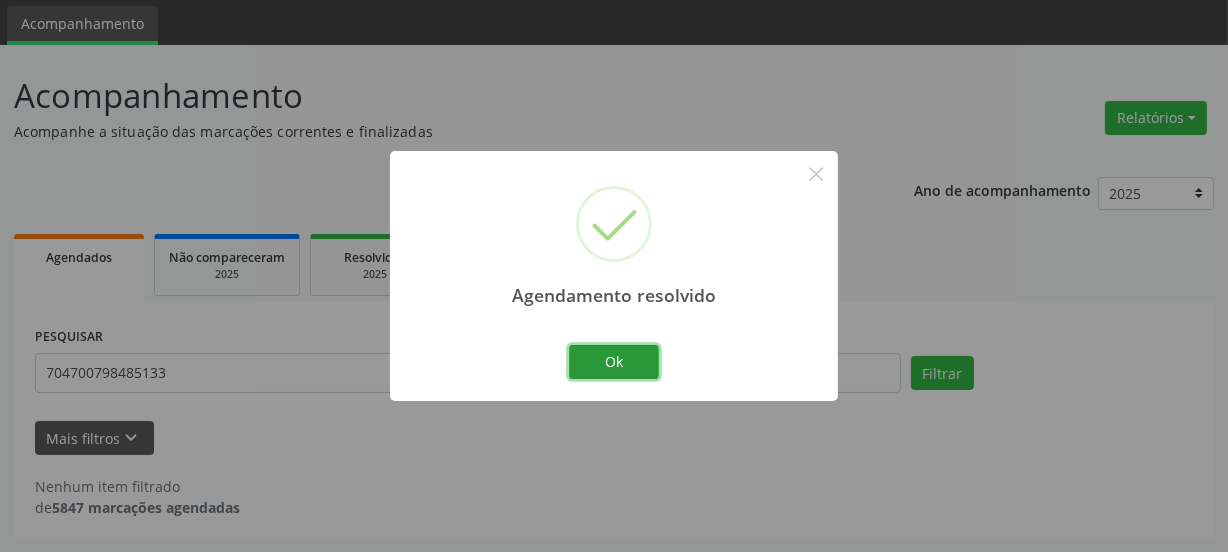 drag, startPoint x: 610, startPoint y: 378, endPoint x: 1062, endPoint y: 357, distance: 452.48758 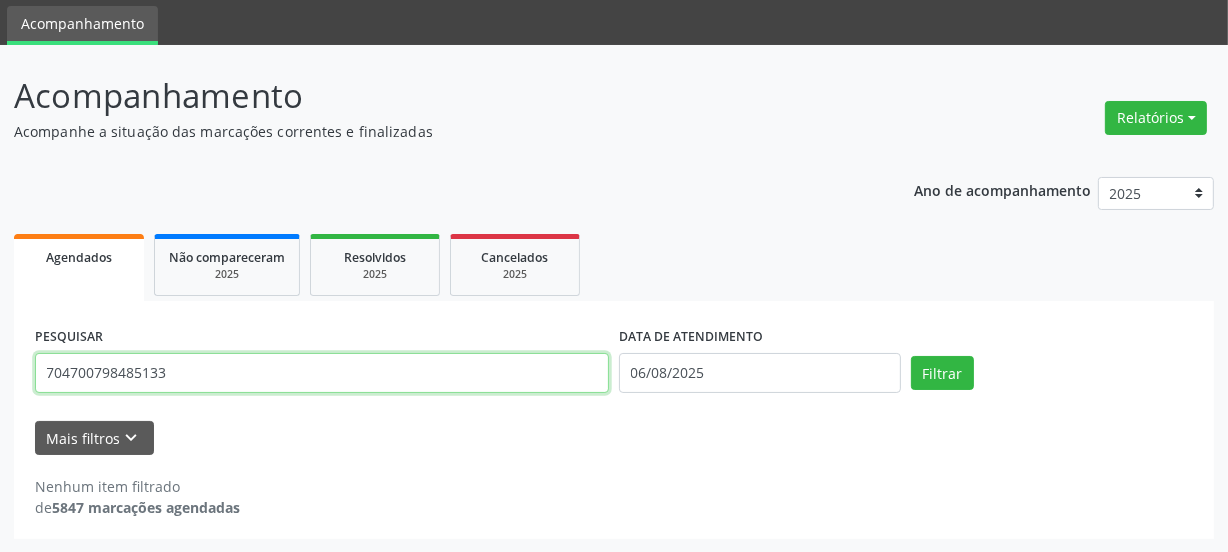 drag, startPoint x: 193, startPoint y: 373, endPoint x: 0, endPoint y: 458, distance: 210.8886 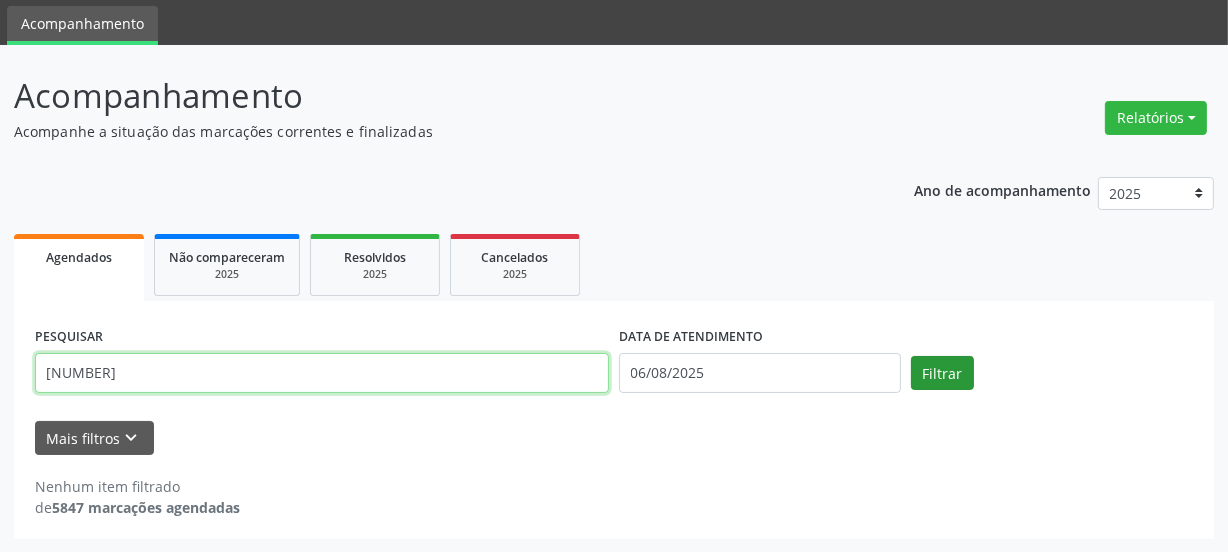 type on "[NUMBER]" 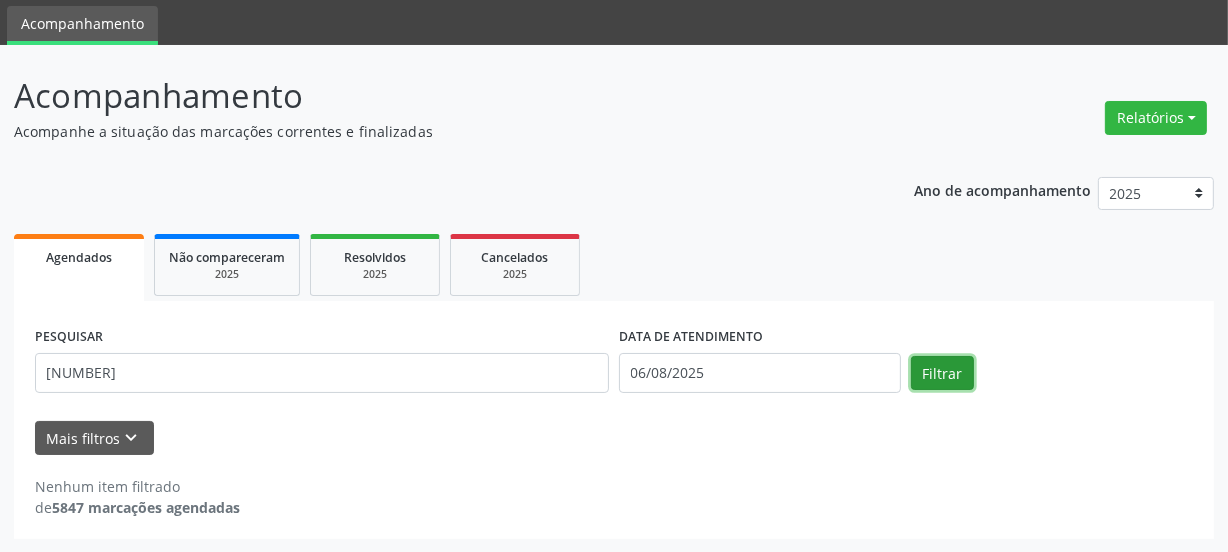 click on "Filtrar" at bounding box center (942, 373) 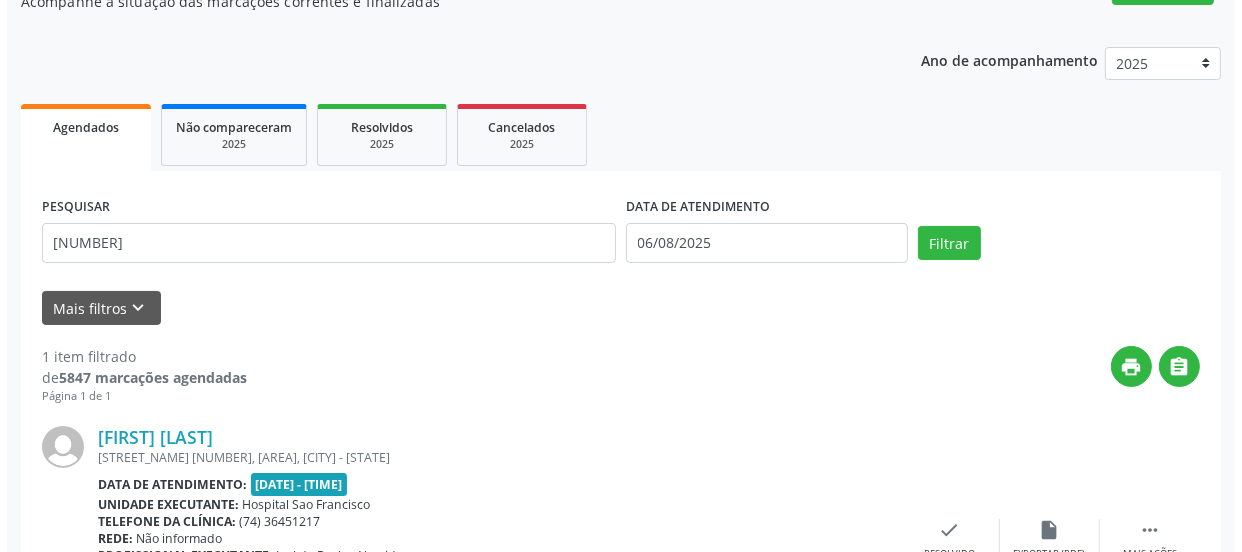 scroll, scrollTop: 352, scrollLeft: 0, axis: vertical 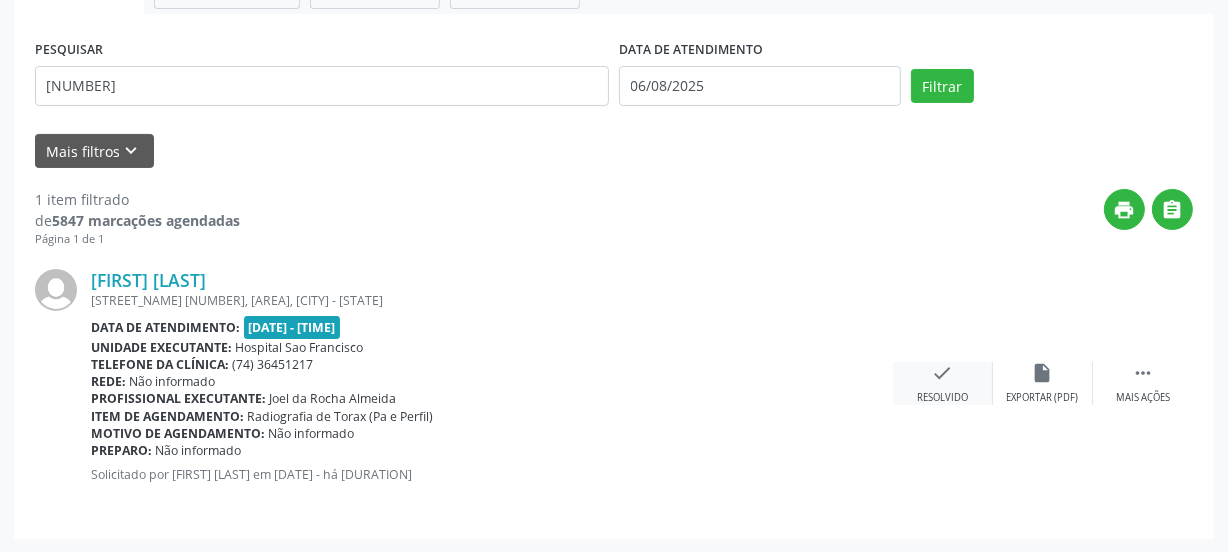 click on "check" at bounding box center [943, 373] 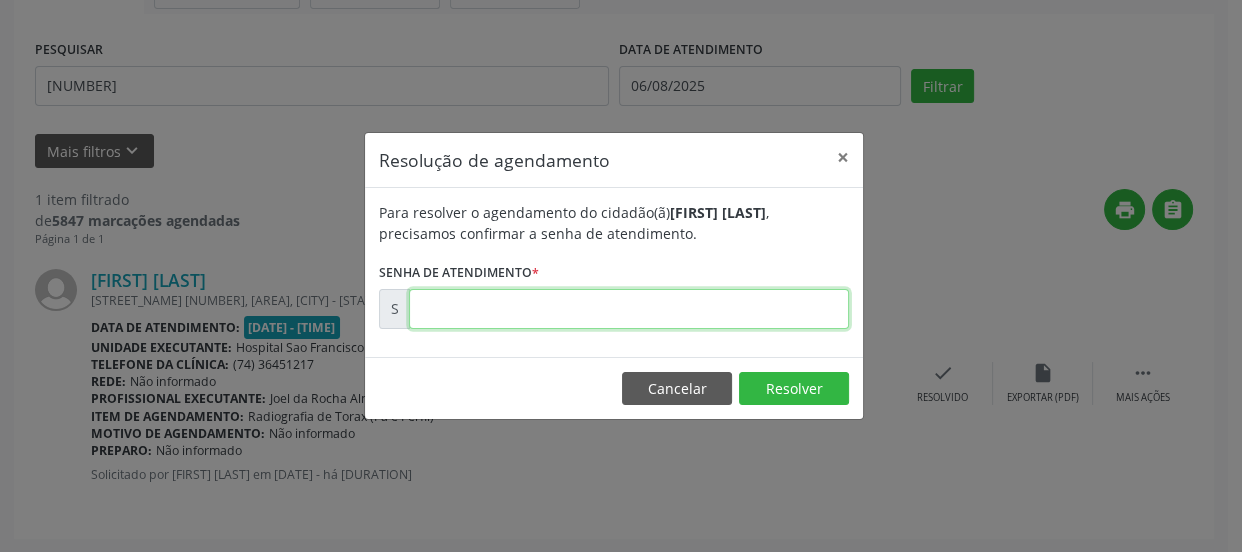 click at bounding box center (629, 309) 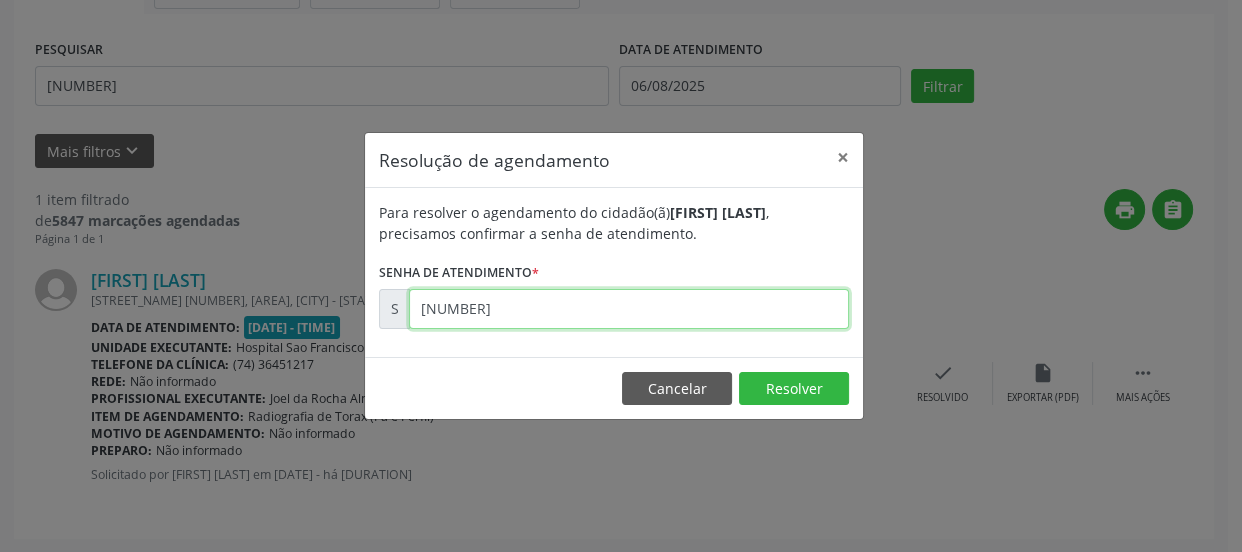 type on "[NUMBER]" 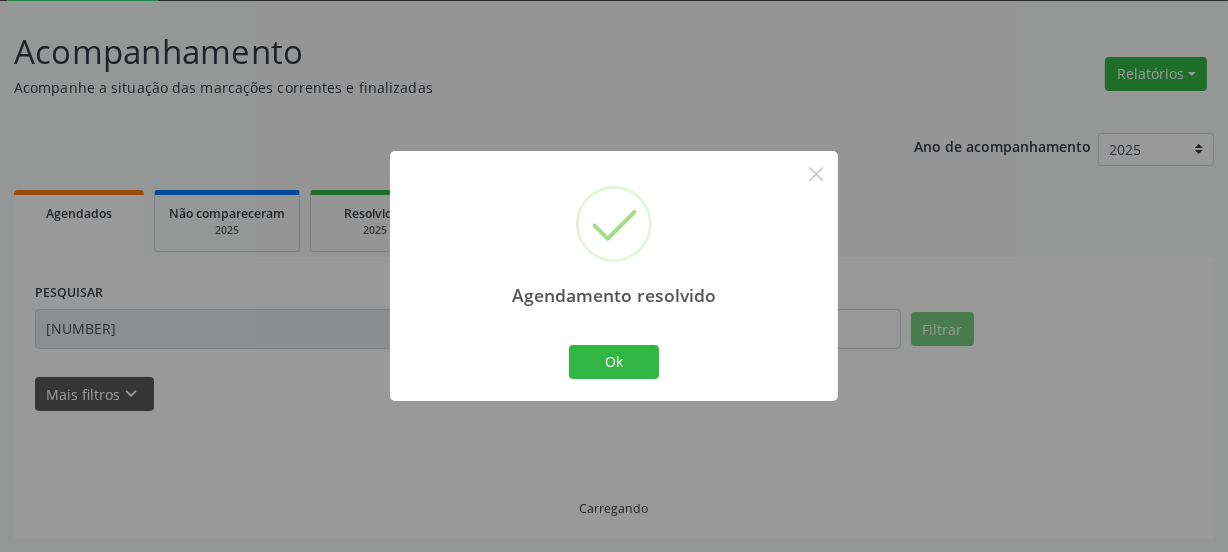 scroll, scrollTop: 65, scrollLeft: 0, axis: vertical 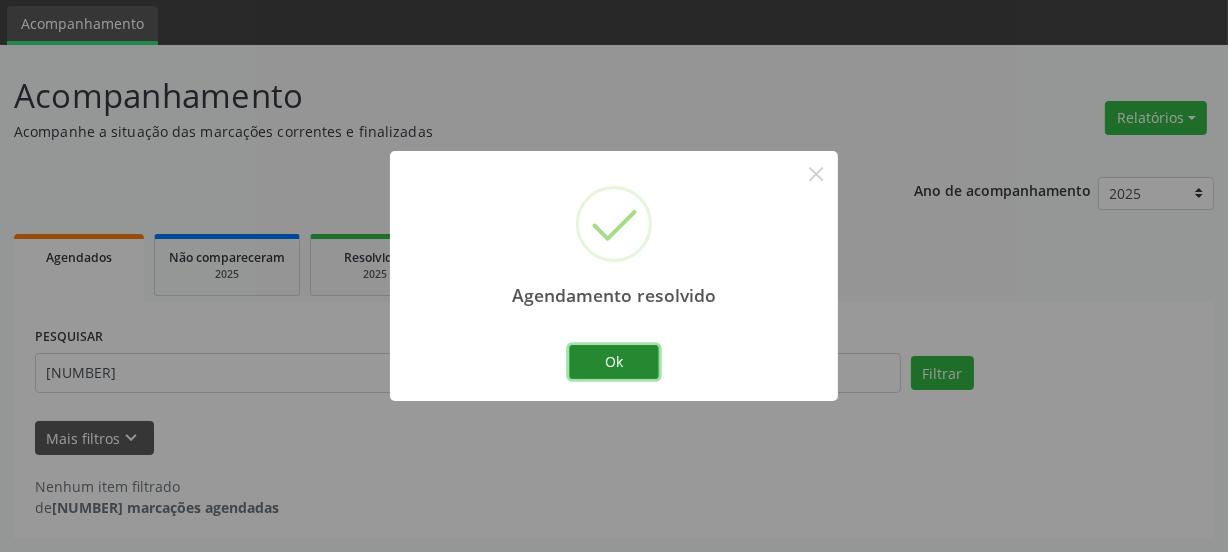 click on "Ok" at bounding box center (614, 362) 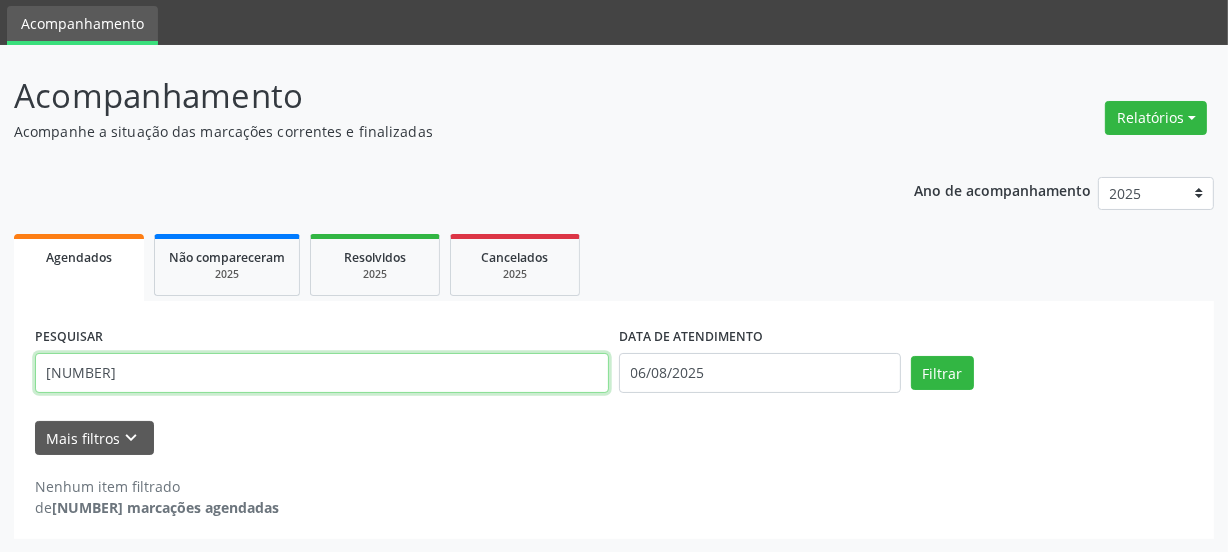 click on "[NUMBER]" at bounding box center [322, 373] 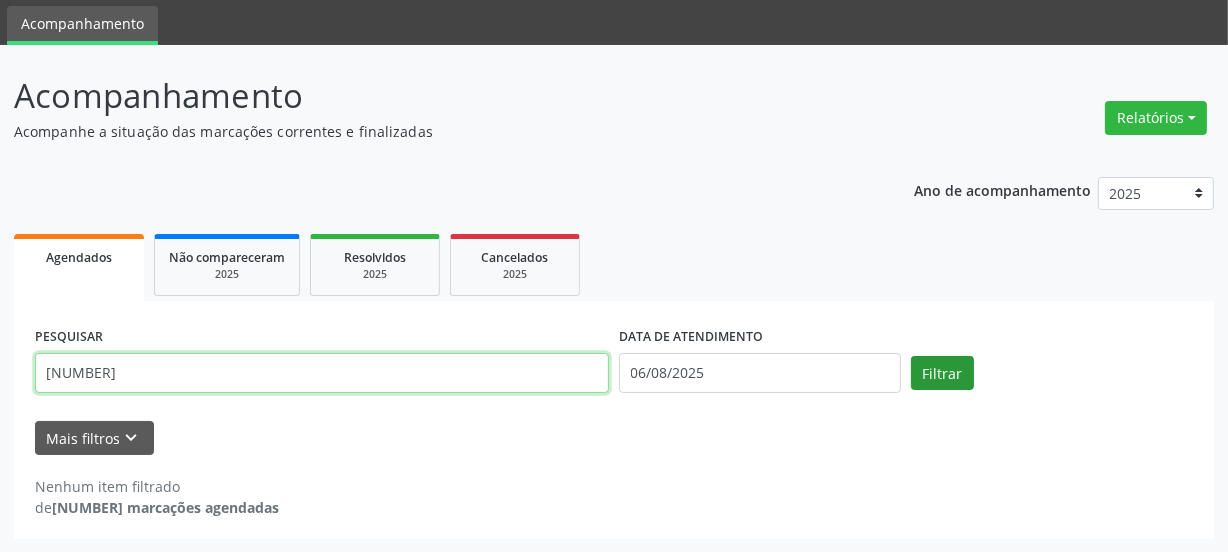 type on "[NUMBER]" 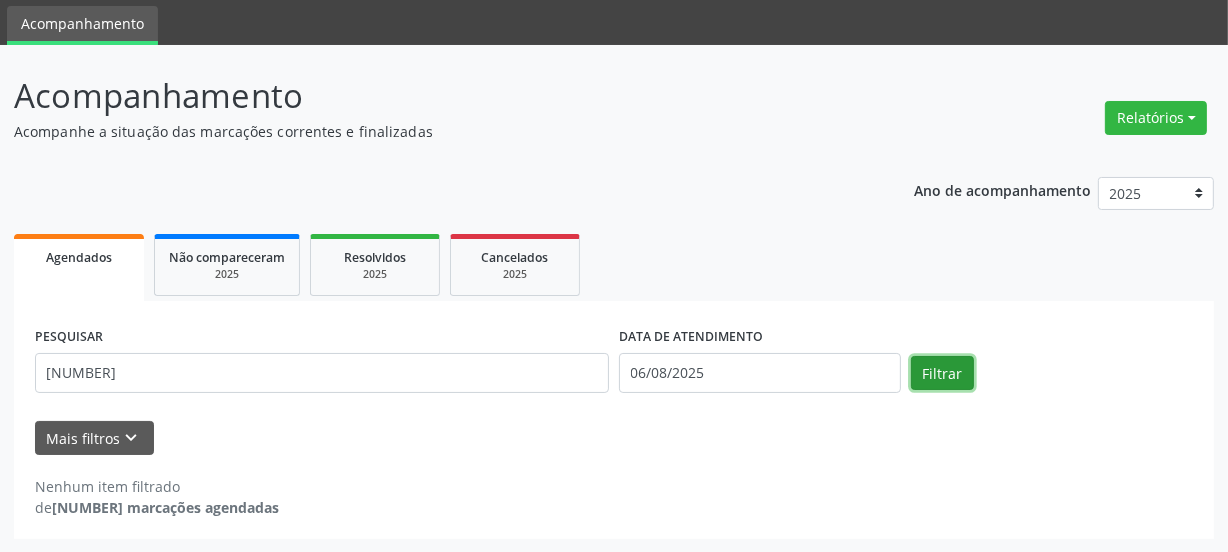 click on "Filtrar" at bounding box center [942, 373] 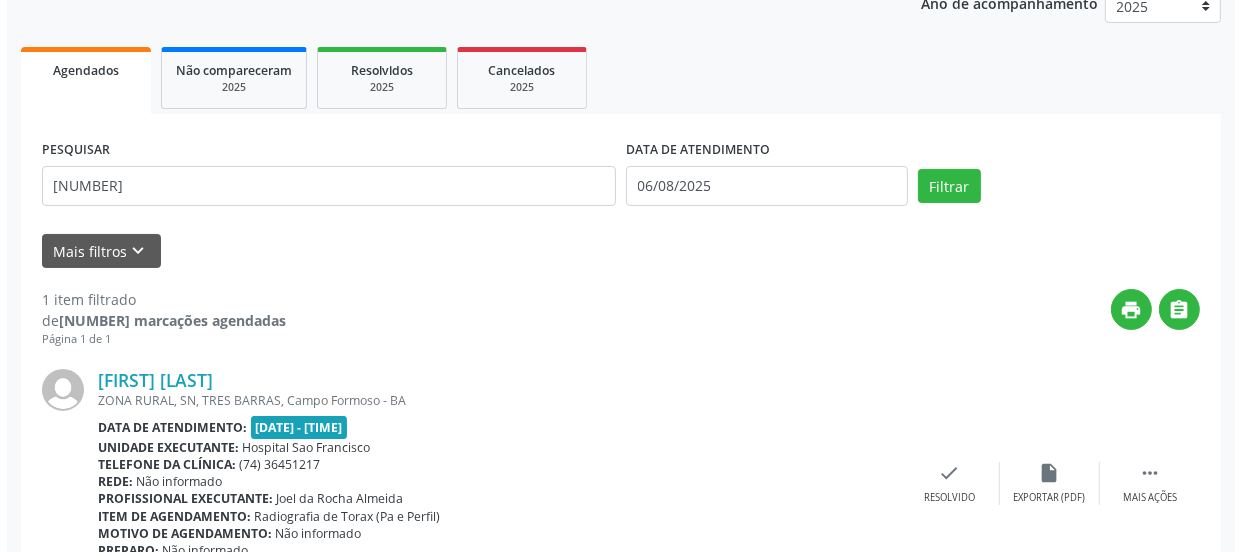 scroll, scrollTop: 352, scrollLeft: 0, axis: vertical 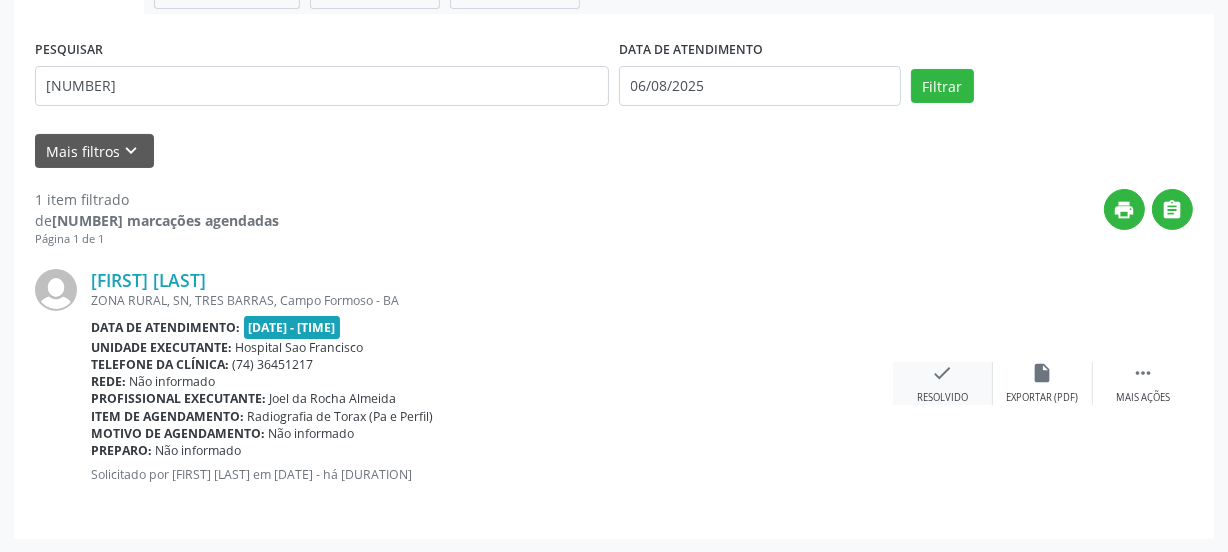 click on "check
Resolvido" at bounding box center [943, 383] 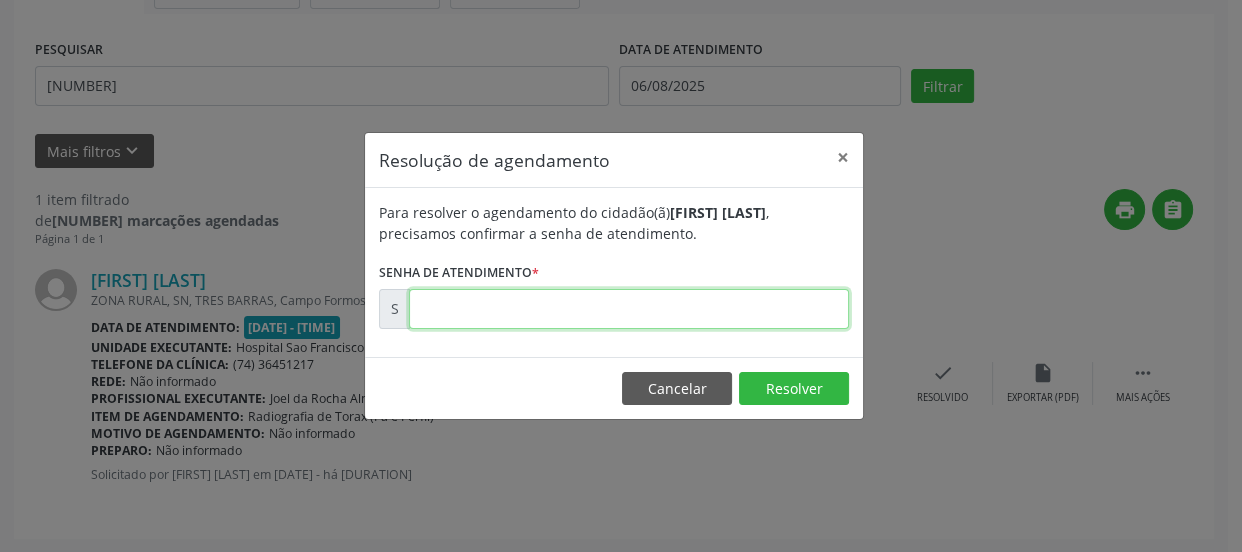 click at bounding box center [629, 309] 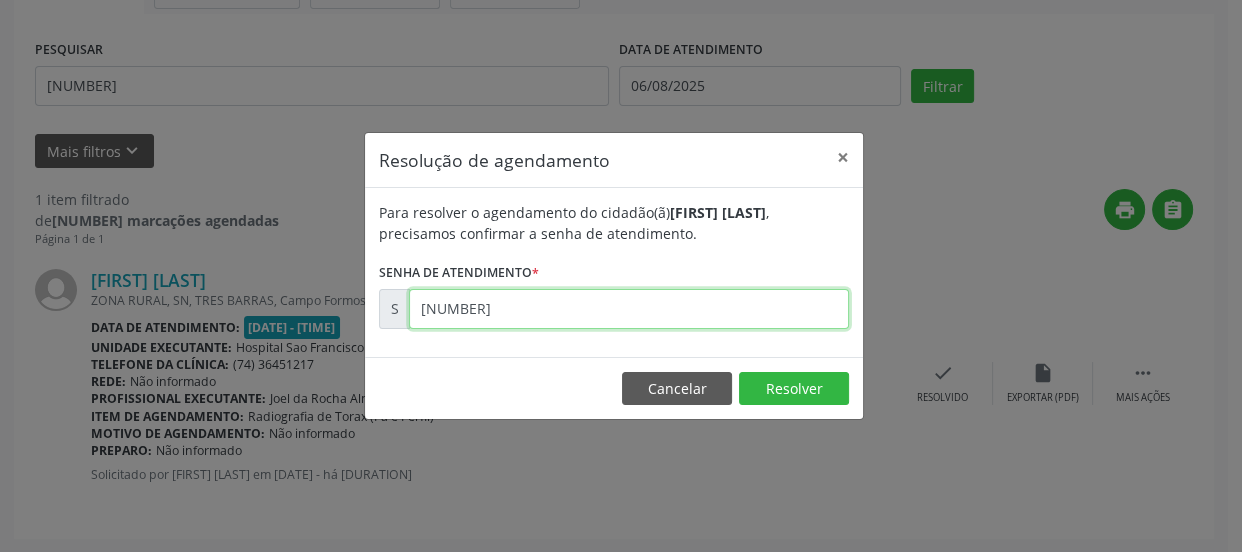 type on "[NUMBER]" 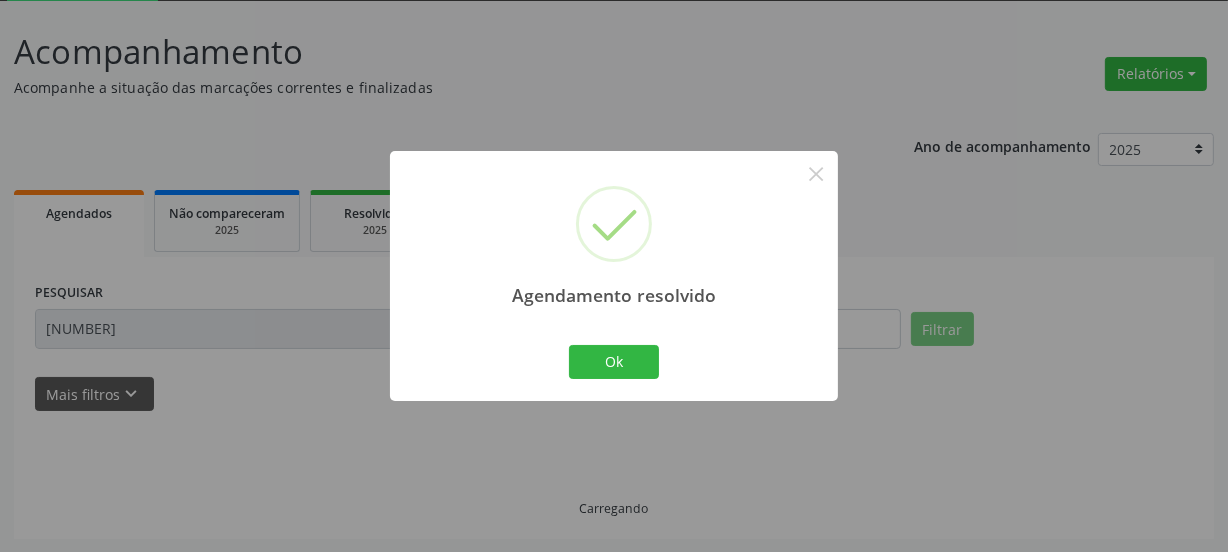 scroll, scrollTop: 65, scrollLeft: 0, axis: vertical 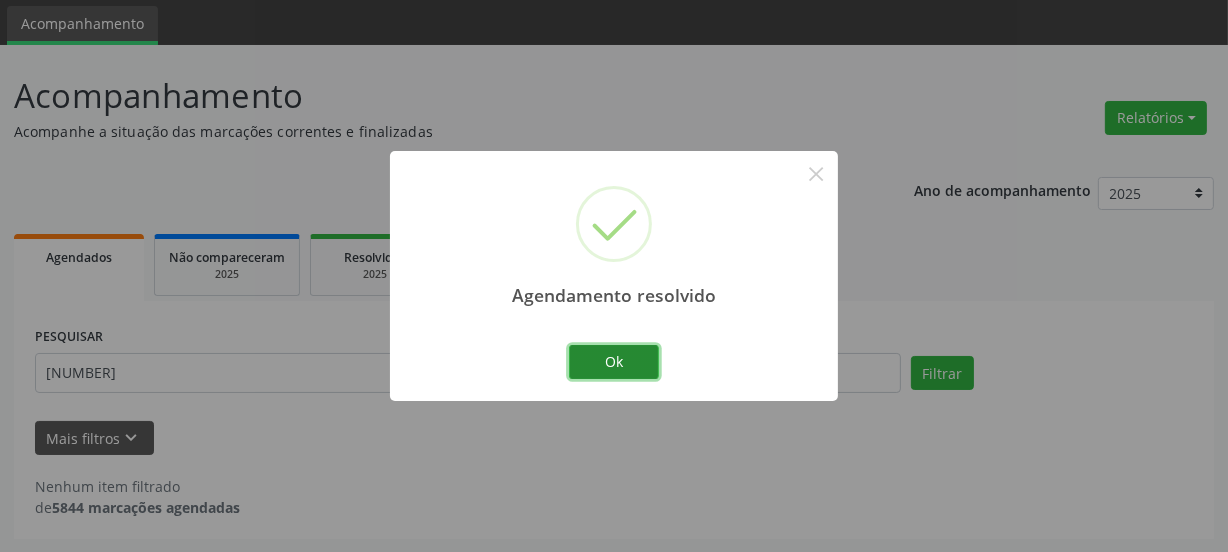 click on "Ok" at bounding box center [614, 362] 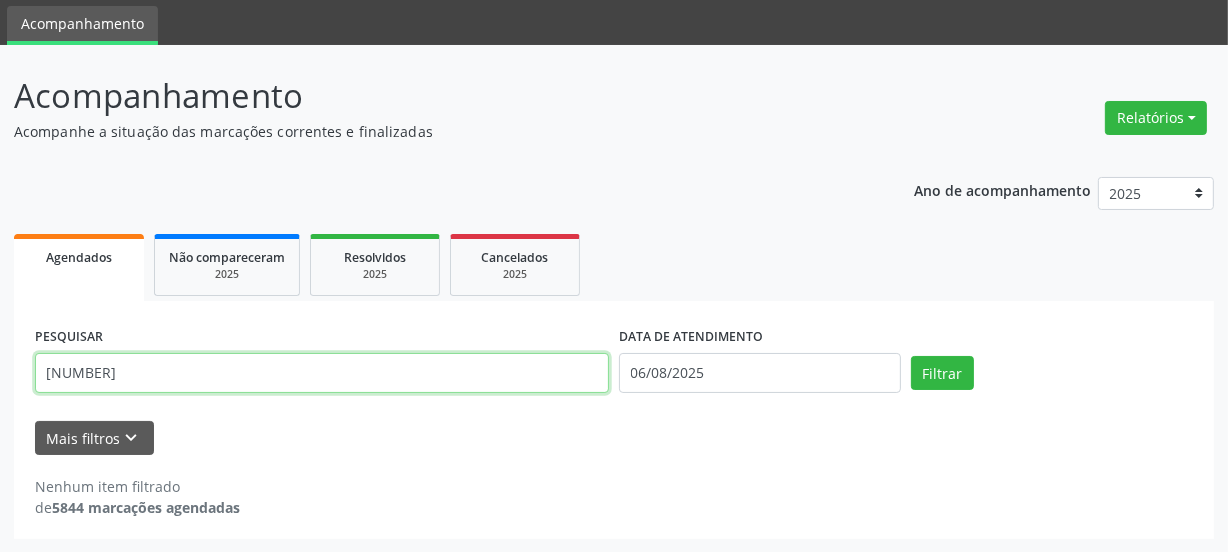 drag, startPoint x: 202, startPoint y: 367, endPoint x: 0, endPoint y: 397, distance: 204.21558 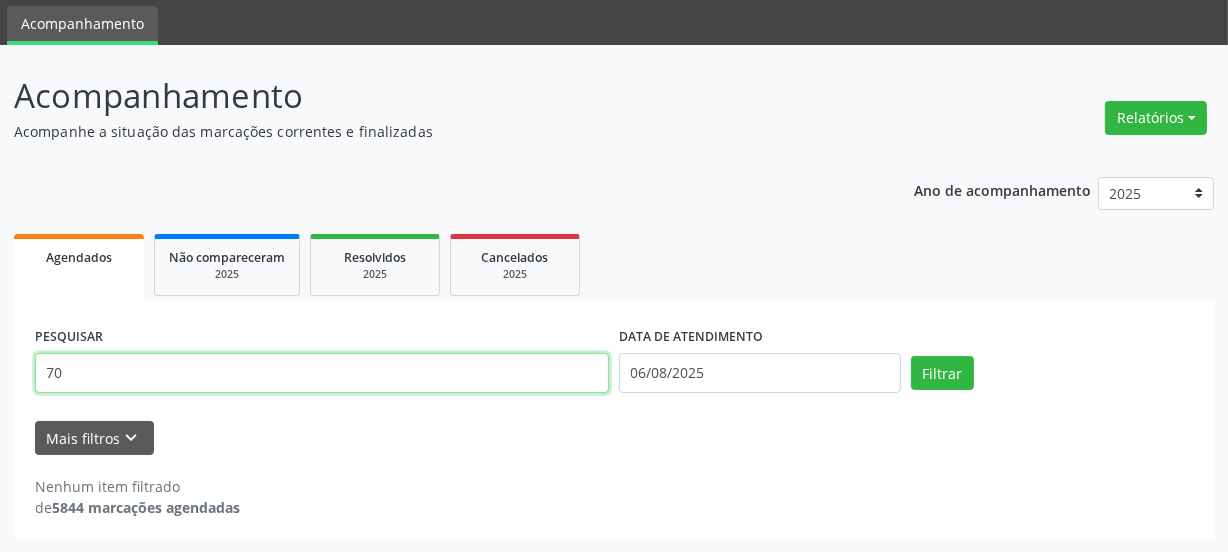 type on "7" 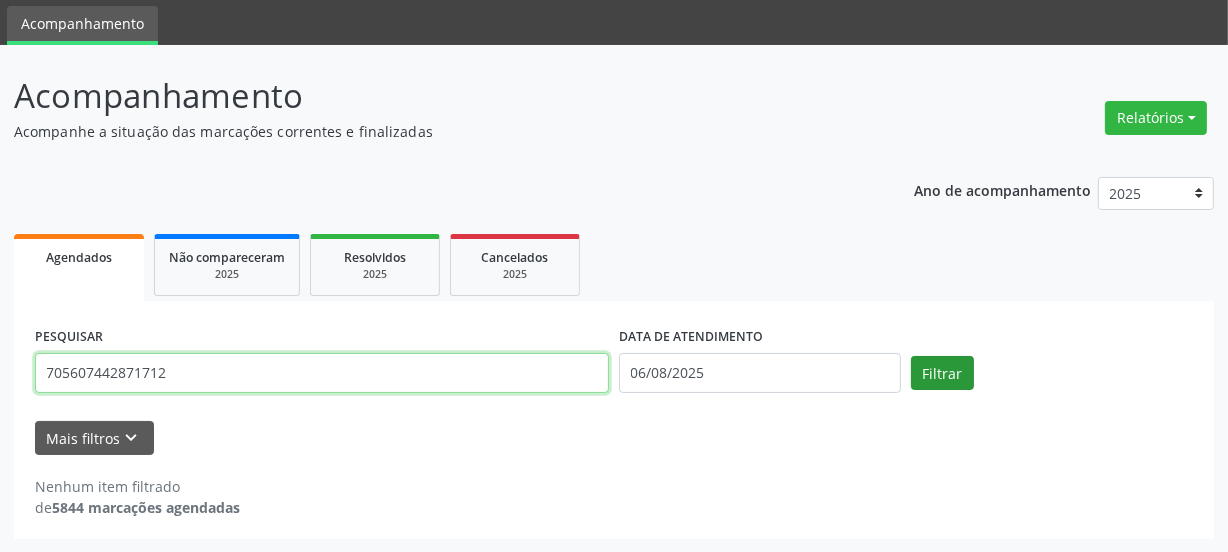 type on "705607442871712" 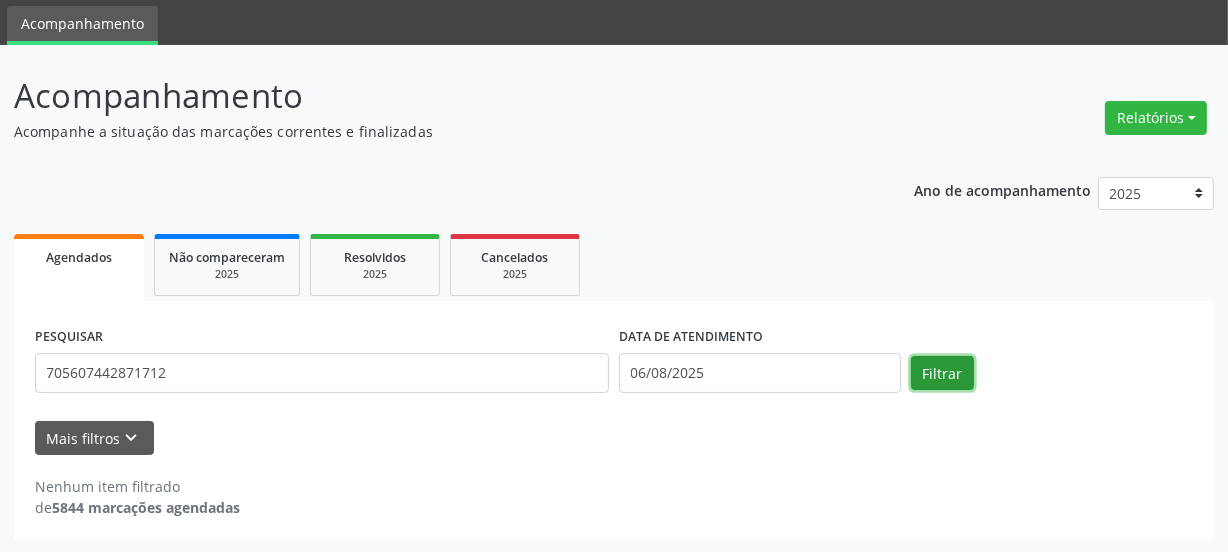 click on "Filtrar" at bounding box center (942, 373) 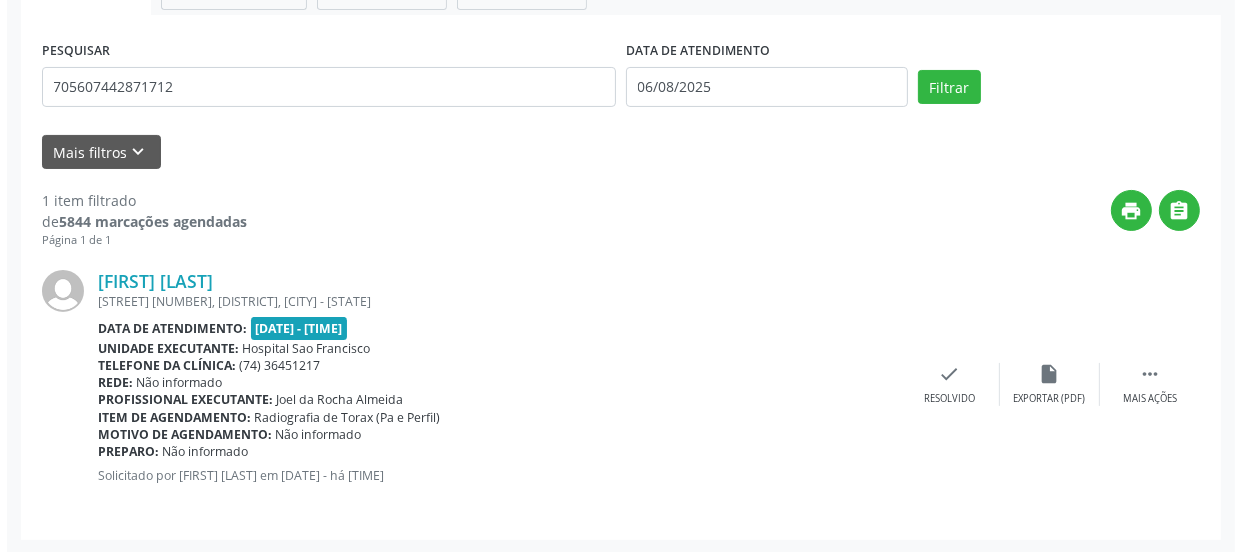 scroll, scrollTop: 352, scrollLeft: 0, axis: vertical 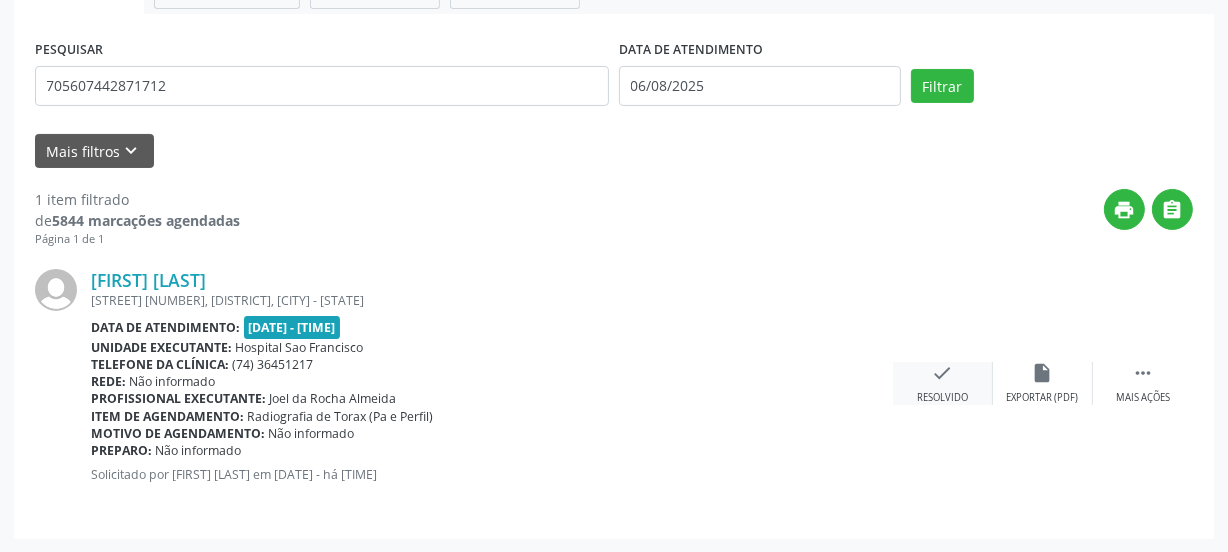 click on "check" at bounding box center (943, 373) 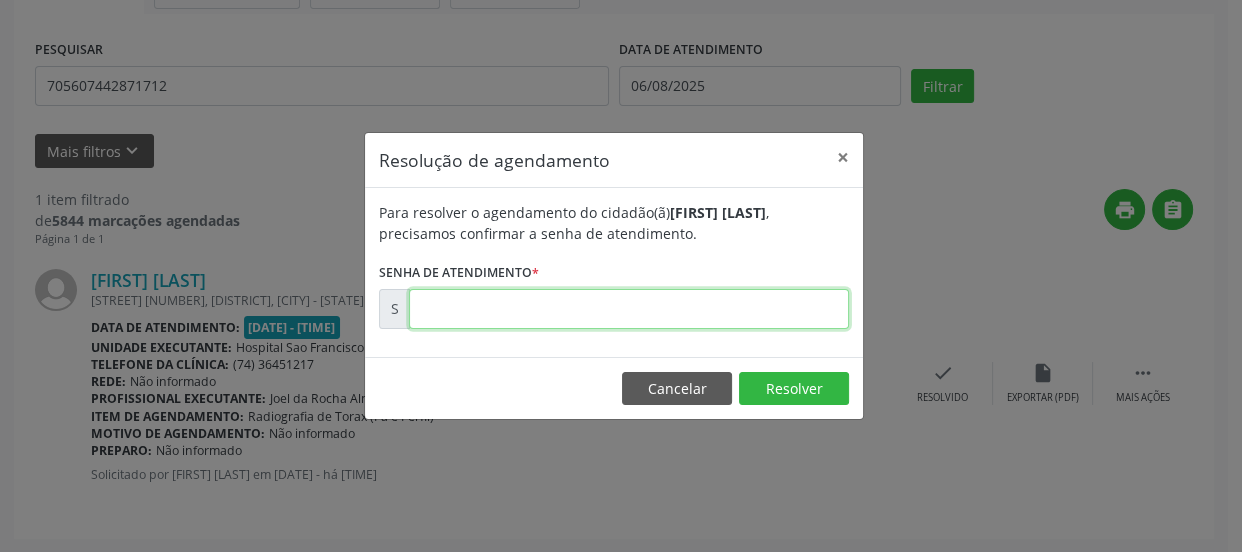 click at bounding box center [629, 309] 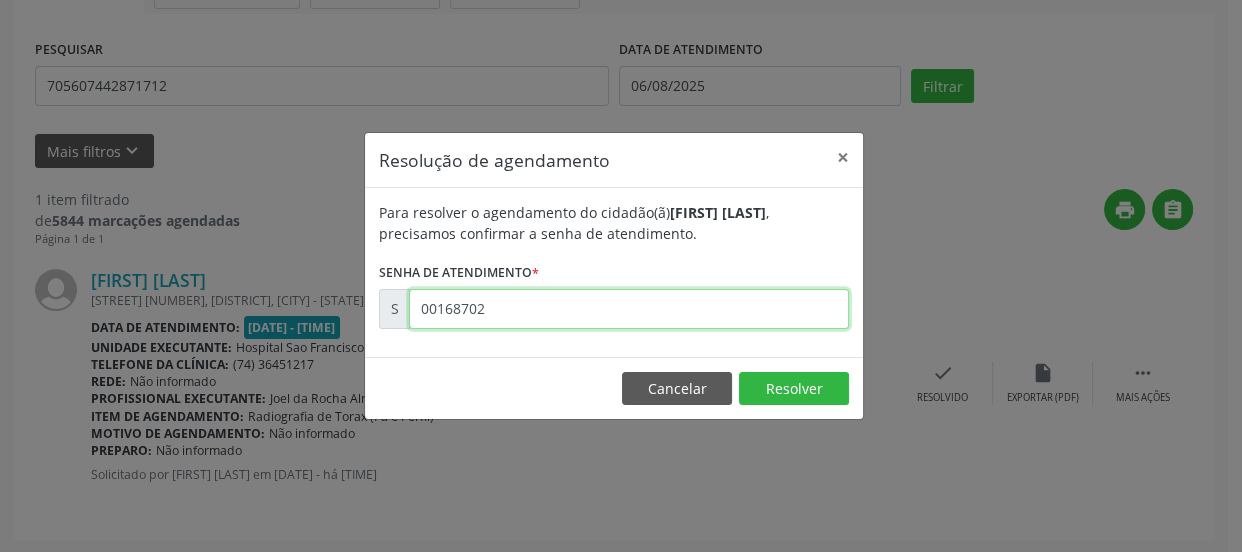 type on "00168702" 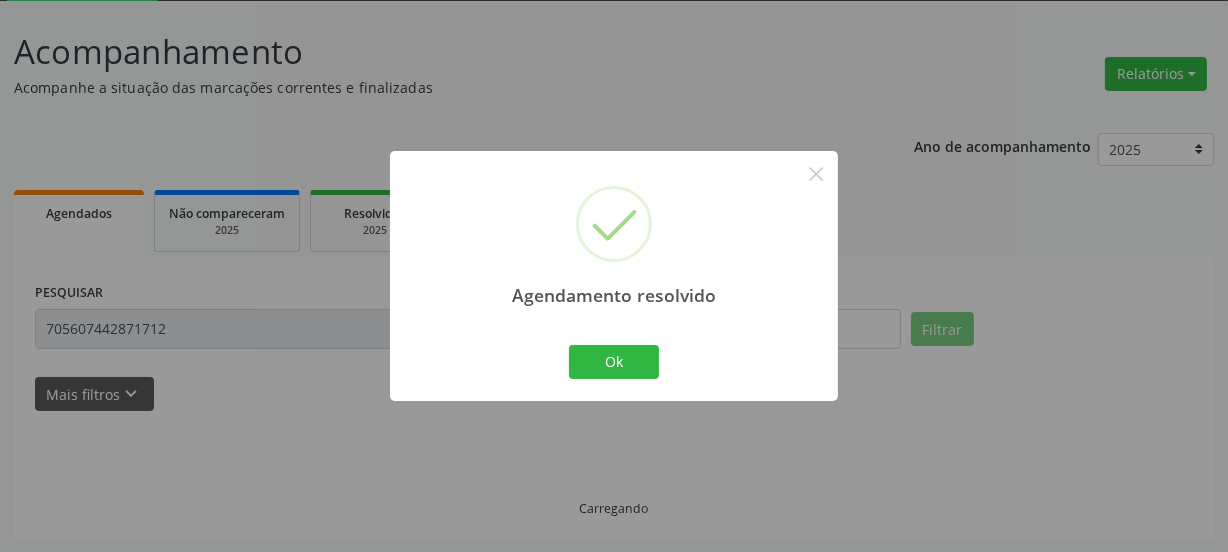 scroll, scrollTop: 65, scrollLeft: 0, axis: vertical 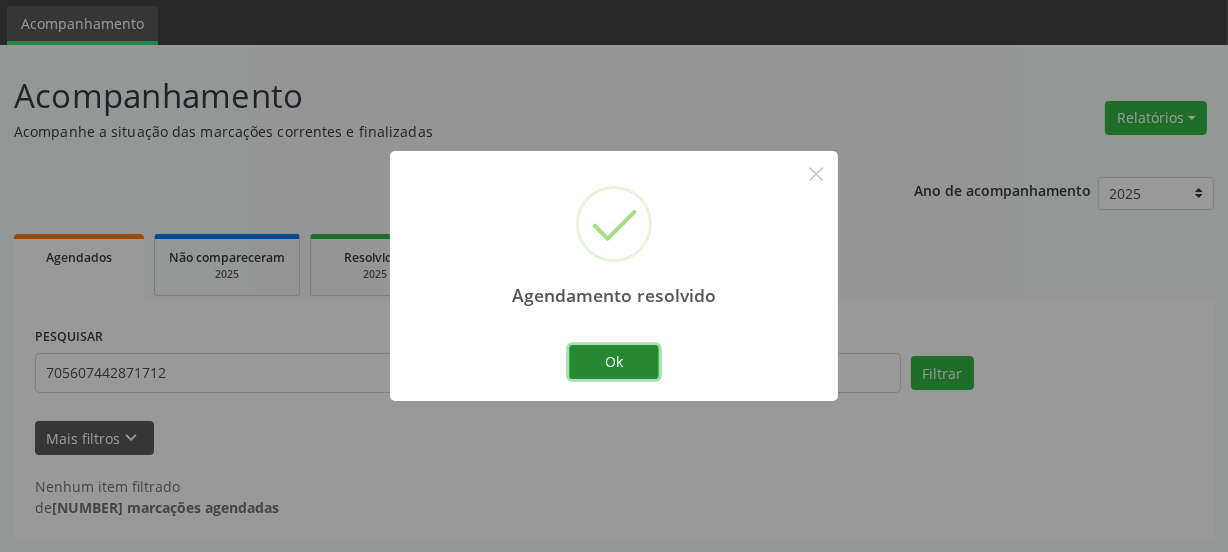 click on "Ok" at bounding box center [614, 362] 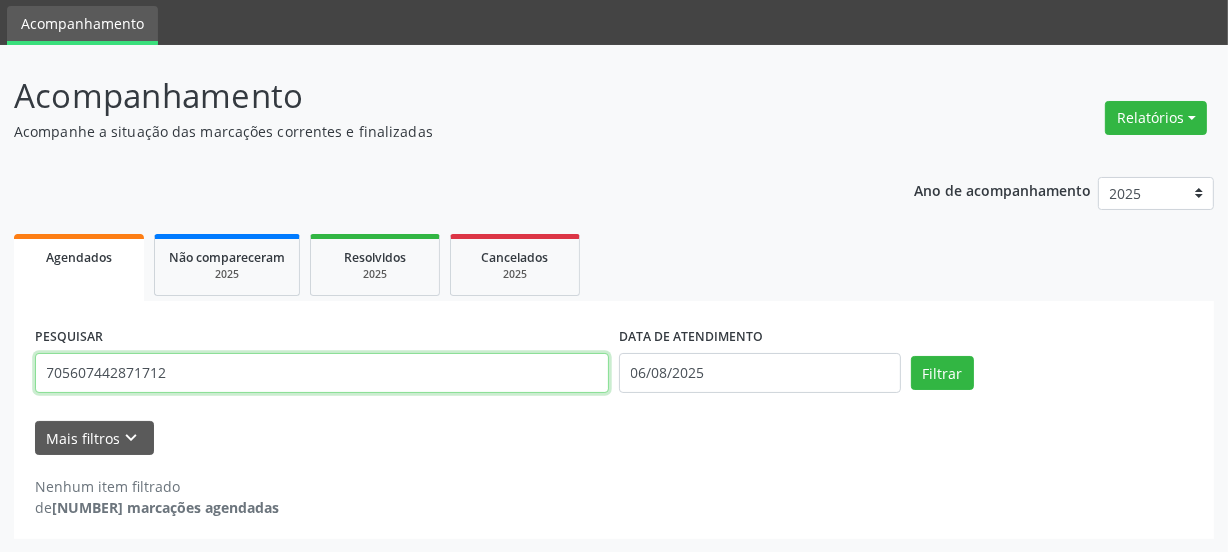 drag, startPoint x: 217, startPoint y: 369, endPoint x: 0, endPoint y: 468, distance: 238.51625 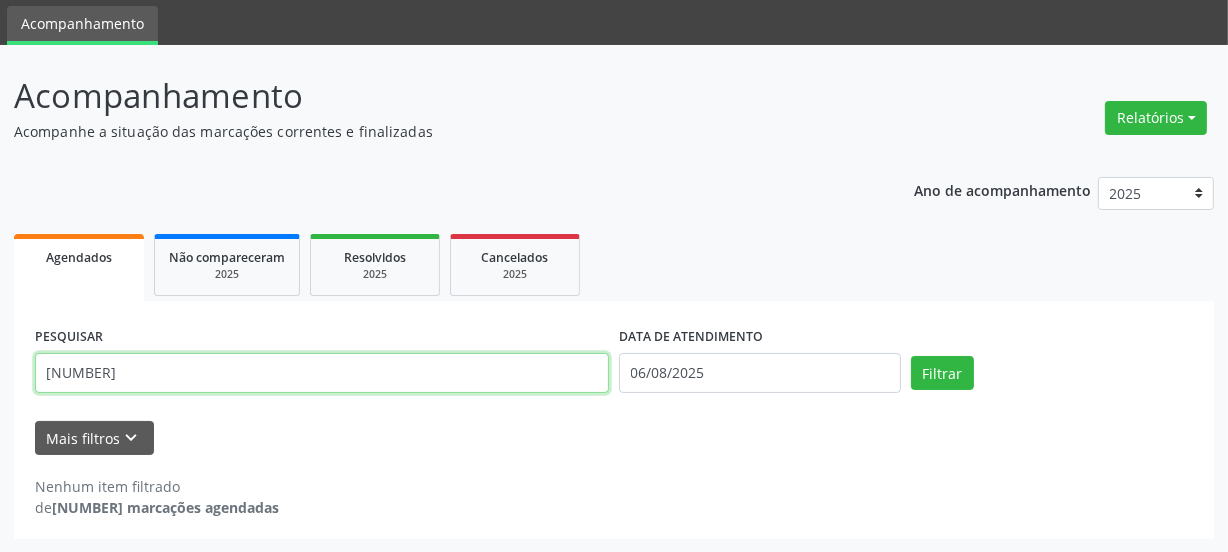 type on "[NUMBER]" 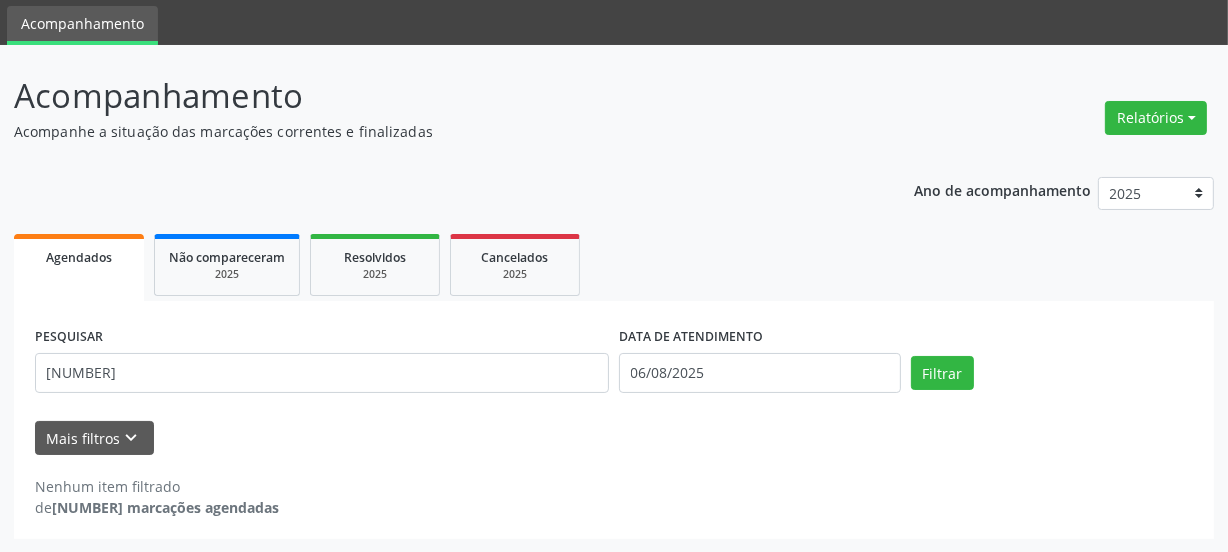 click on "PESQUISAR
[NUMBER]
DATA DE ATENDIMENTO
[DATE]
Filtrar" at bounding box center [614, 364] 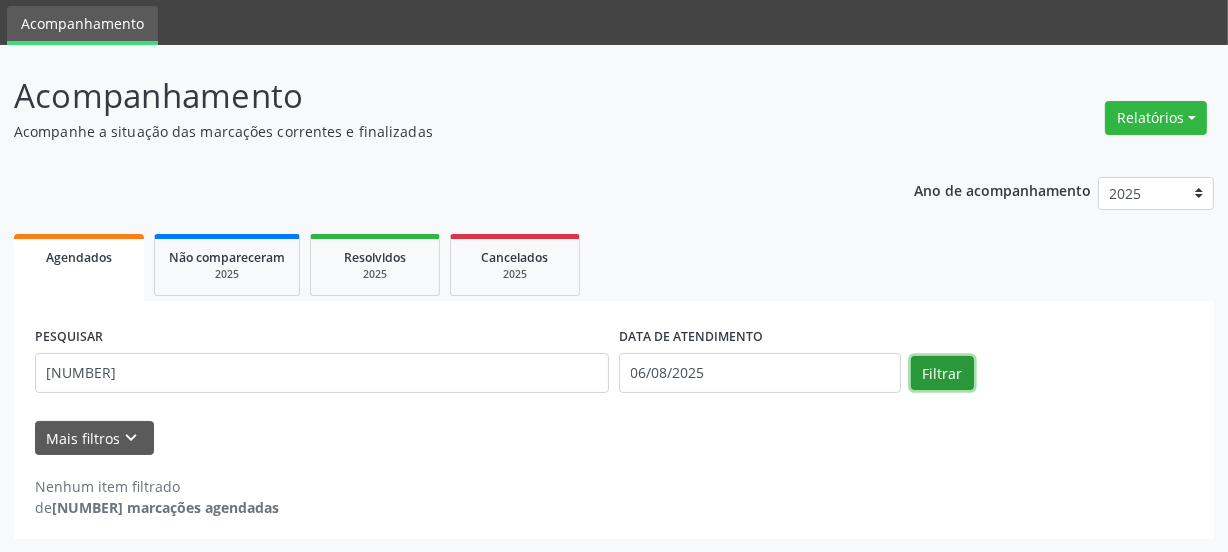 click on "Filtrar" at bounding box center [942, 373] 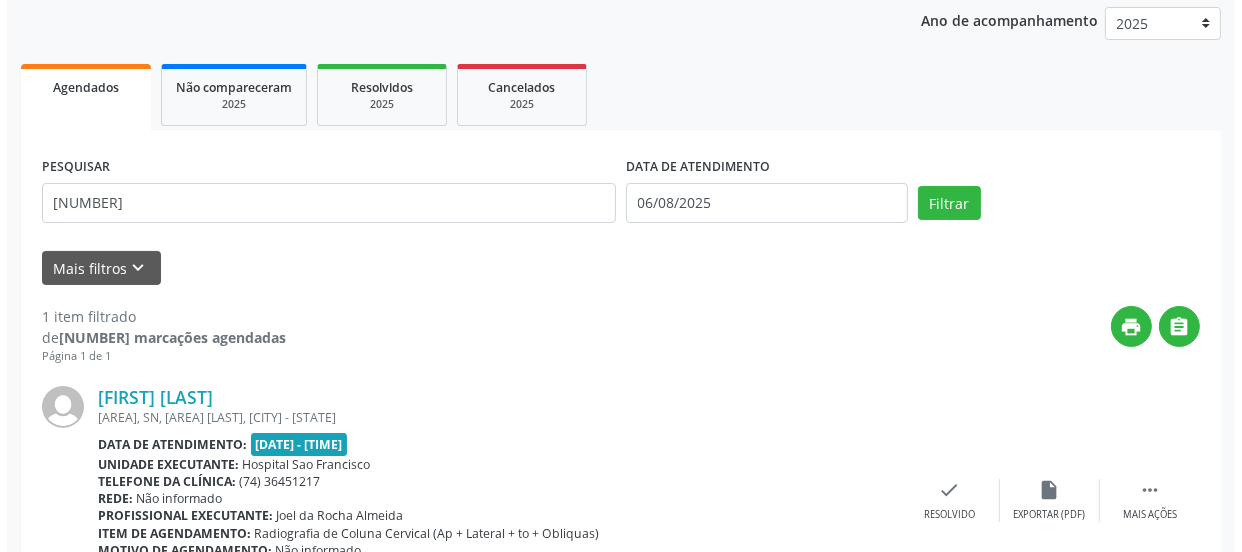 scroll, scrollTop: 352, scrollLeft: 0, axis: vertical 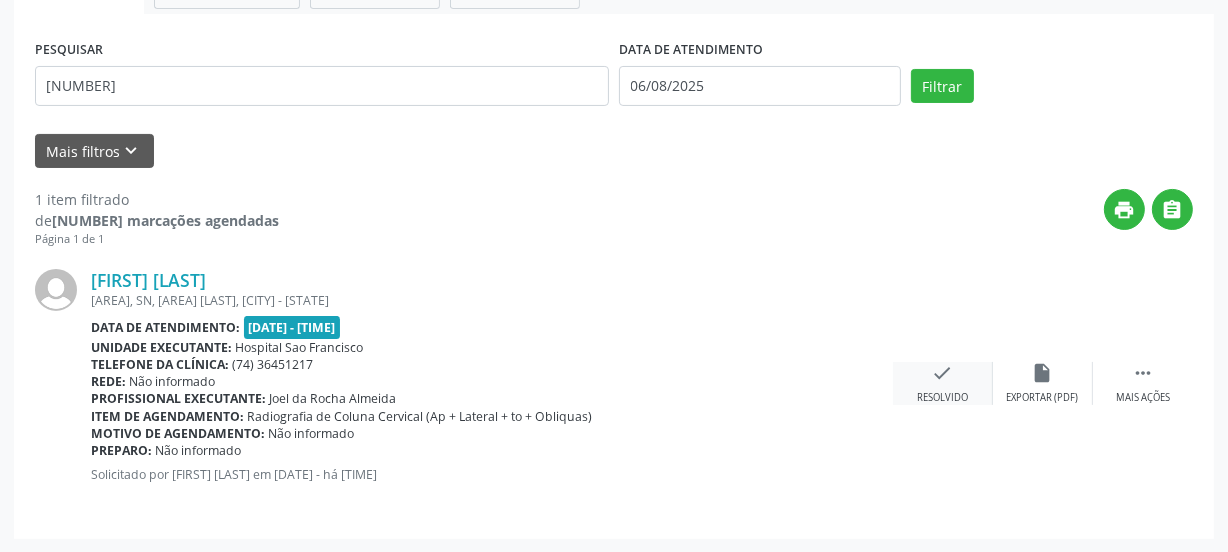 click on "check" at bounding box center [943, 373] 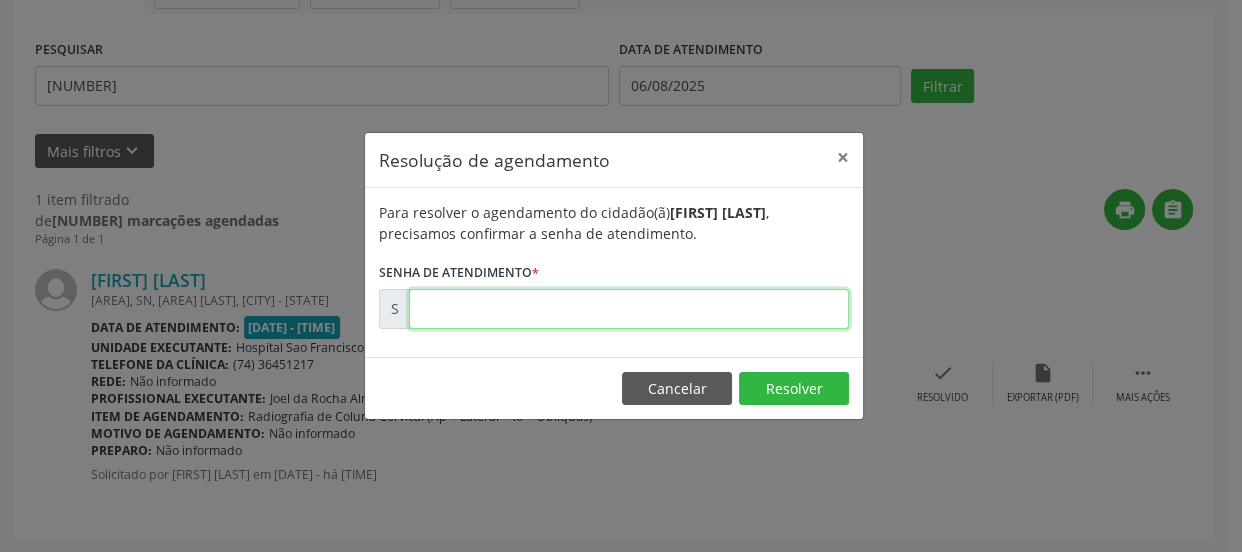 click at bounding box center (629, 309) 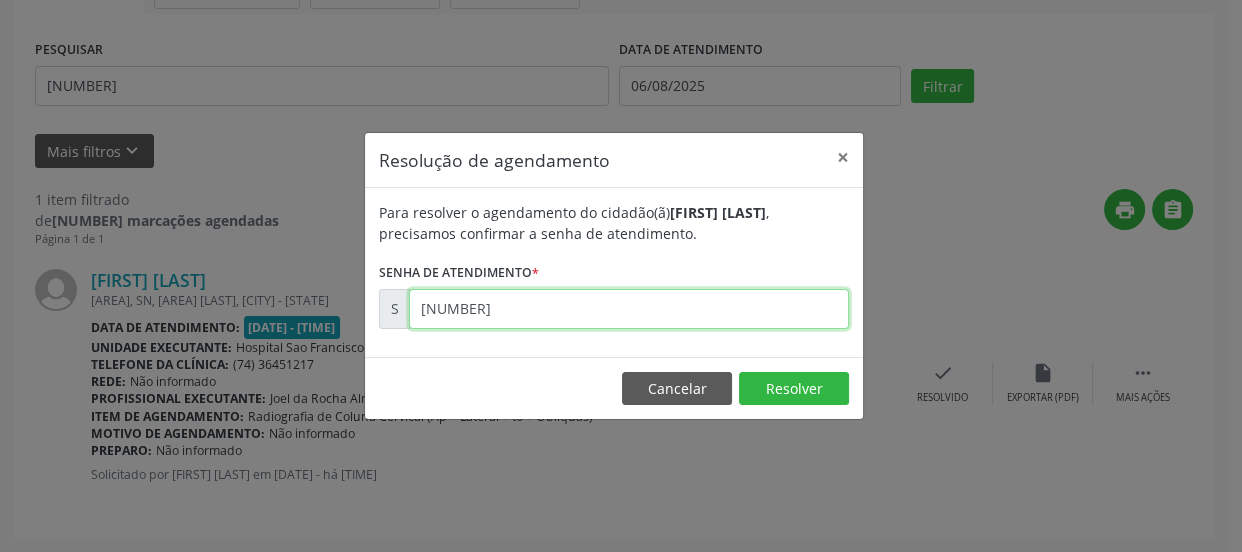 type on "[NUMBER]" 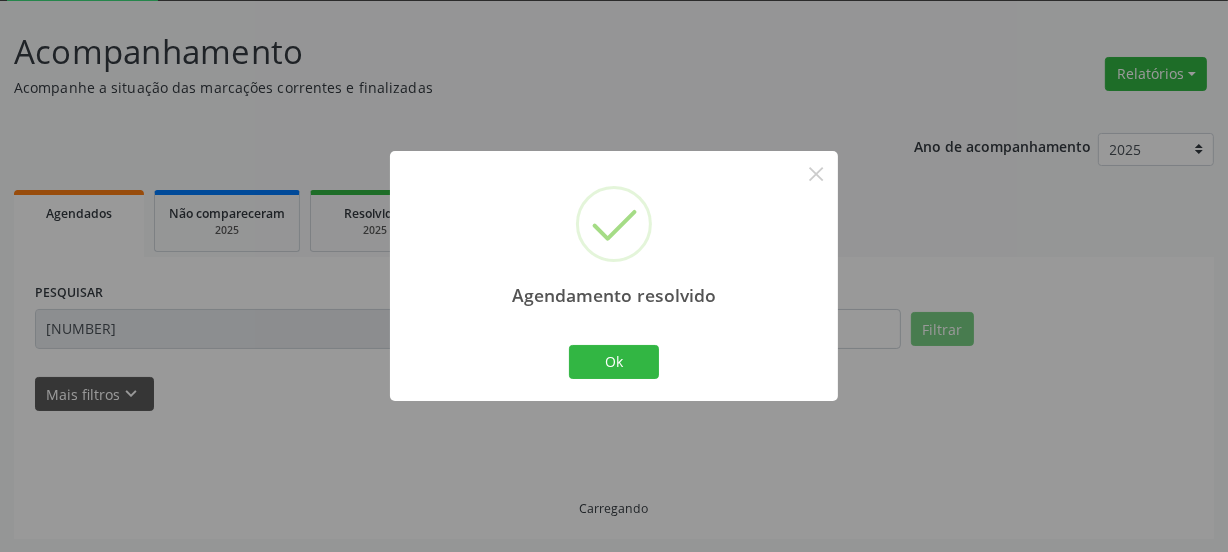 scroll, scrollTop: 65, scrollLeft: 0, axis: vertical 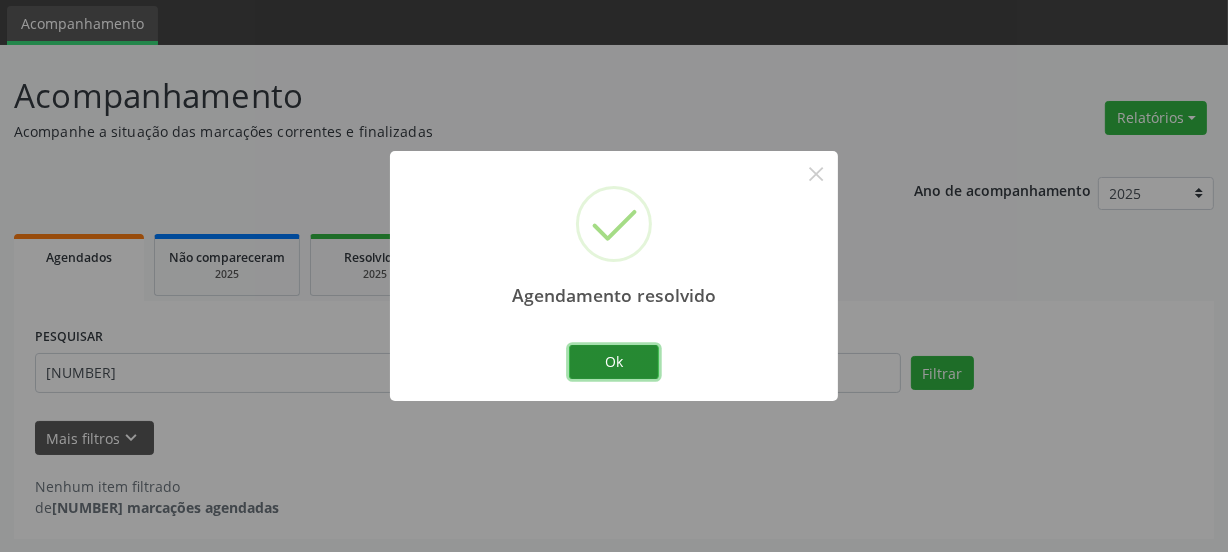 click on "Ok" at bounding box center [614, 362] 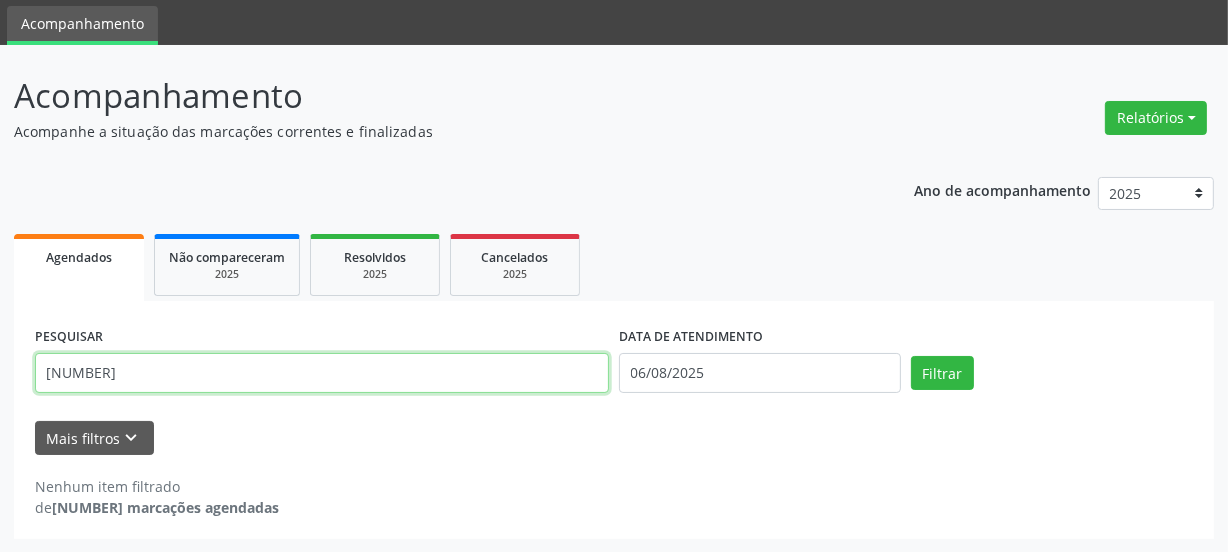 drag, startPoint x: 197, startPoint y: 370, endPoint x: 0, endPoint y: 435, distance: 207.44638 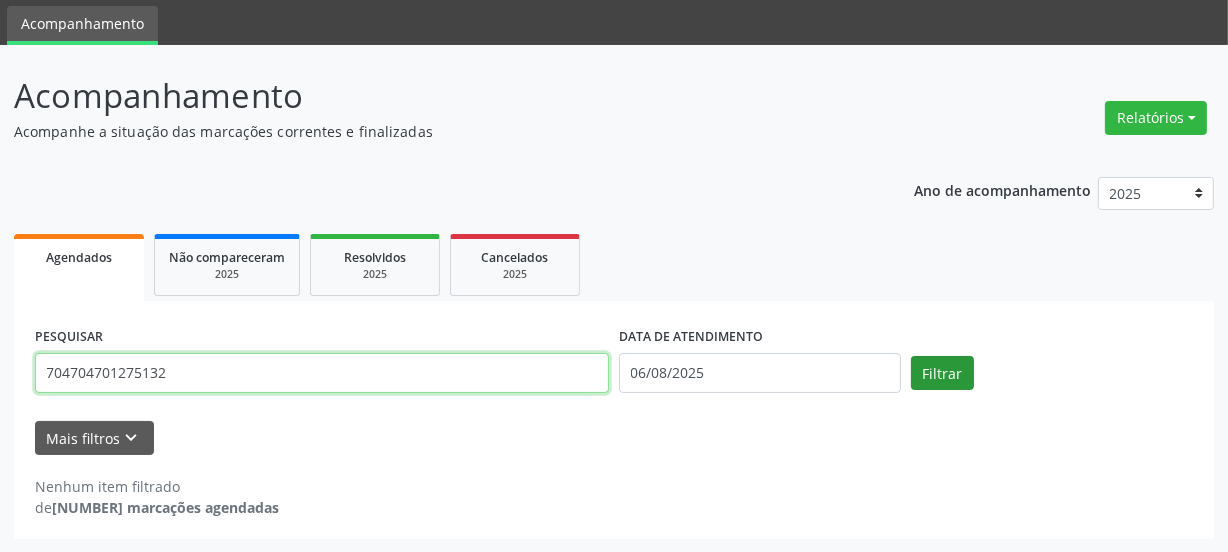 type on "704704701275132" 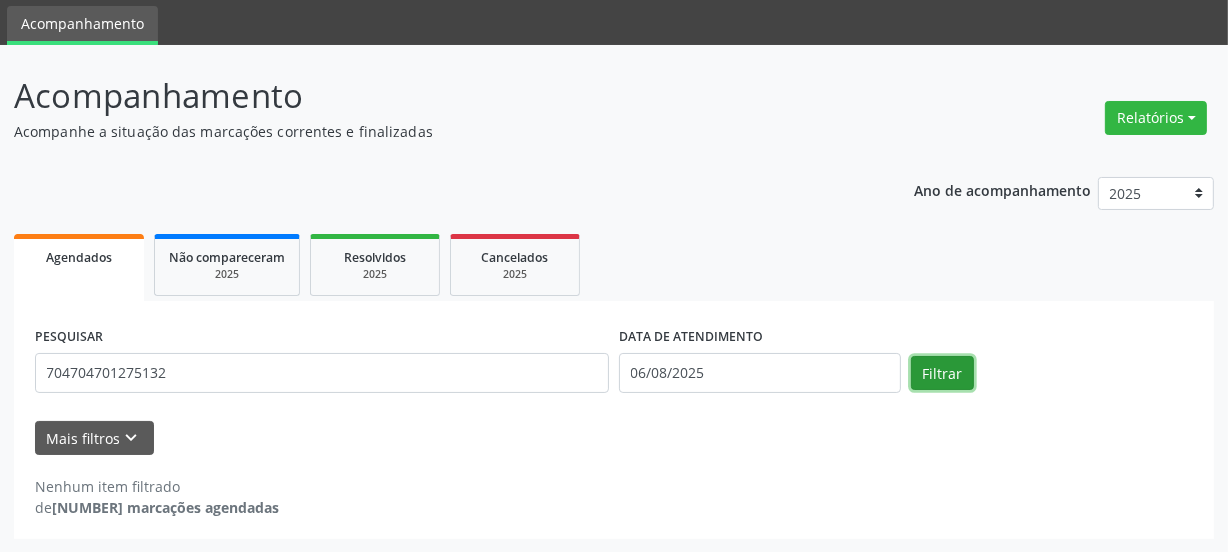 click on "Filtrar" at bounding box center [942, 373] 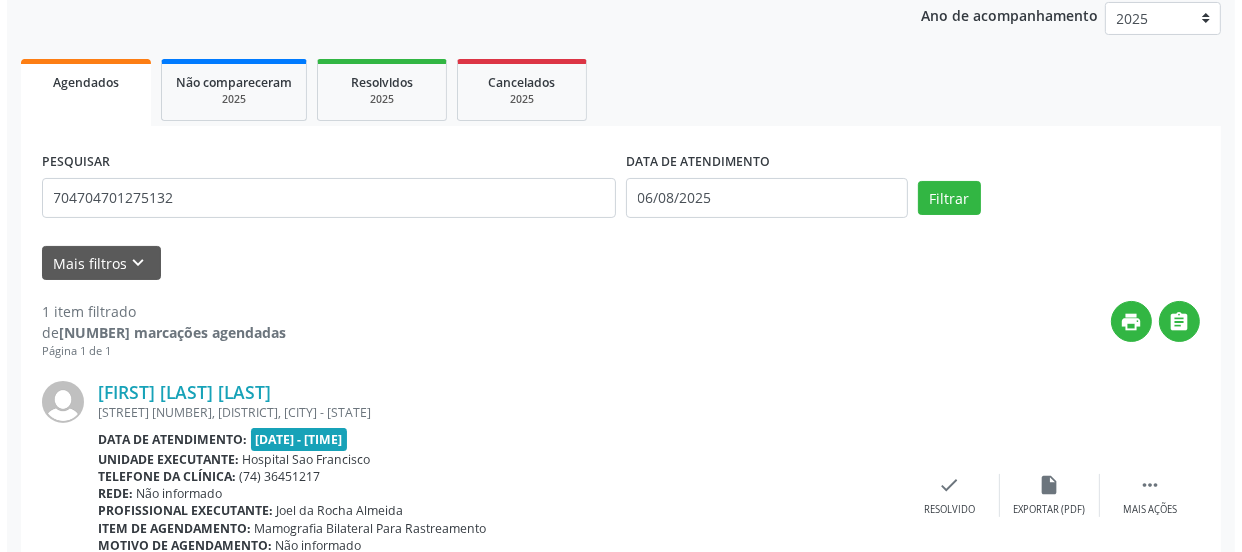 scroll, scrollTop: 352, scrollLeft: 0, axis: vertical 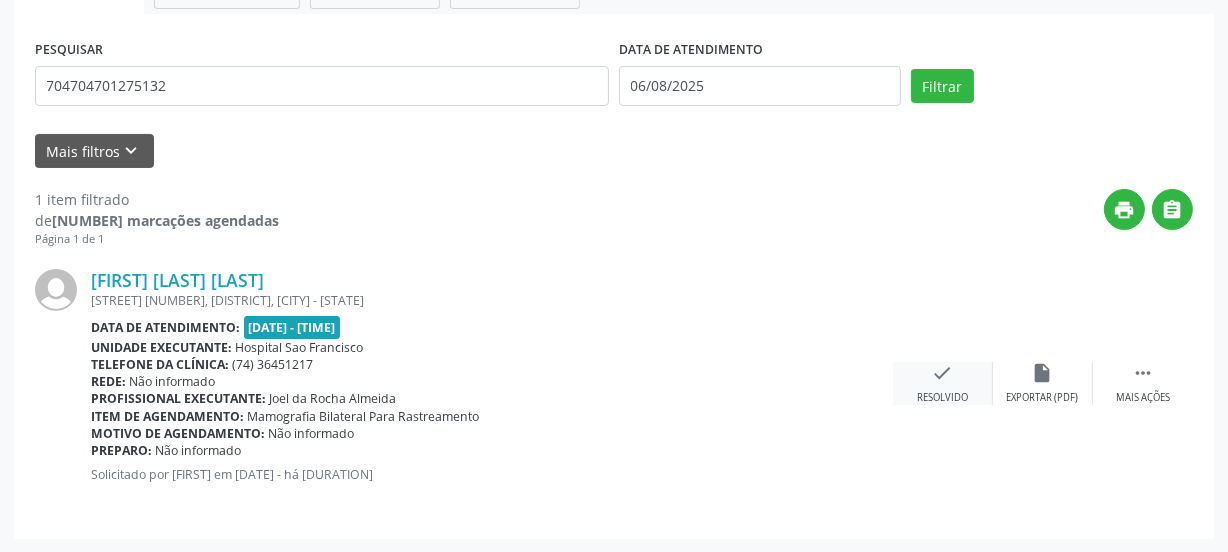click on "check" at bounding box center (943, 373) 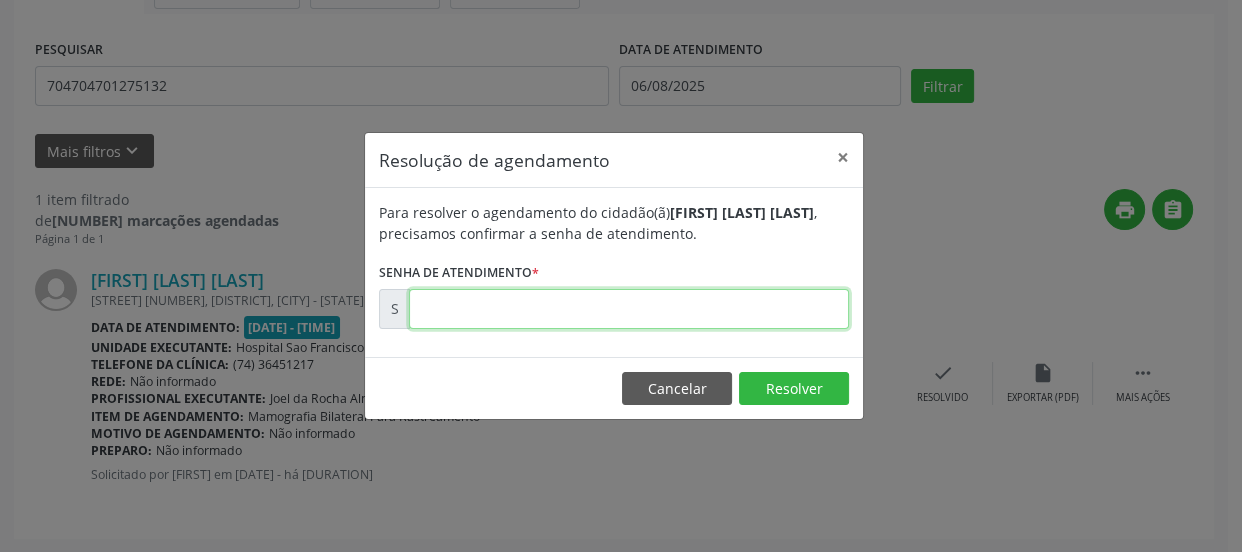 click at bounding box center [629, 309] 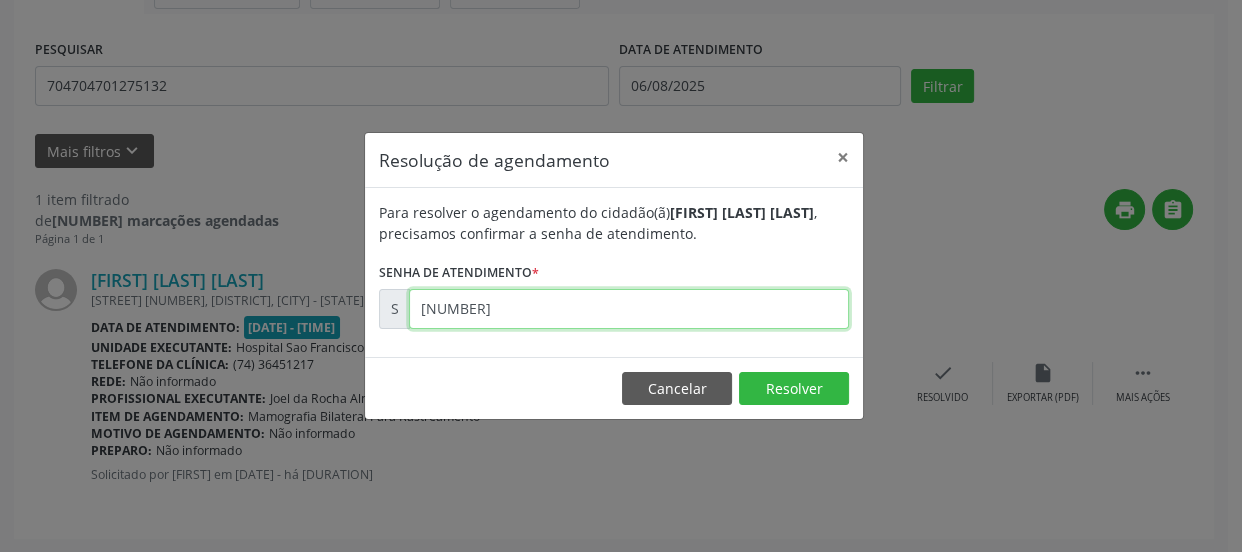 type on "[NUMBER]" 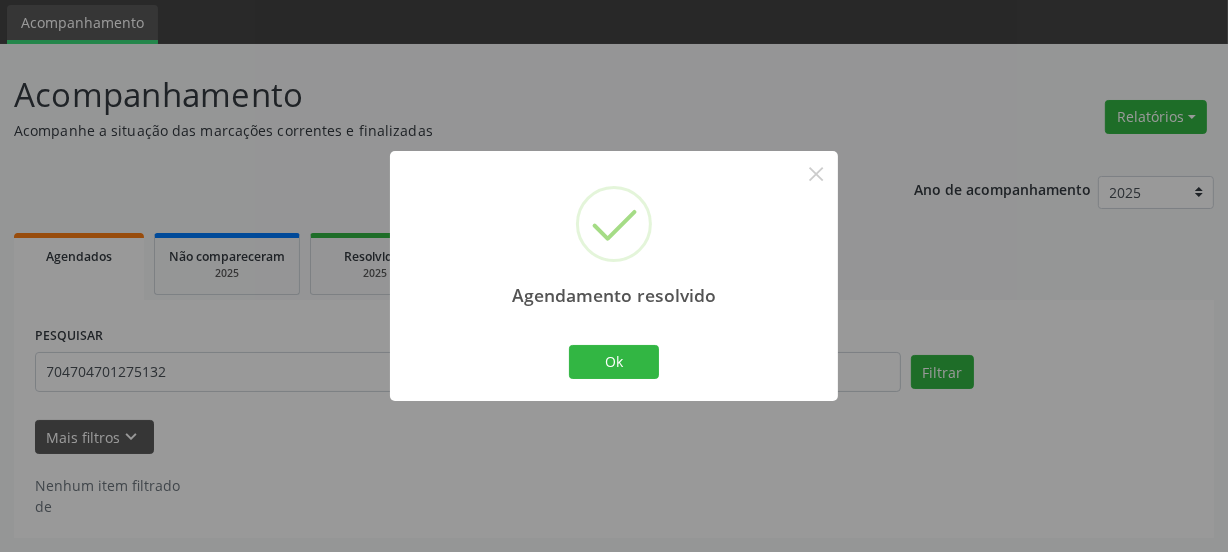scroll, scrollTop: 65, scrollLeft: 0, axis: vertical 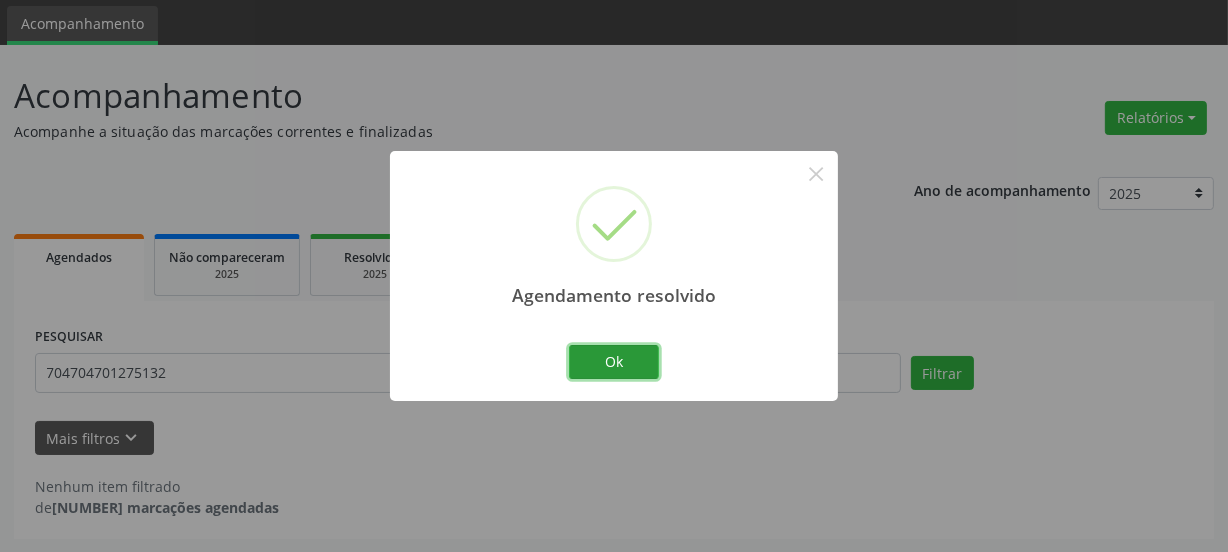 click on "Ok" at bounding box center [614, 362] 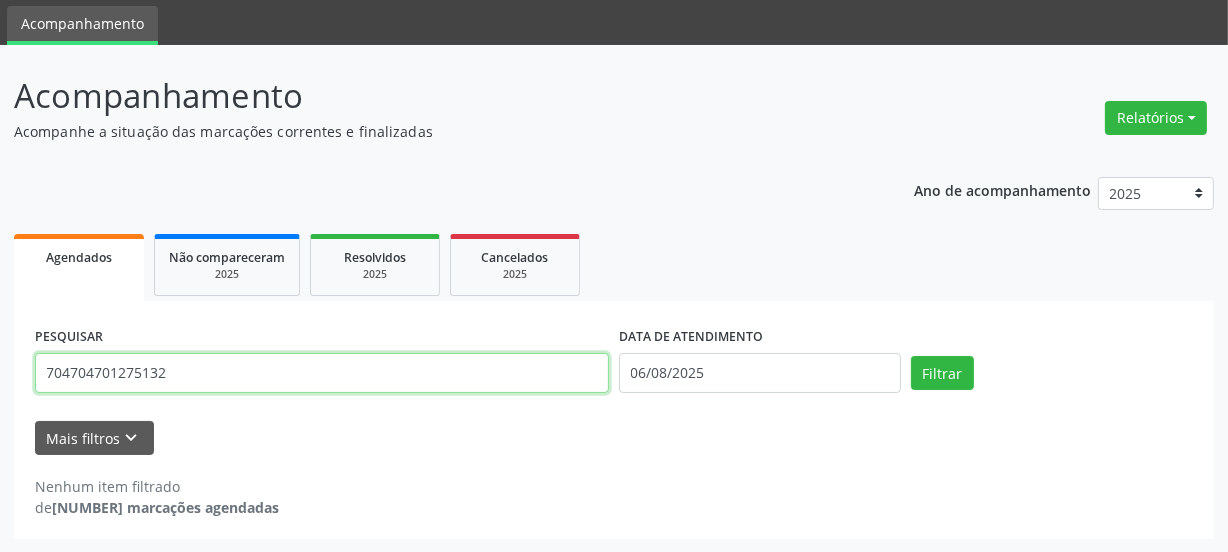 drag, startPoint x: 179, startPoint y: 377, endPoint x: 0, endPoint y: 416, distance: 183.19934 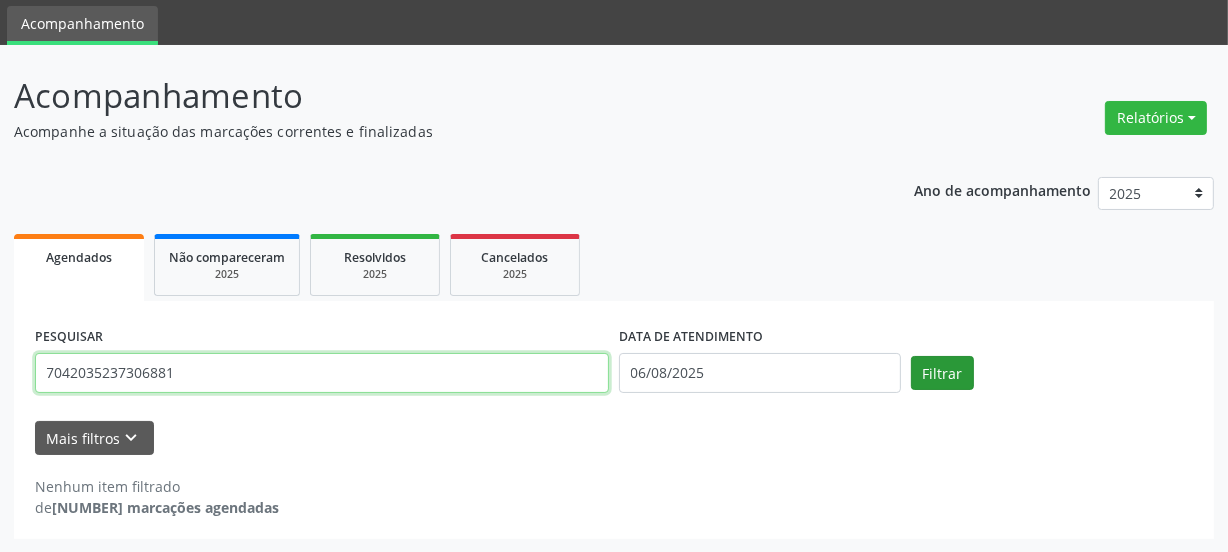 type on "7042035237306881" 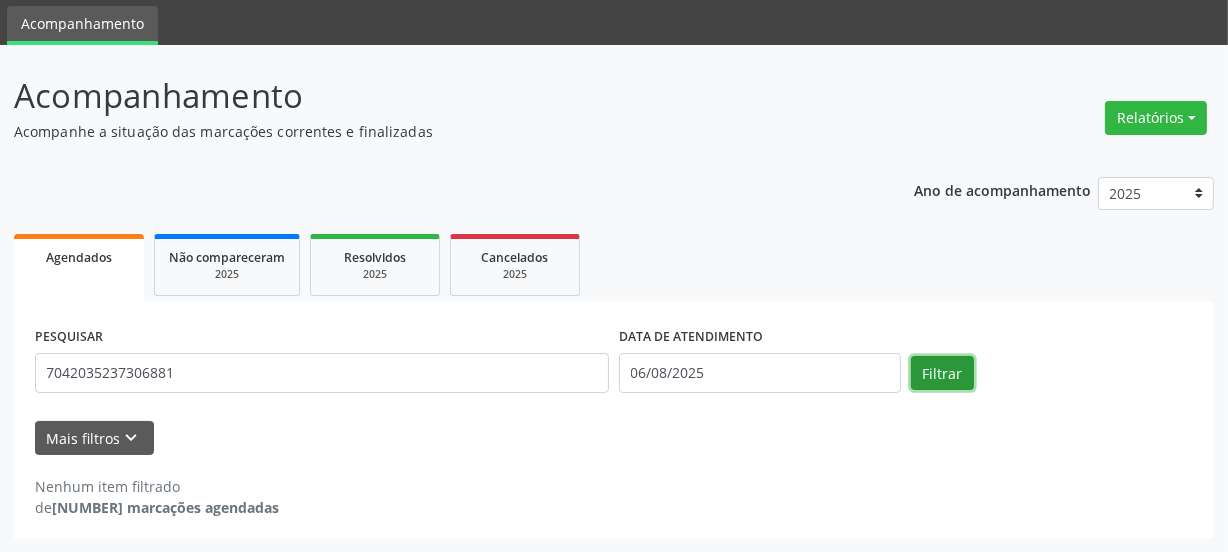 click on "Filtrar" at bounding box center (942, 373) 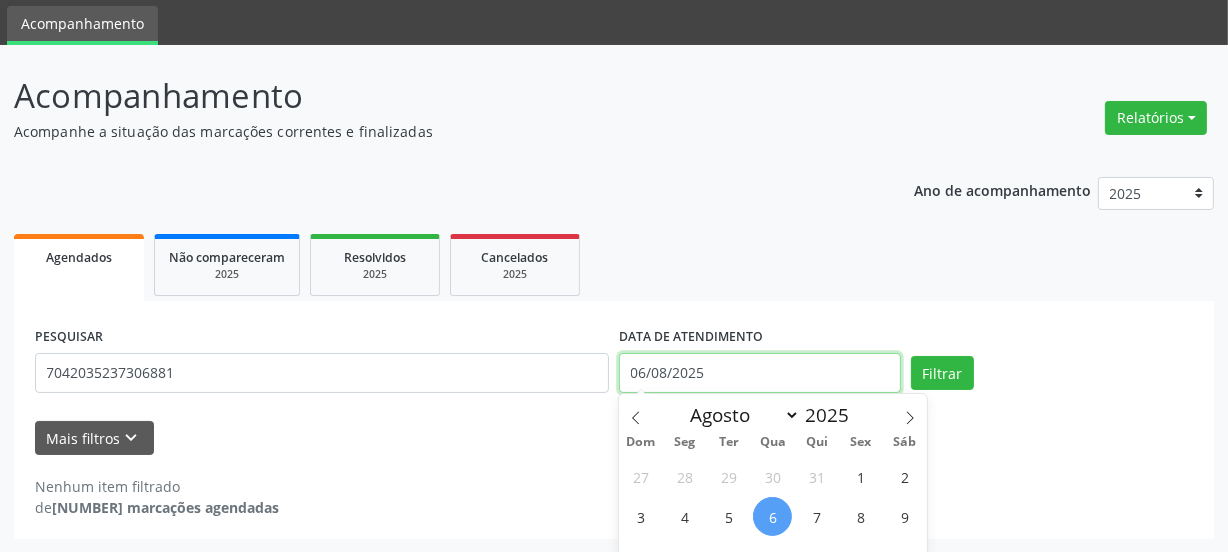 drag, startPoint x: 796, startPoint y: 373, endPoint x: 745, endPoint y: 328, distance: 68.0147 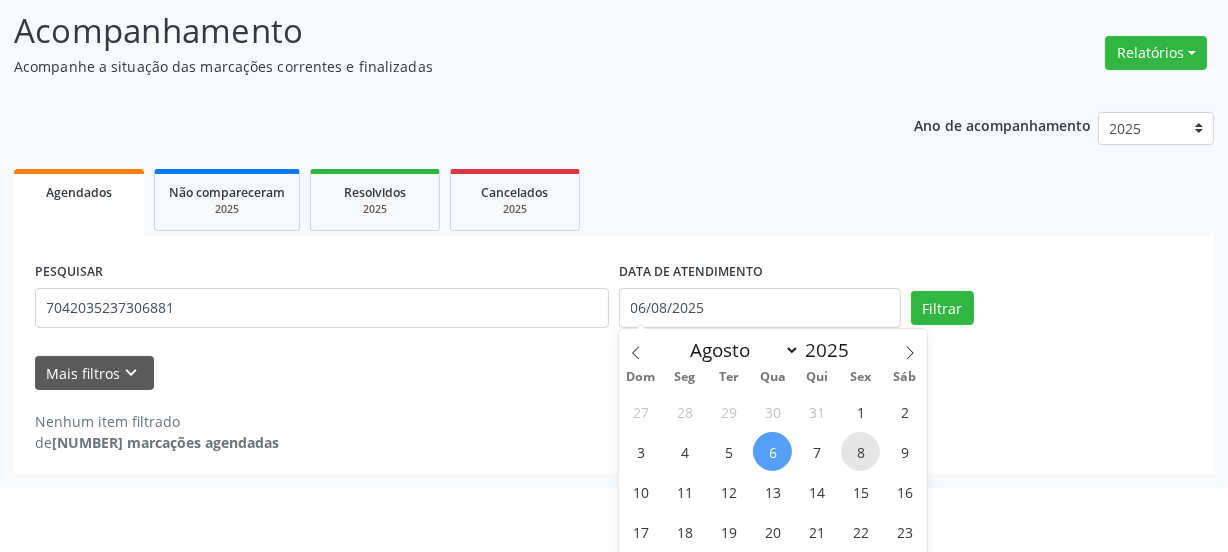 click on "8" at bounding box center (860, 451) 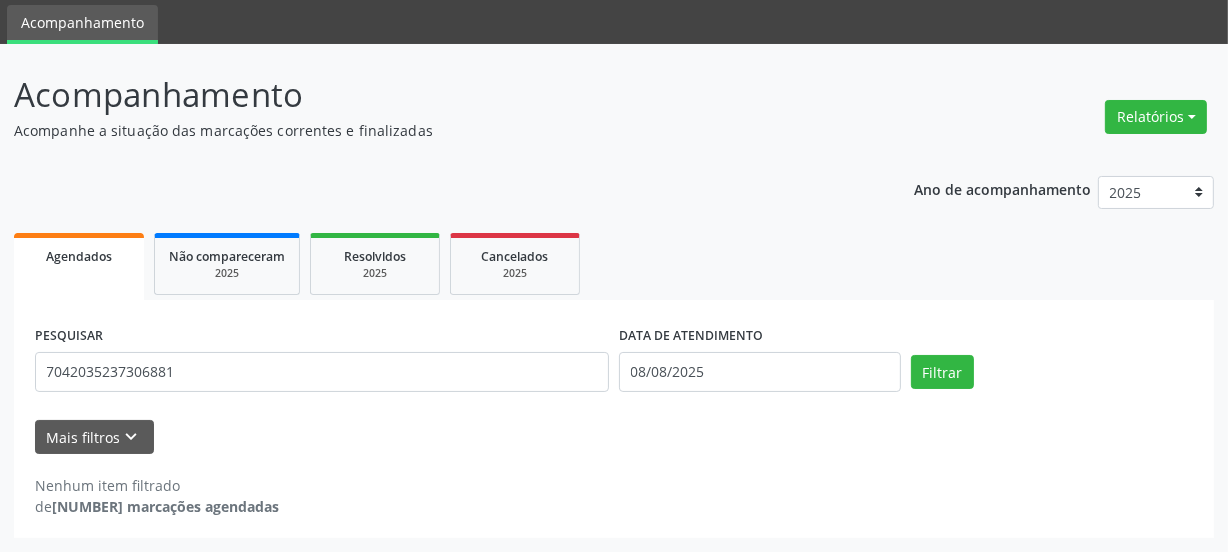 scroll, scrollTop: 65, scrollLeft: 0, axis: vertical 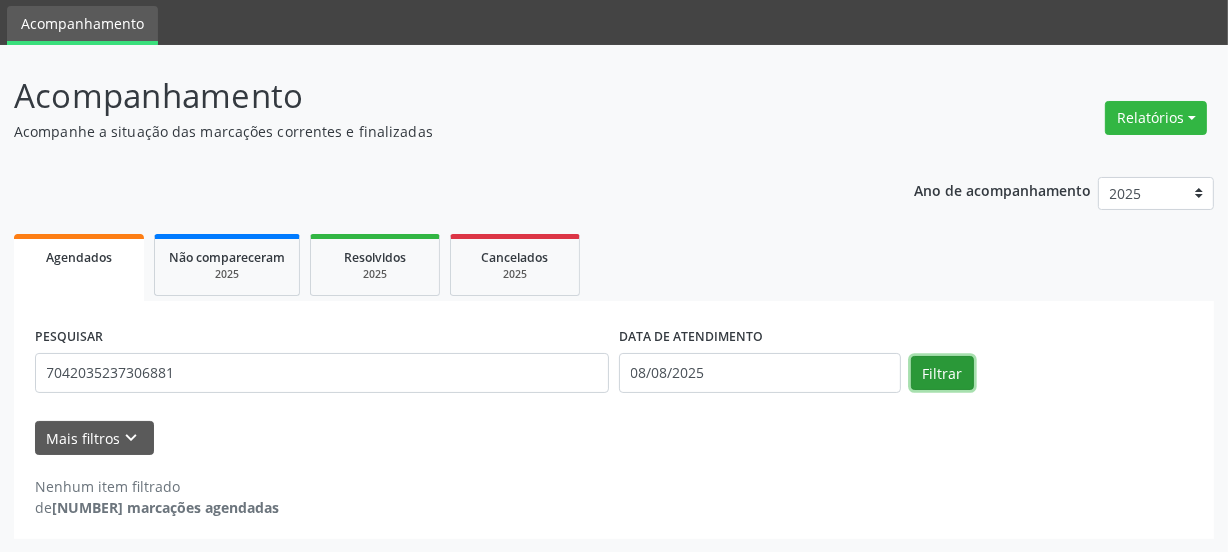 click on "Filtrar" at bounding box center (942, 373) 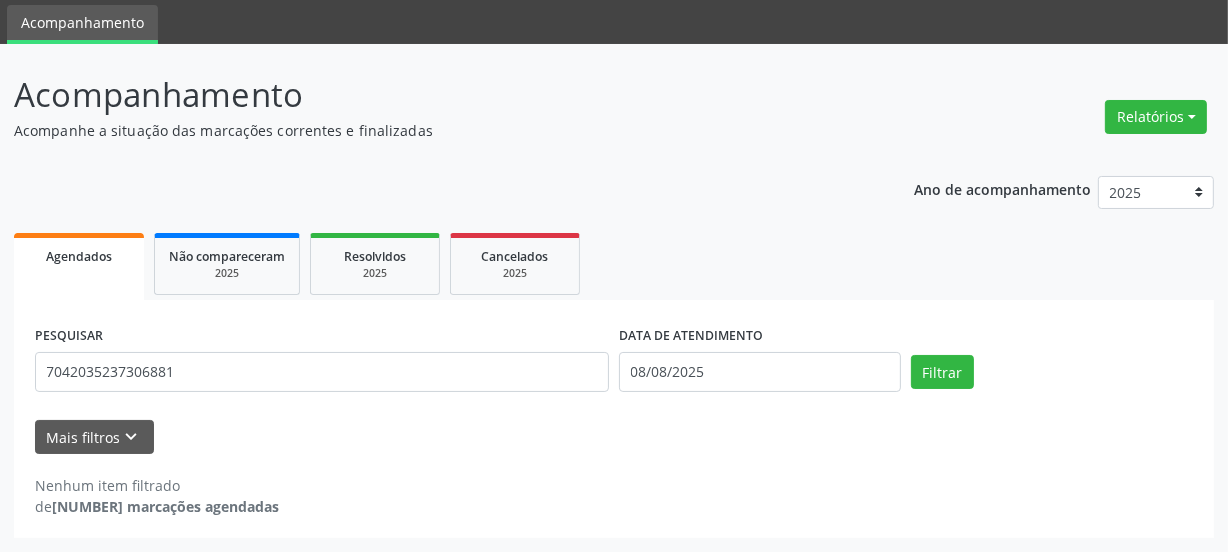 scroll, scrollTop: 65, scrollLeft: 0, axis: vertical 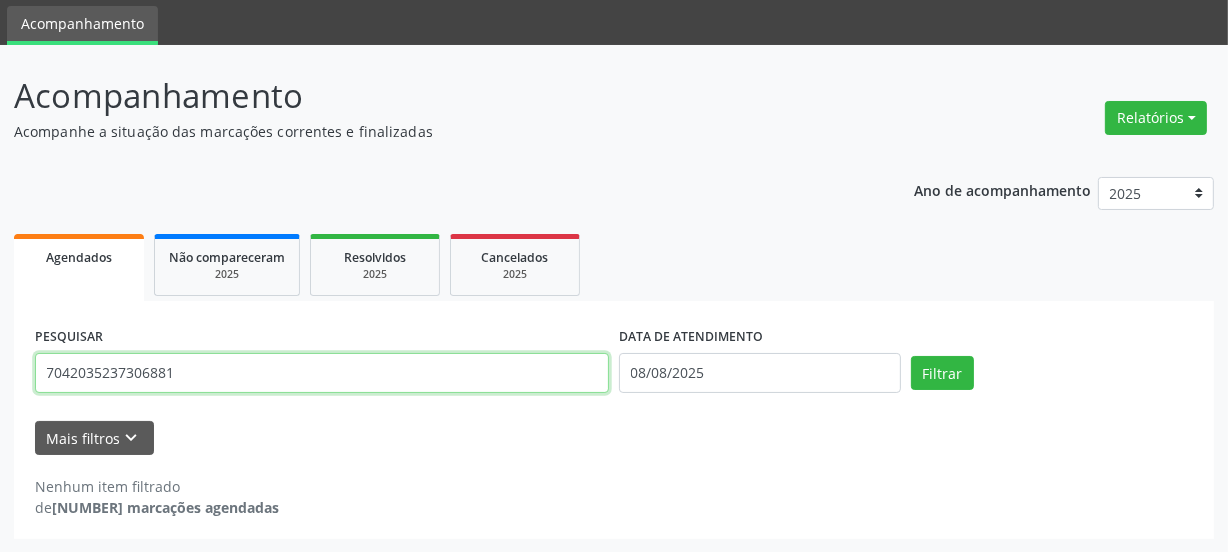 drag, startPoint x: 196, startPoint y: 390, endPoint x: 3, endPoint y: 391, distance: 193.0026 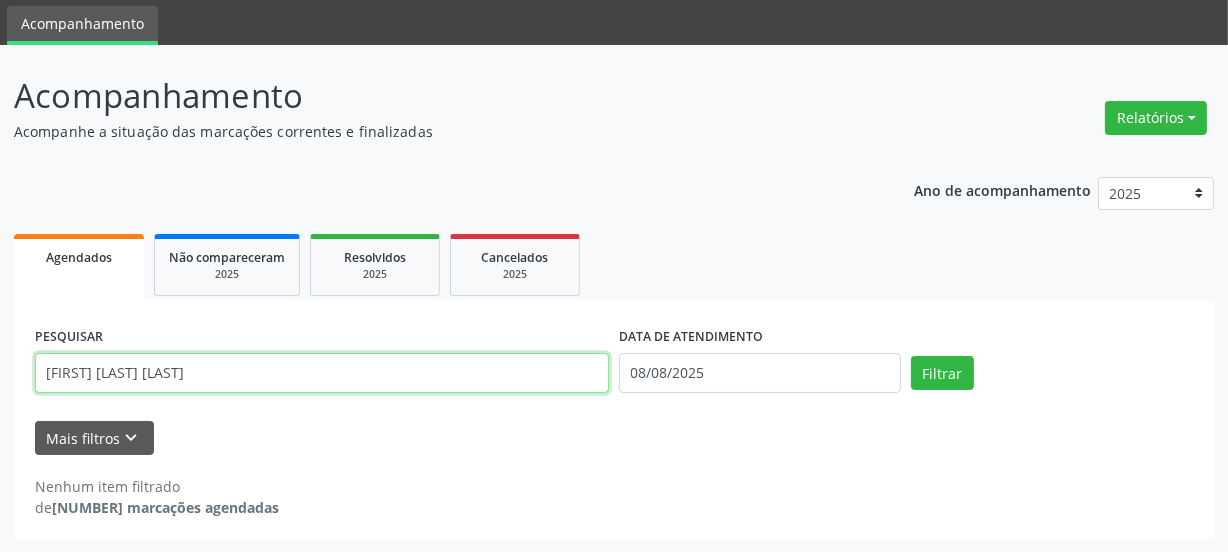 type on "[FIRST] [LAST] [LAST]" 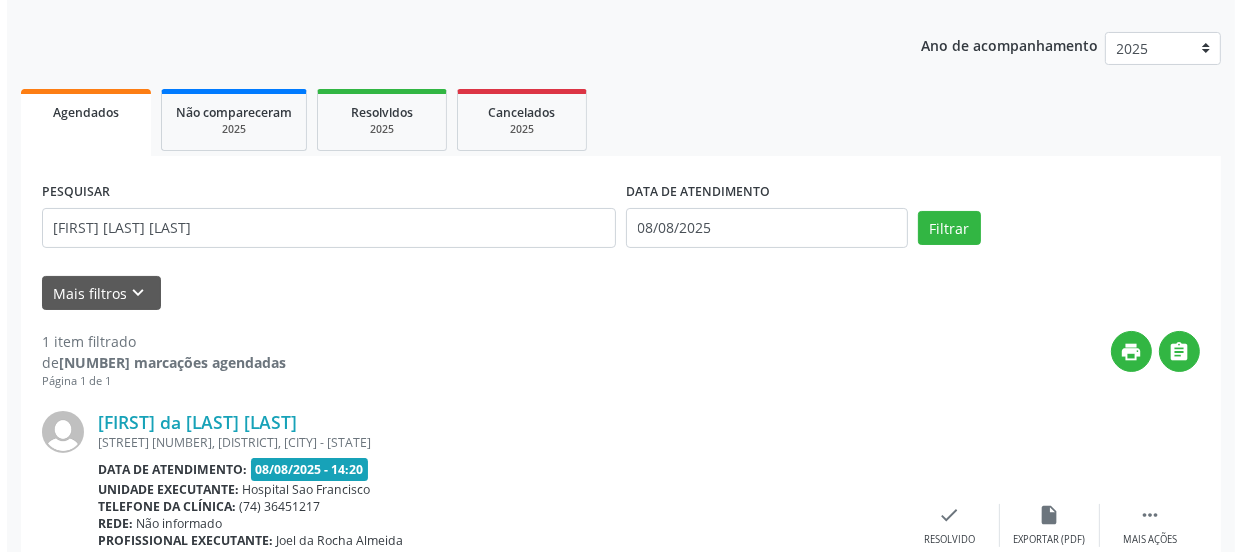 scroll, scrollTop: 352, scrollLeft: 0, axis: vertical 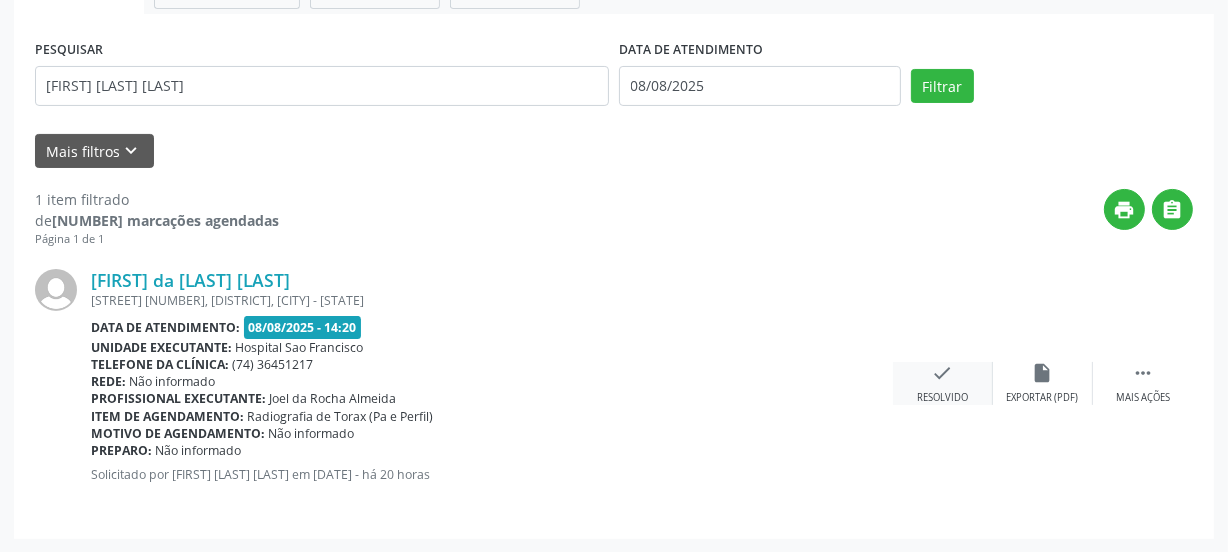 click on "check
Resolvido" at bounding box center [943, 383] 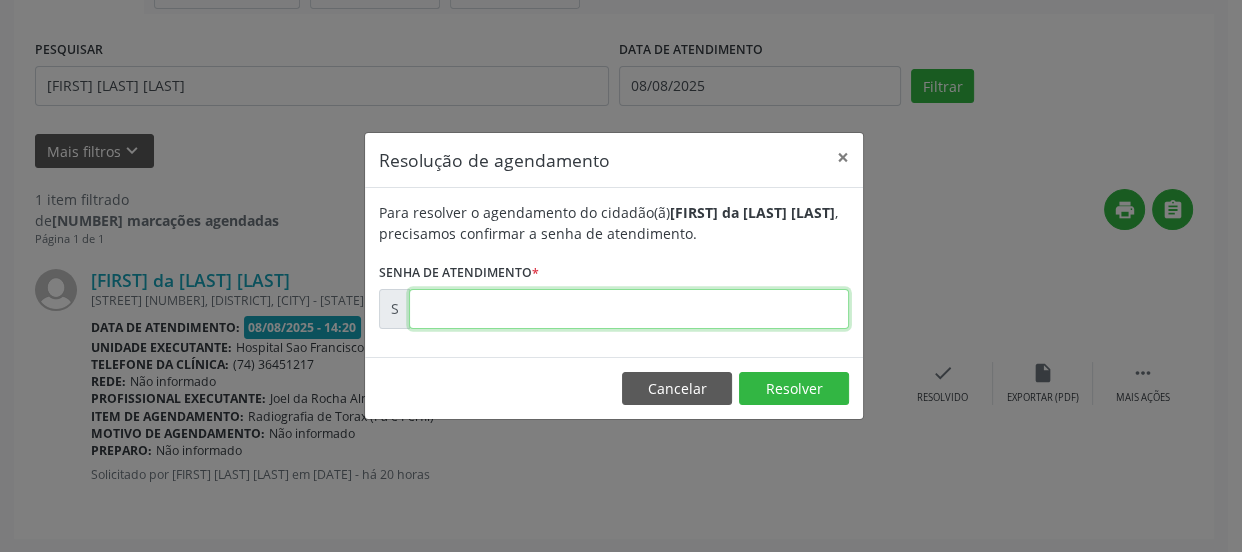 click at bounding box center (629, 309) 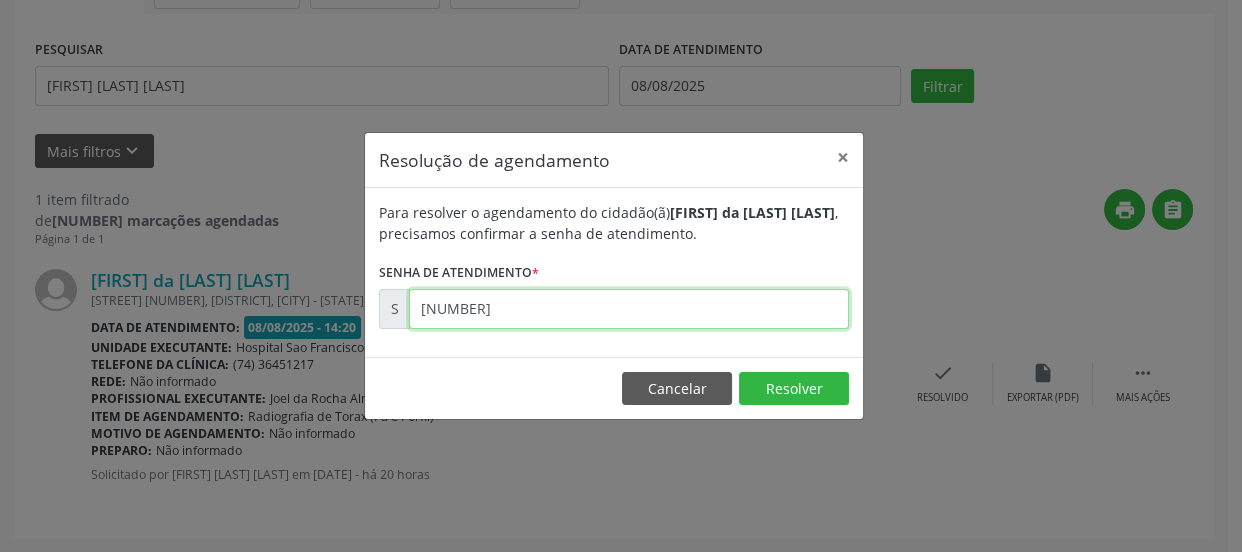 type on "[NUMBER]" 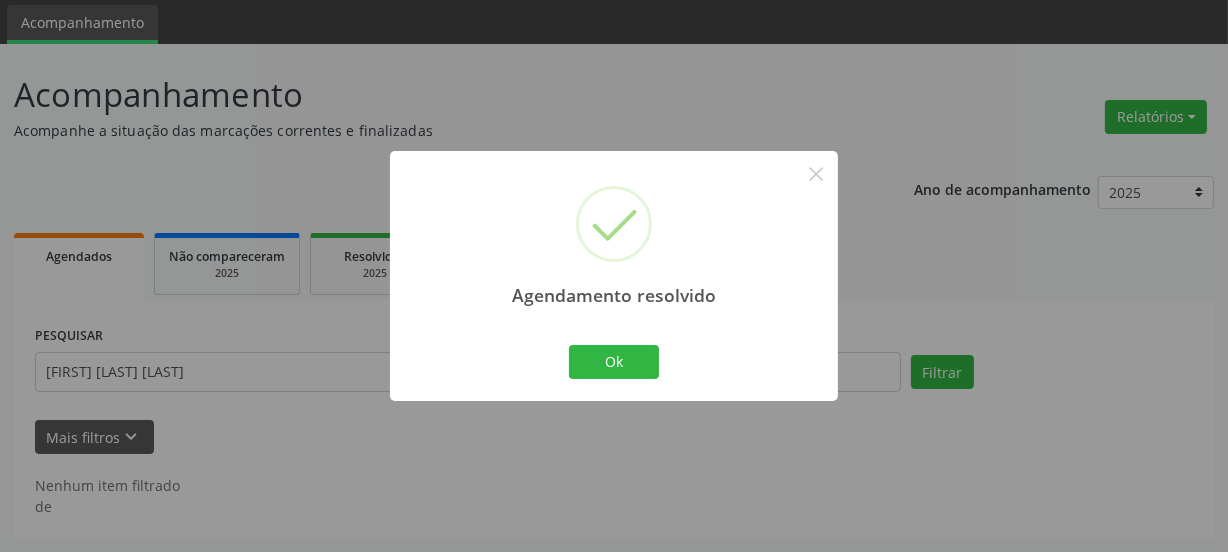 scroll, scrollTop: 65, scrollLeft: 0, axis: vertical 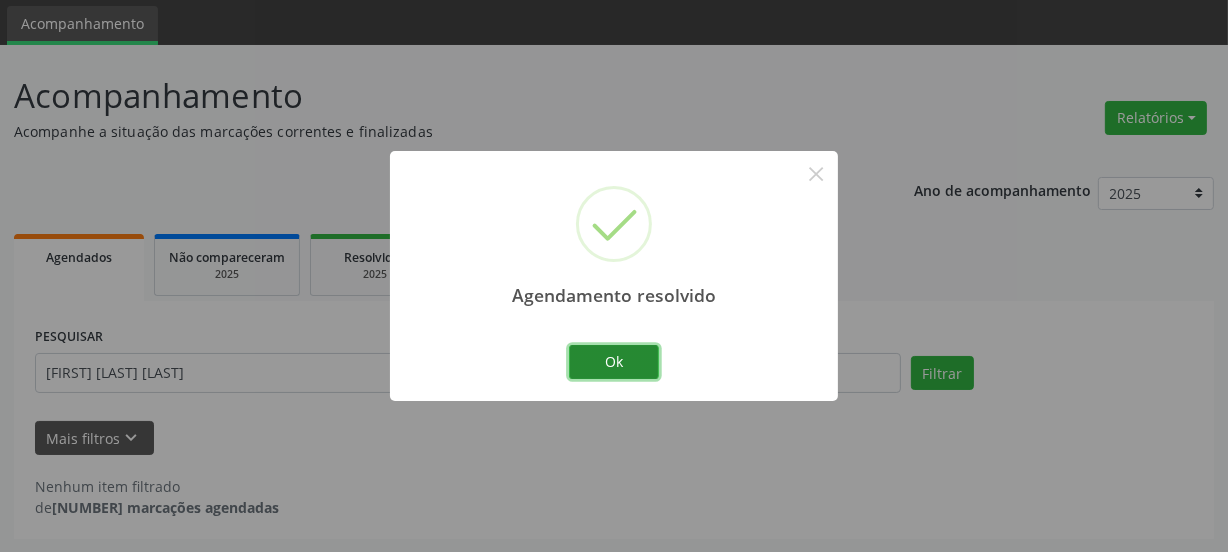 click on "Ok" at bounding box center (614, 362) 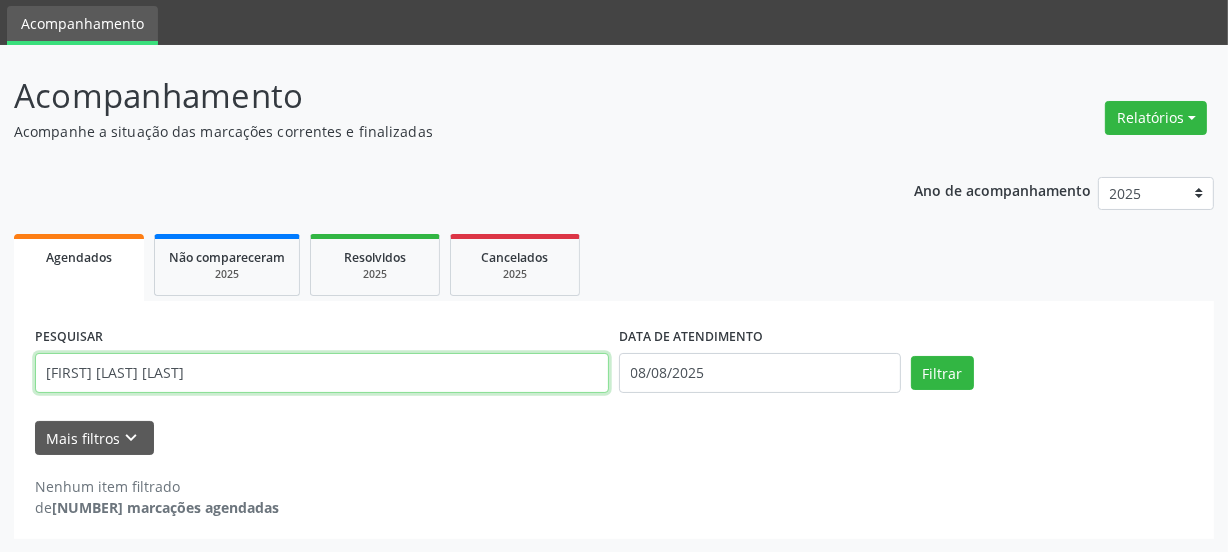 drag, startPoint x: 223, startPoint y: 368, endPoint x: 0, endPoint y: 364, distance: 223.03587 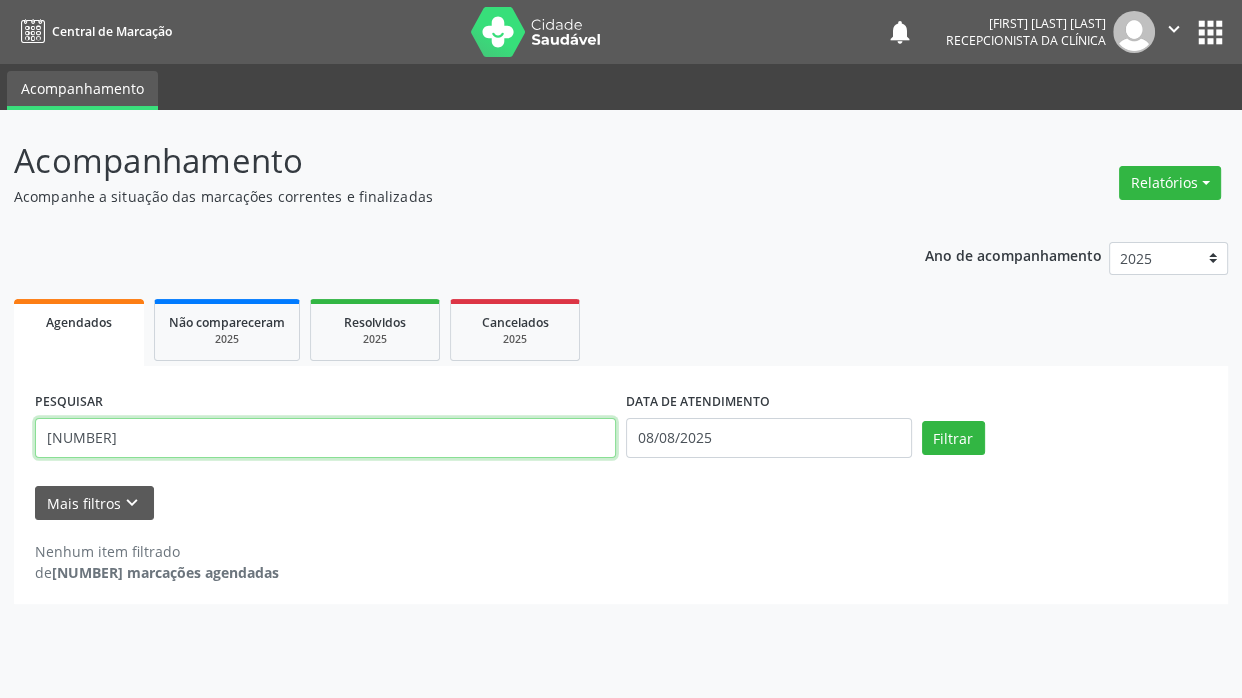 type on "[NUMBER]" 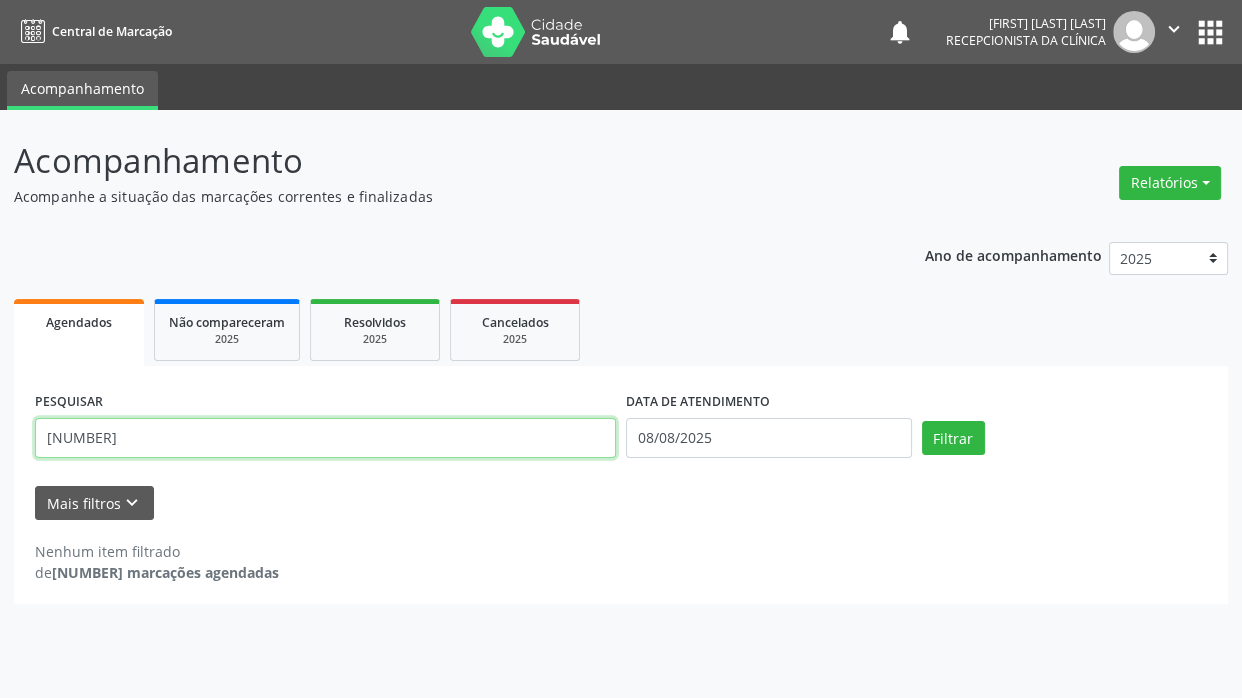 drag, startPoint x: 230, startPoint y: 439, endPoint x: 0, endPoint y: 493, distance: 236.2541 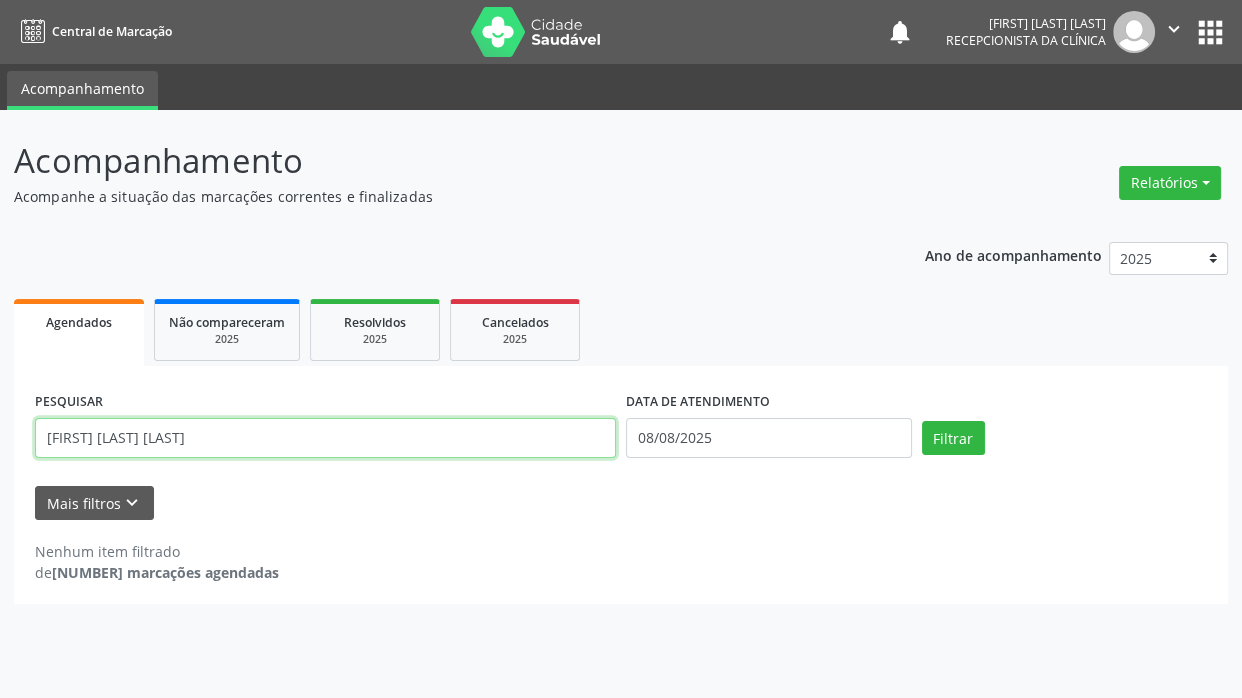 type on "[FIRST] [LAST] [LAST]" 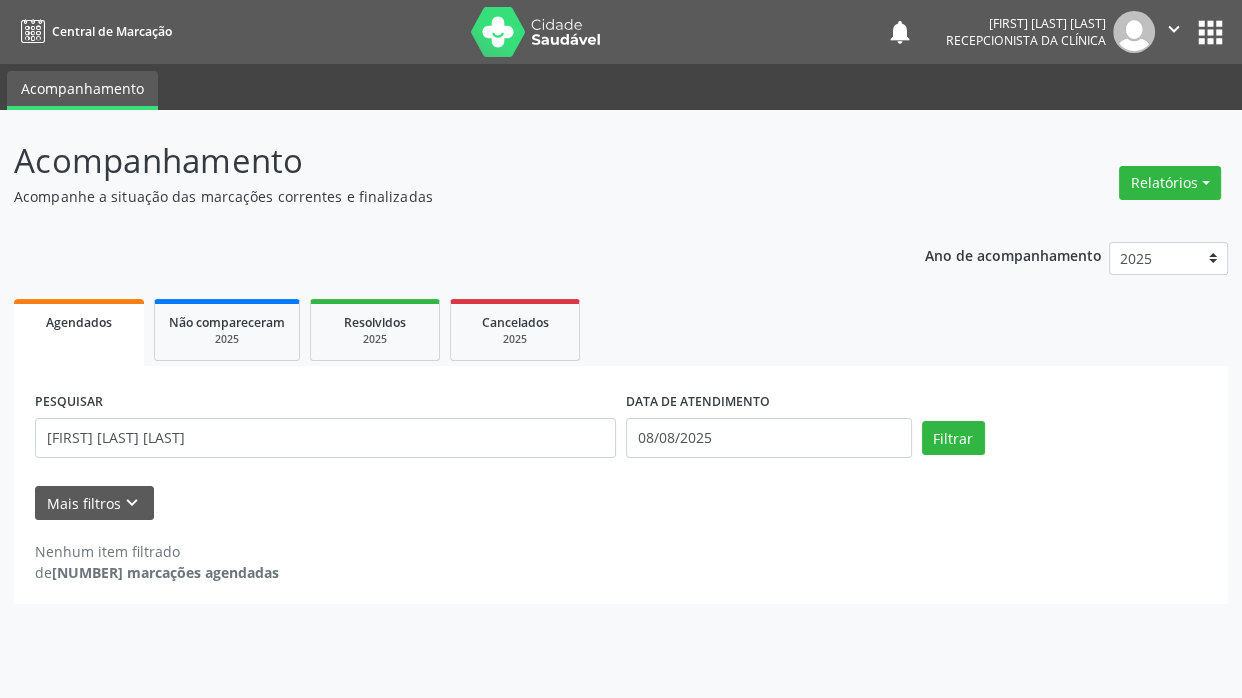 drag, startPoint x: 762, startPoint y: 240, endPoint x: 50, endPoint y: 202, distance: 713.0133 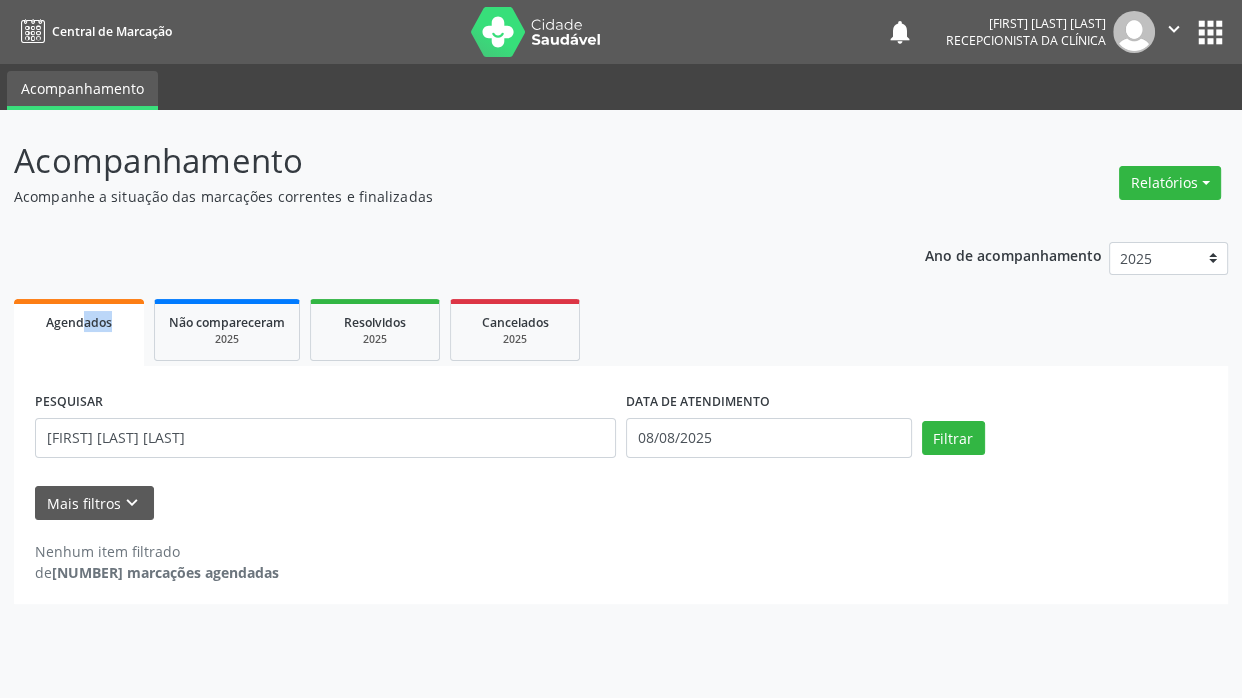 drag, startPoint x: 80, startPoint y: 241, endPoint x: 167, endPoint y: 212, distance: 91.706055 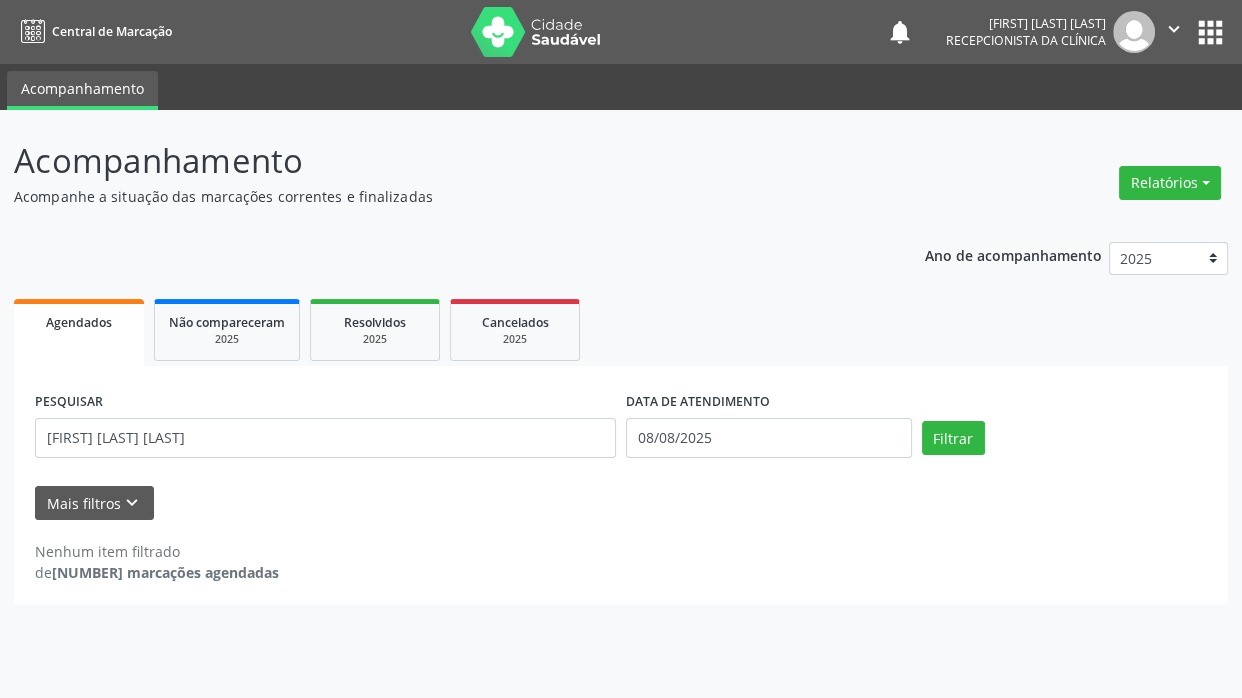 click on "Central de Marcação
notifications
[FIRST] da [LAST] [LAST]
Recepcionista da clínica

Configurações
Sair
apps" at bounding box center [621, 32] 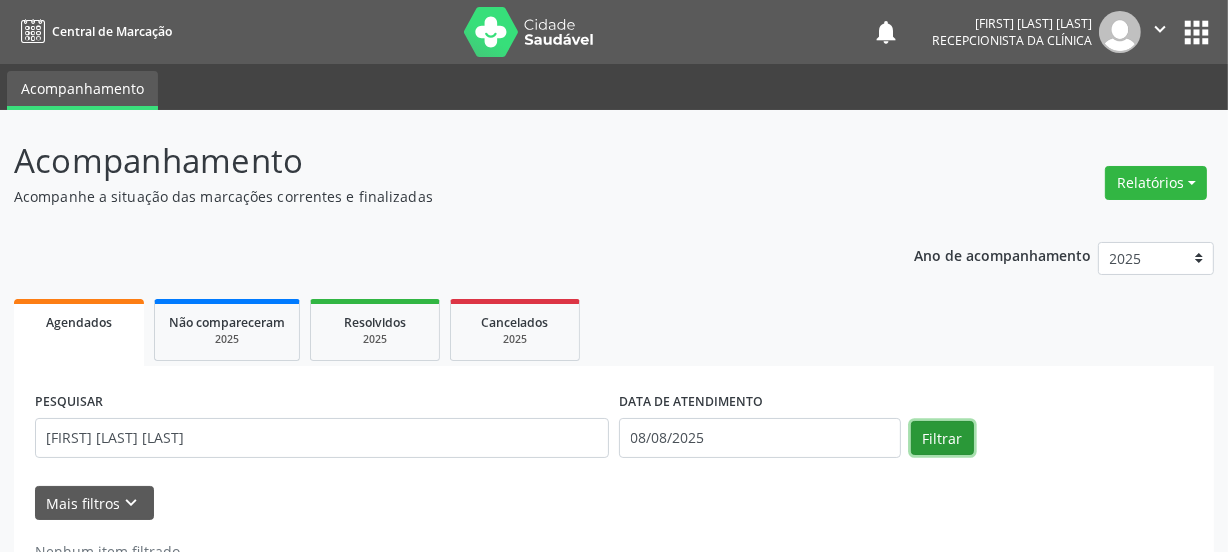 click on "Filtrar" at bounding box center [942, 438] 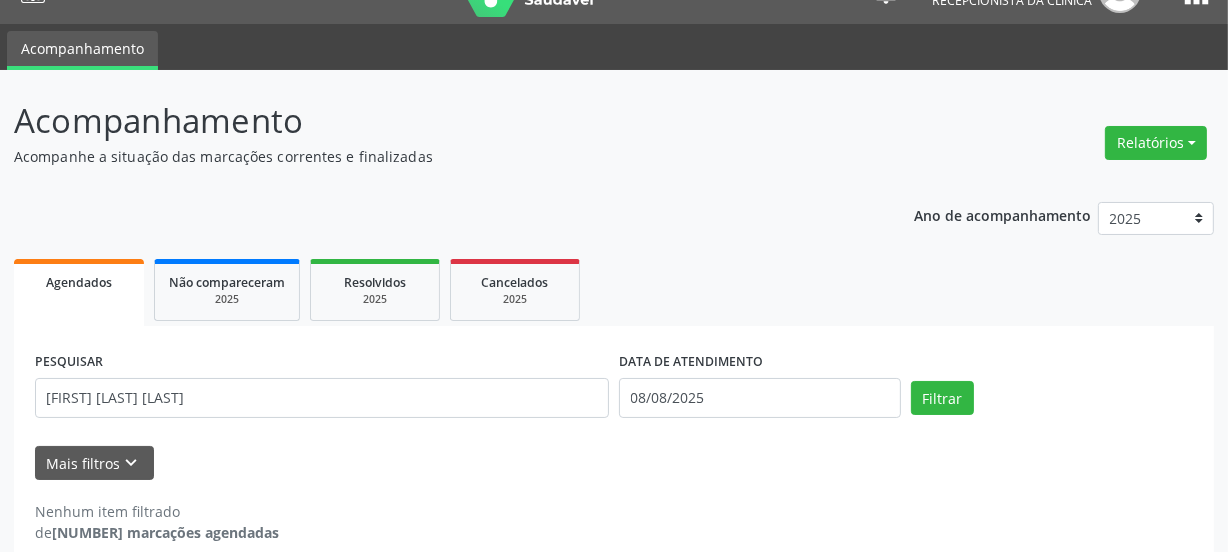 scroll, scrollTop: 65, scrollLeft: 0, axis: vertical 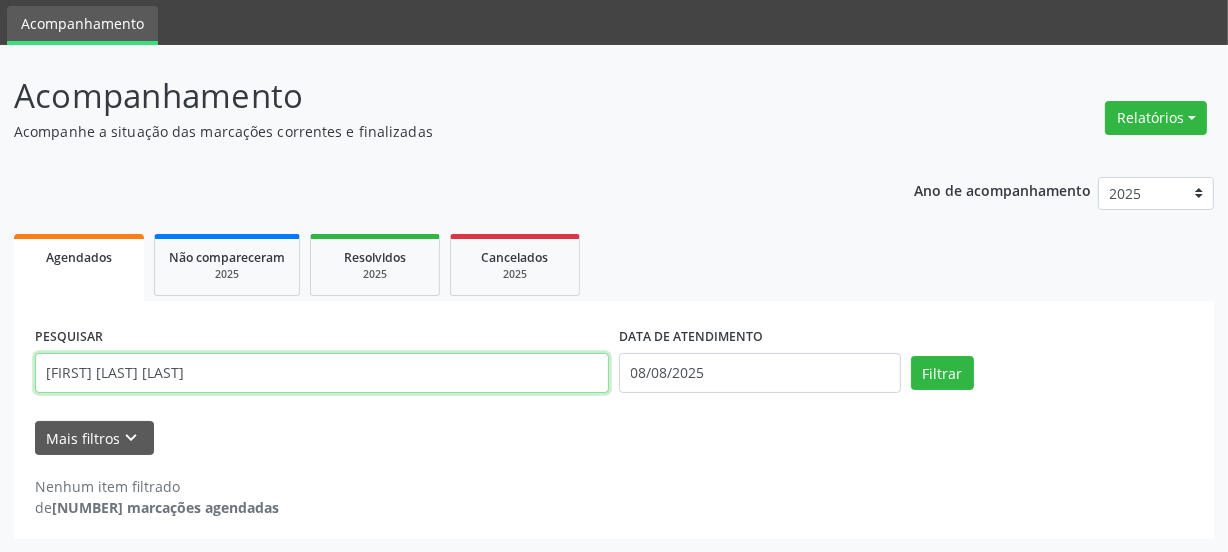 drag, startPoint x: 219, startPoint y: 383, endPoint x: 0, endPoint y: 375, distance: 219.14607 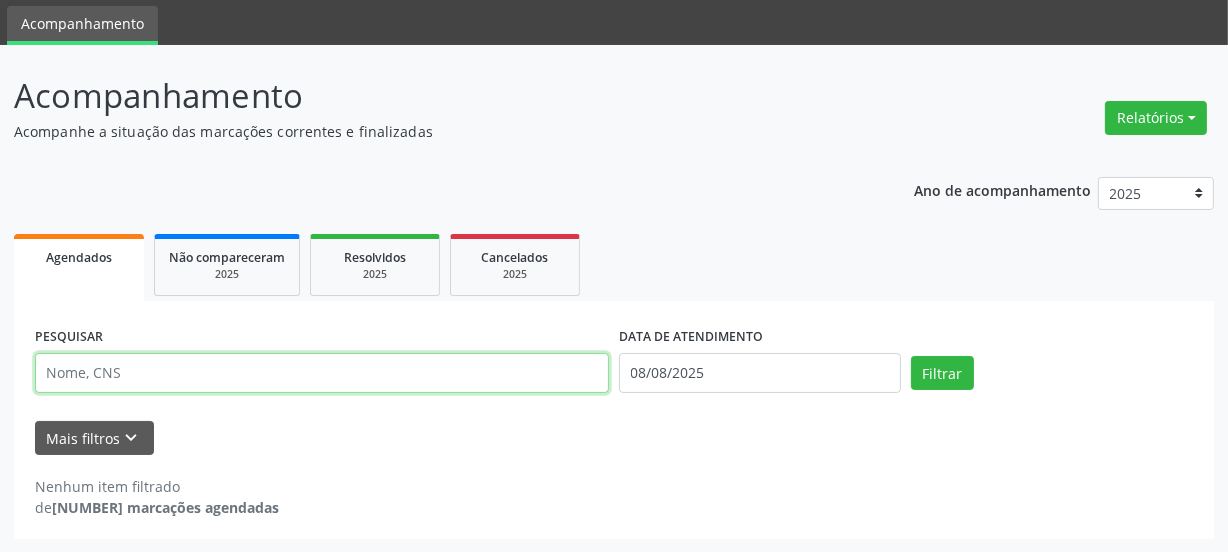 type on "0" 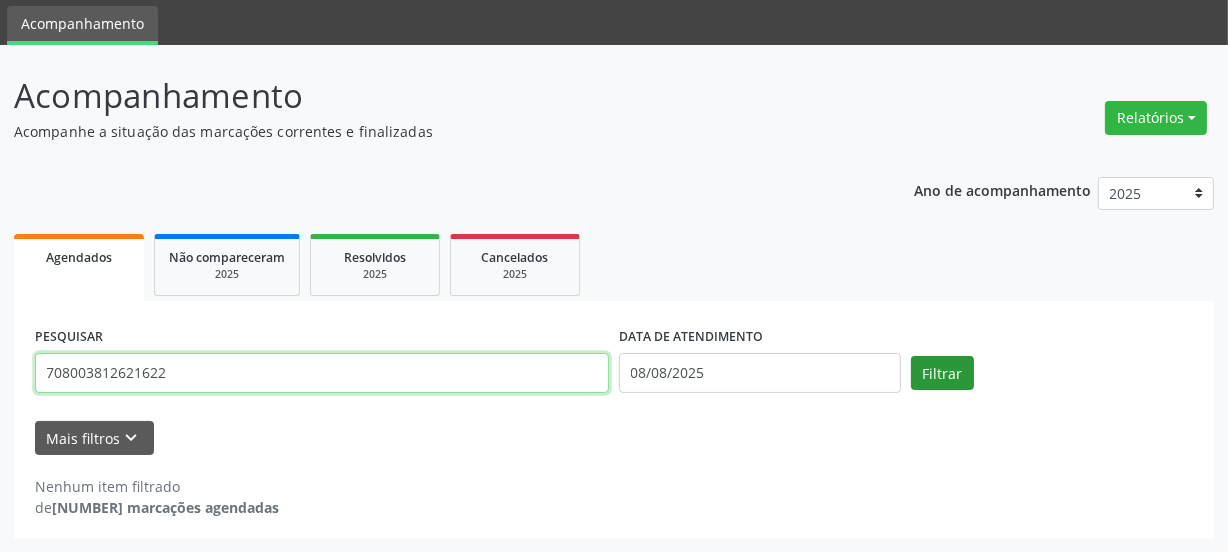 type on "708003812621622" 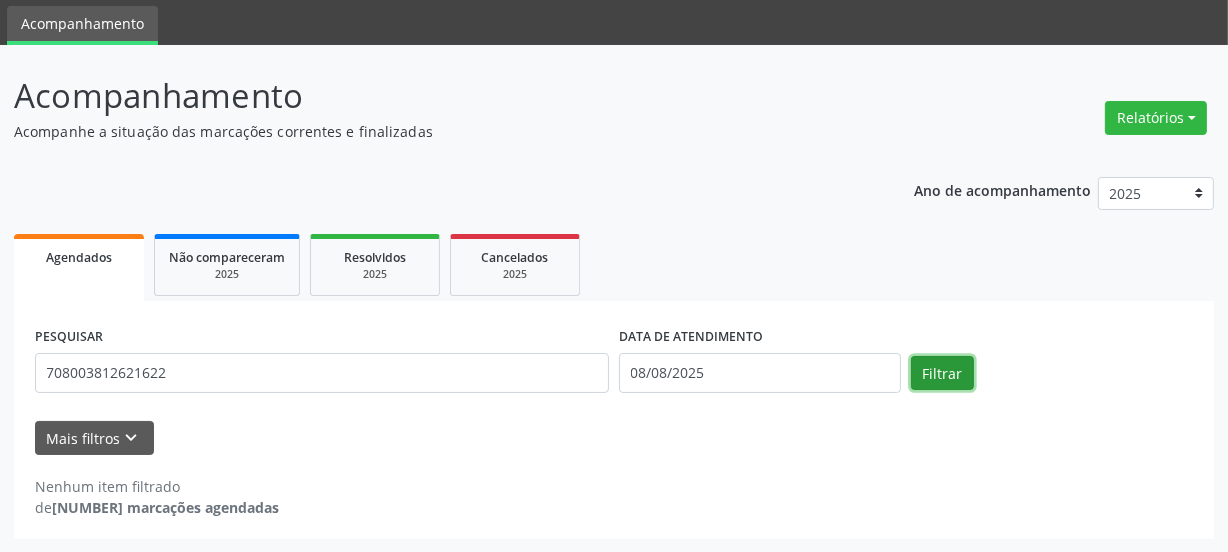 click on "Filtrar" at bounding box center [942, 373] 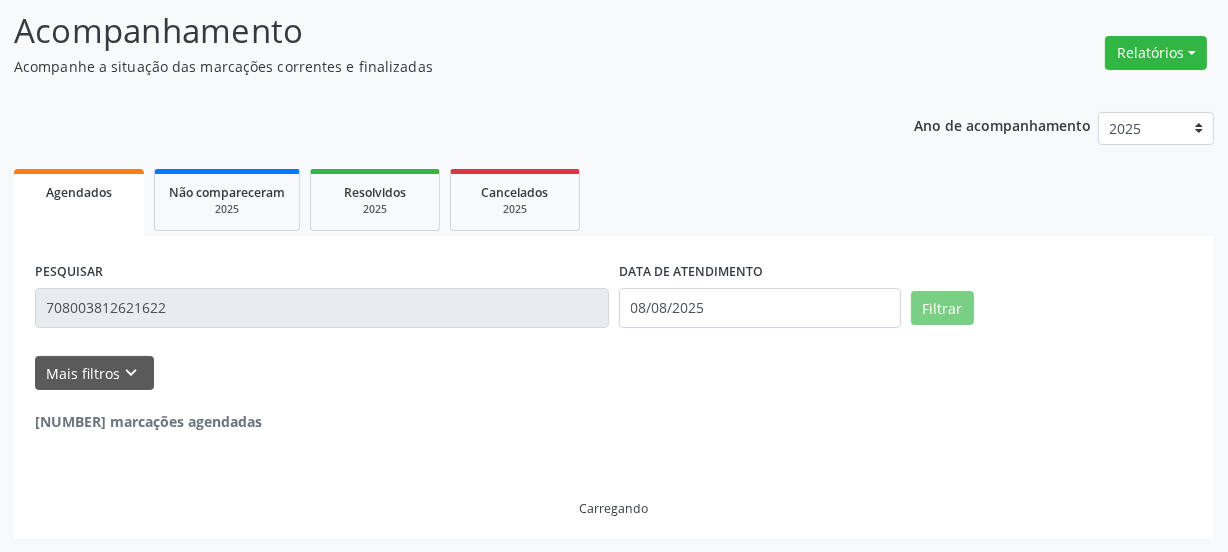 scroll, scrollTop: 65, scrollLeft: 0, axis: vertical 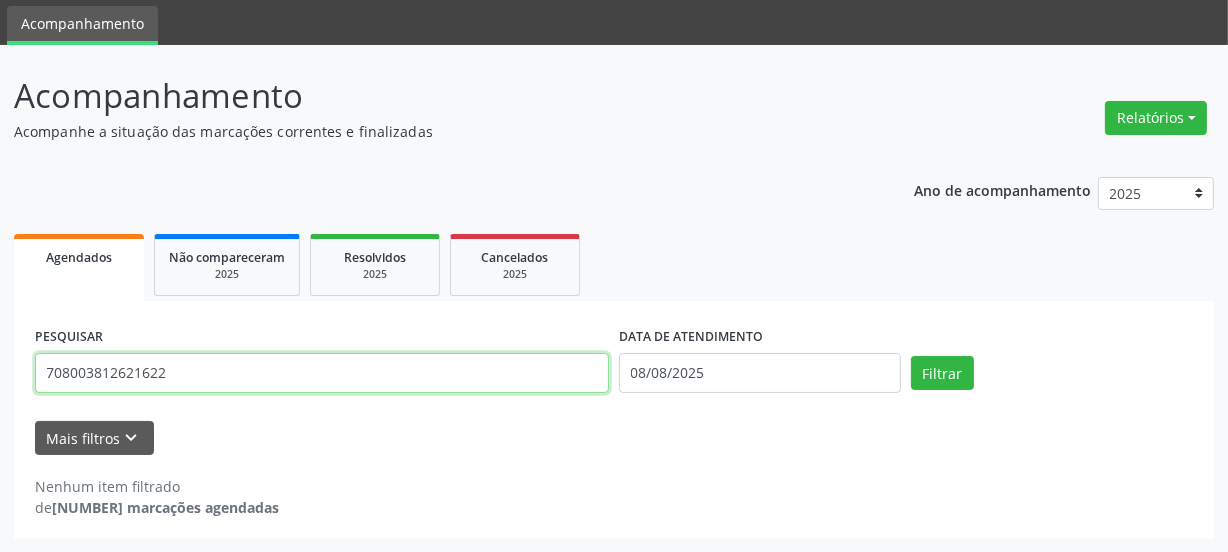drag, startPoint x: 251, startPoint y: 386, endPoint x: 0, endPoint y: 380, distance: 251.0717 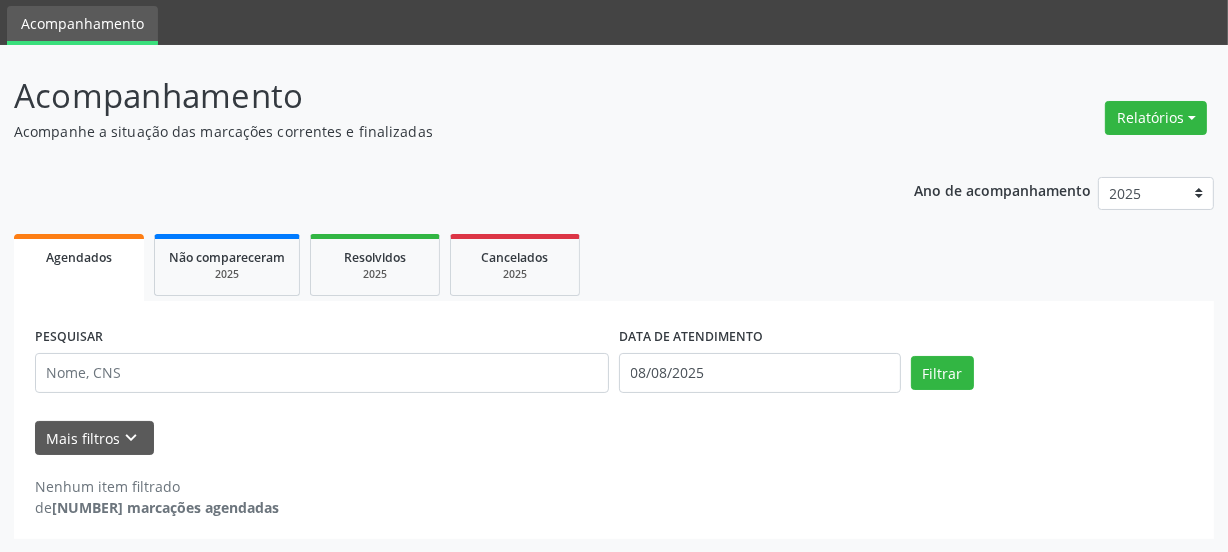 click on "Agendados" at bounding box center (79, 267) 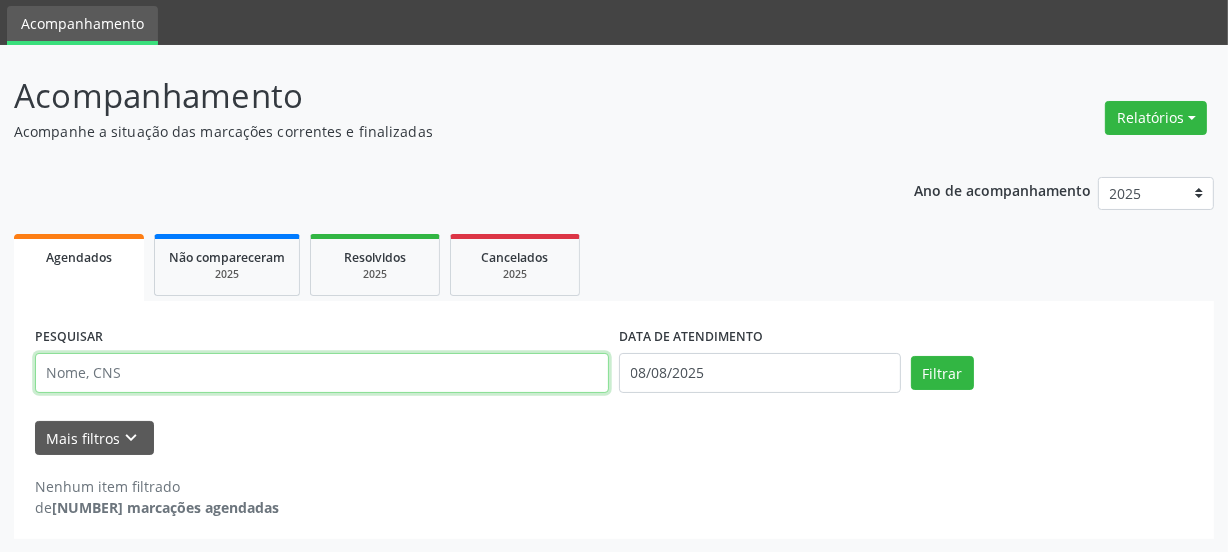 click at bounding box center (322, 373) 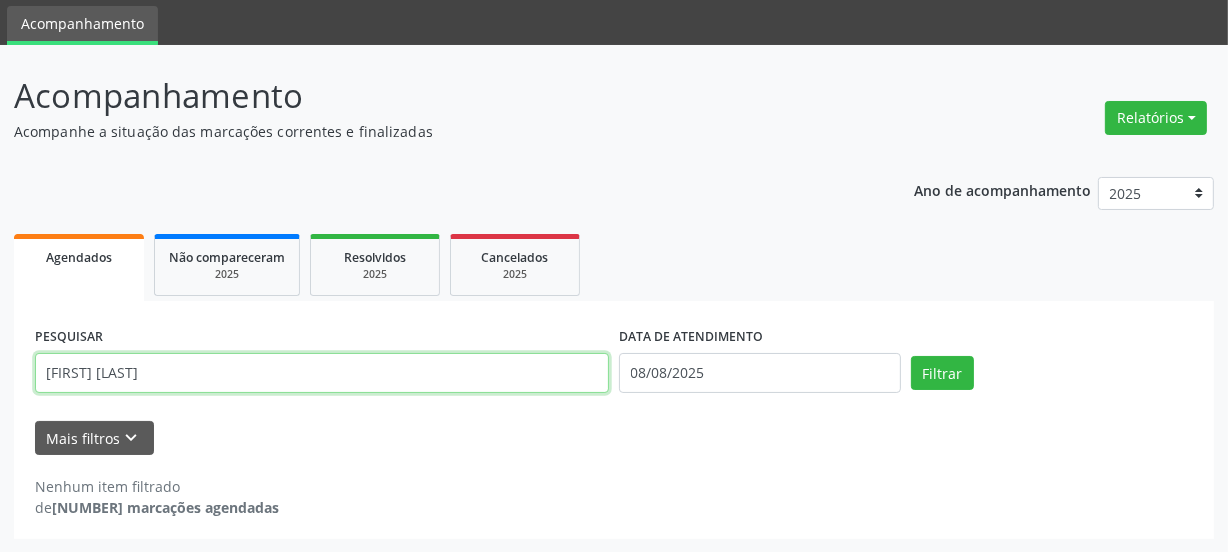 type on "[FIRST] [LAST]" 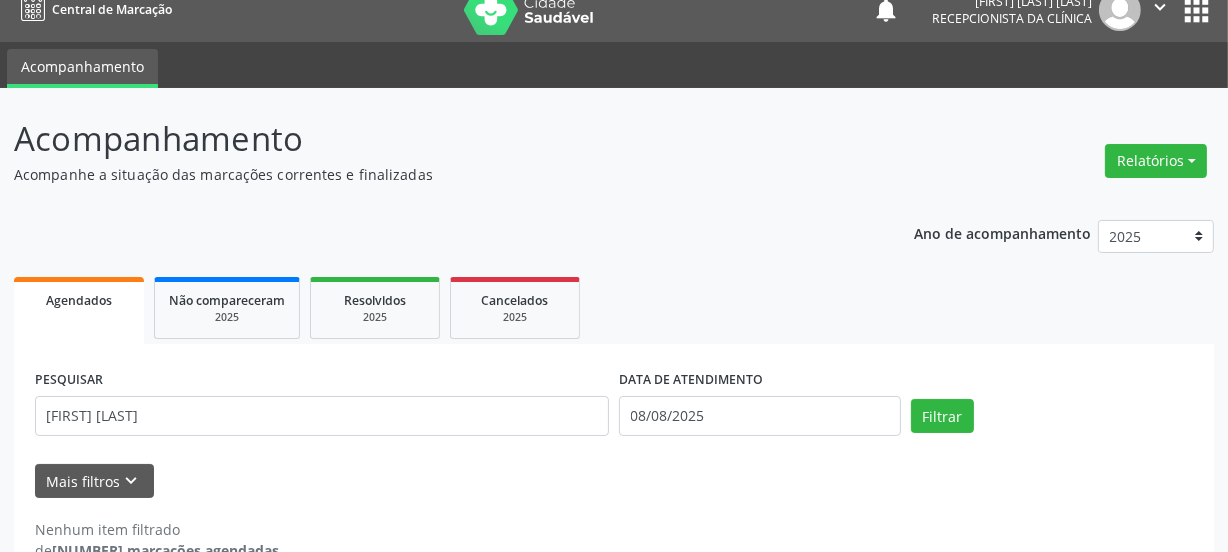 scroll, scrollTop: 0, scrollLeft: 0, axis: both 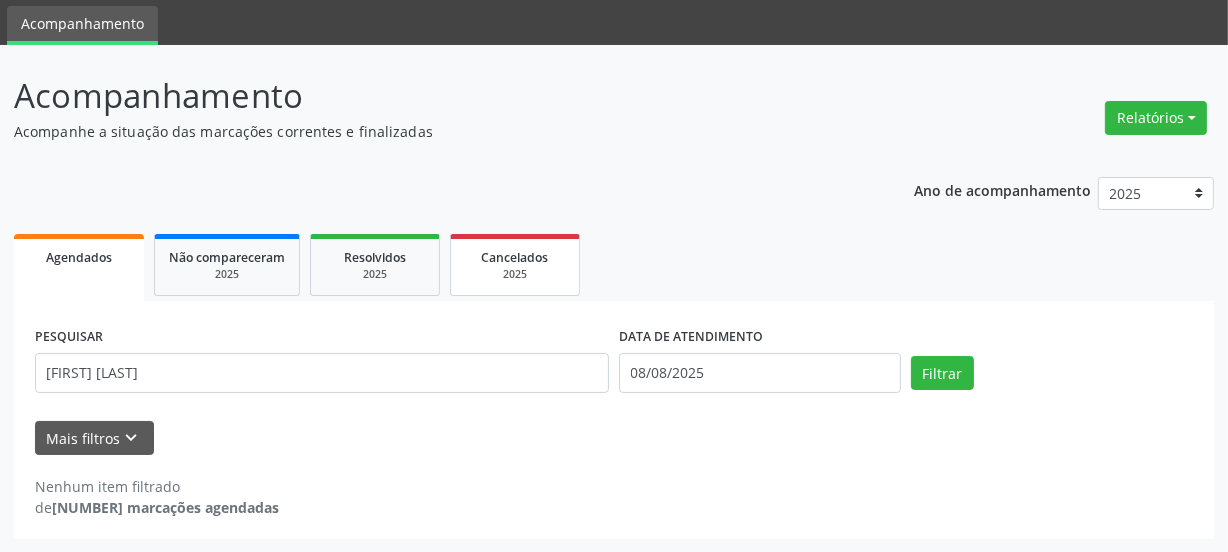 click on "Cancelados" at bounding box center (515, 256) 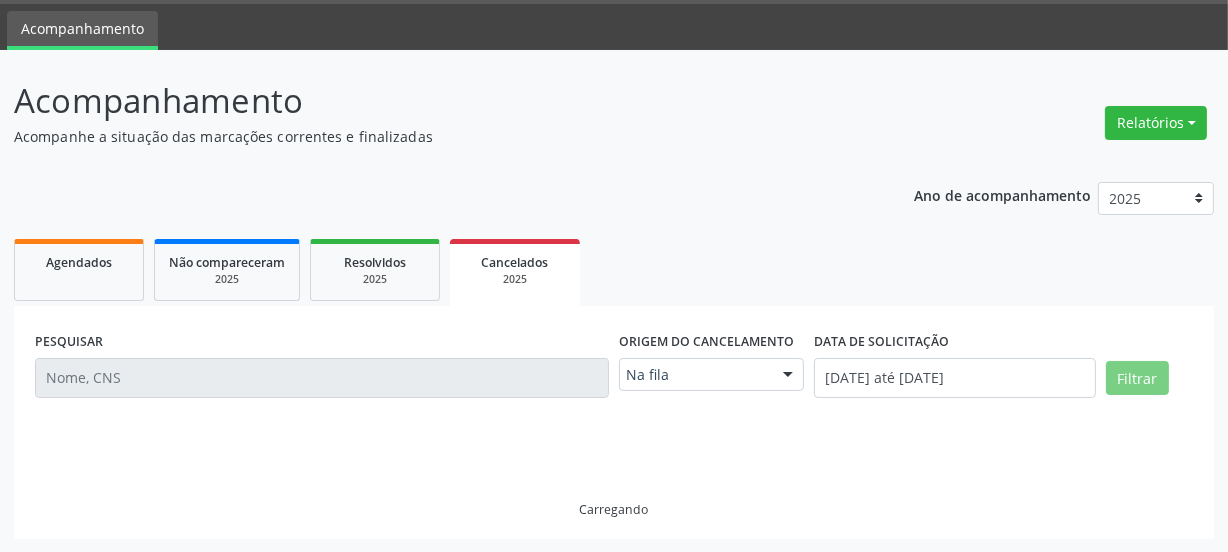 scroll, scrollTop: 17, scrollLeft: 0, axis: vertical 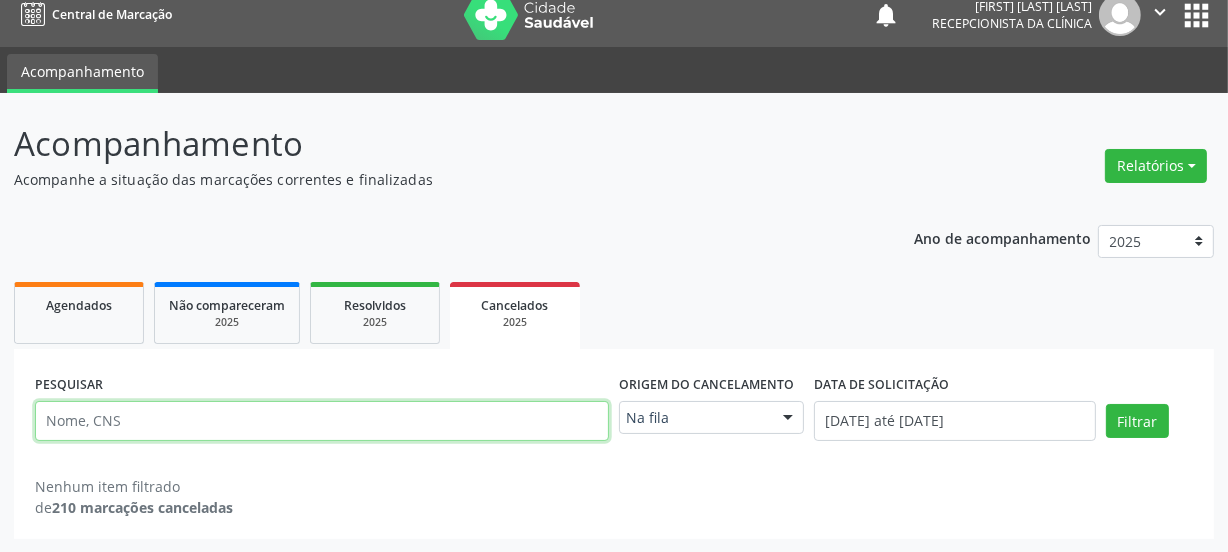 click at bounding box center [322, 421] 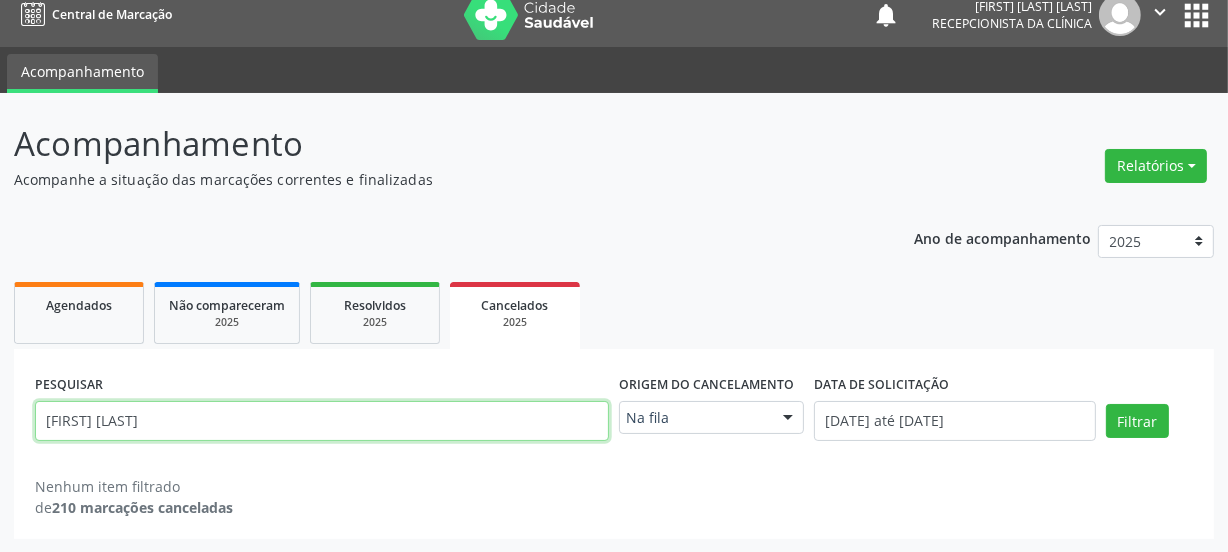 click on "[FIRST] [LAST]" at bounding box center [322, 421] 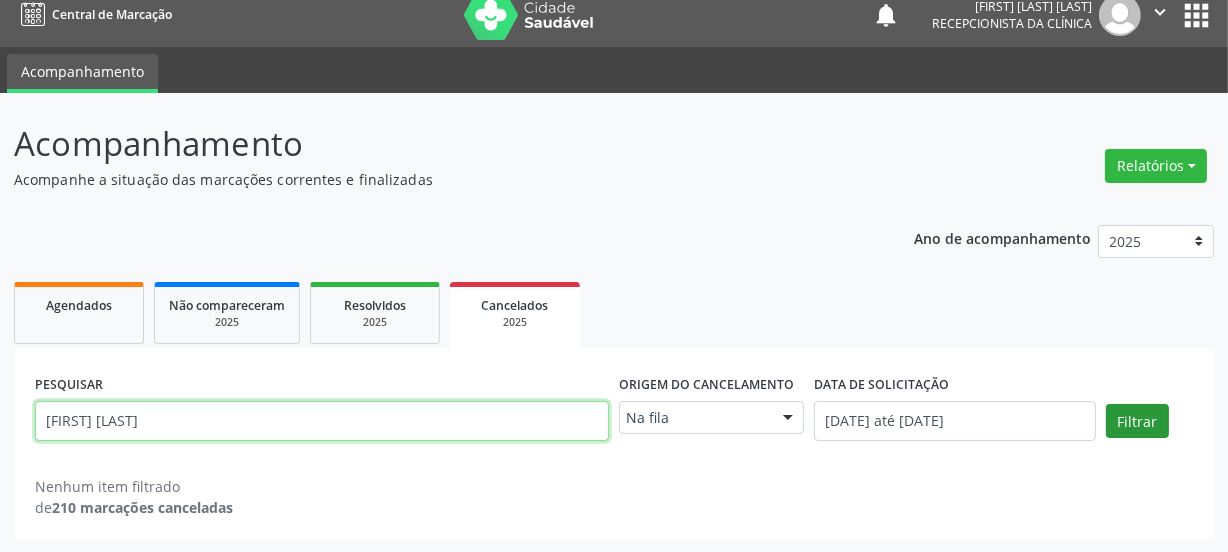 type on "[FIRST] [LAST]" 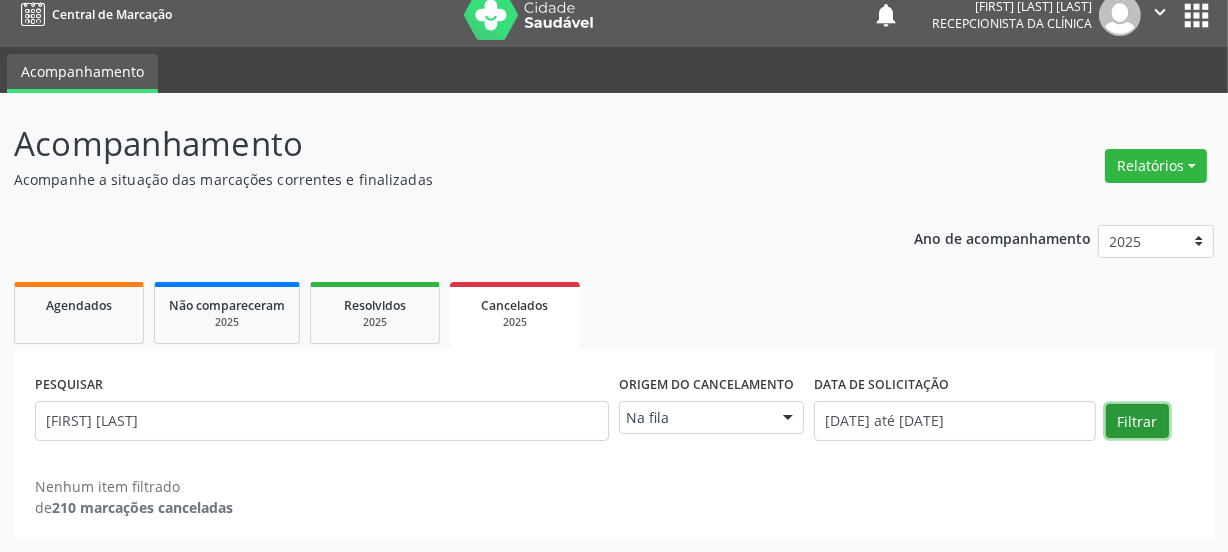 click on "Filtrar" at bounding box center (1137, 421) 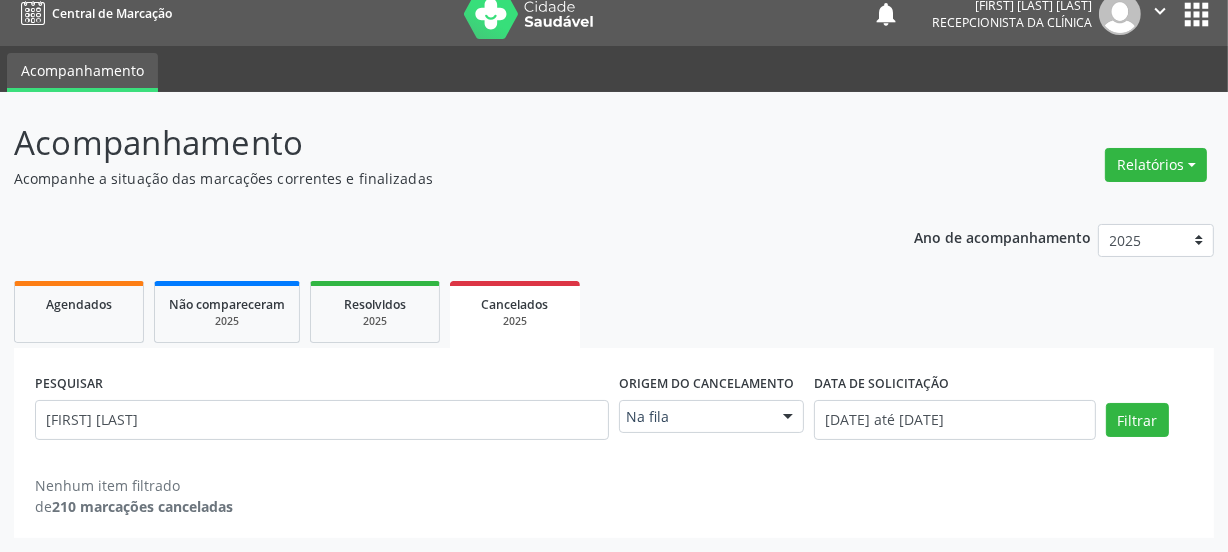 scroll, scrollTop: 17, scrollLeft: 0, axis: vertical 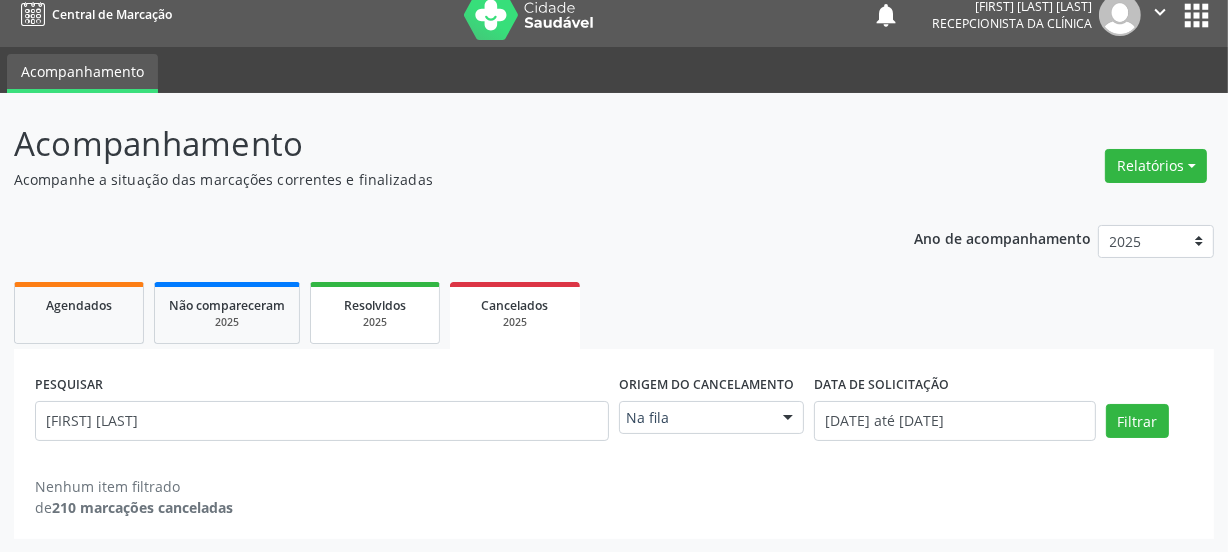 click on "Resolvidos" at bounding box center [375, 304] 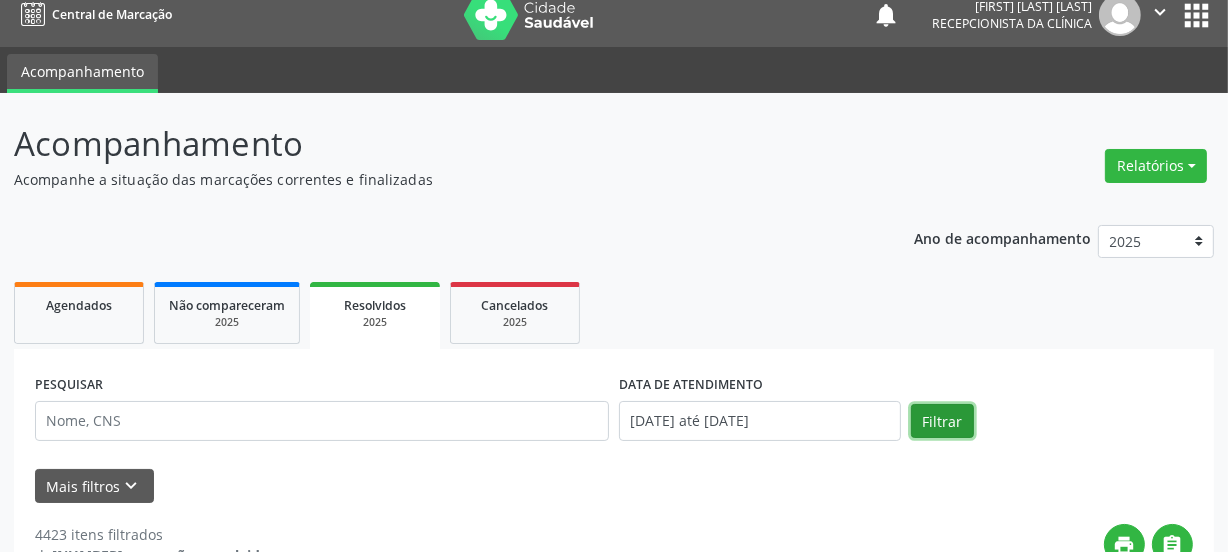 click on "Filtrar" at bounding box center (942, 421) 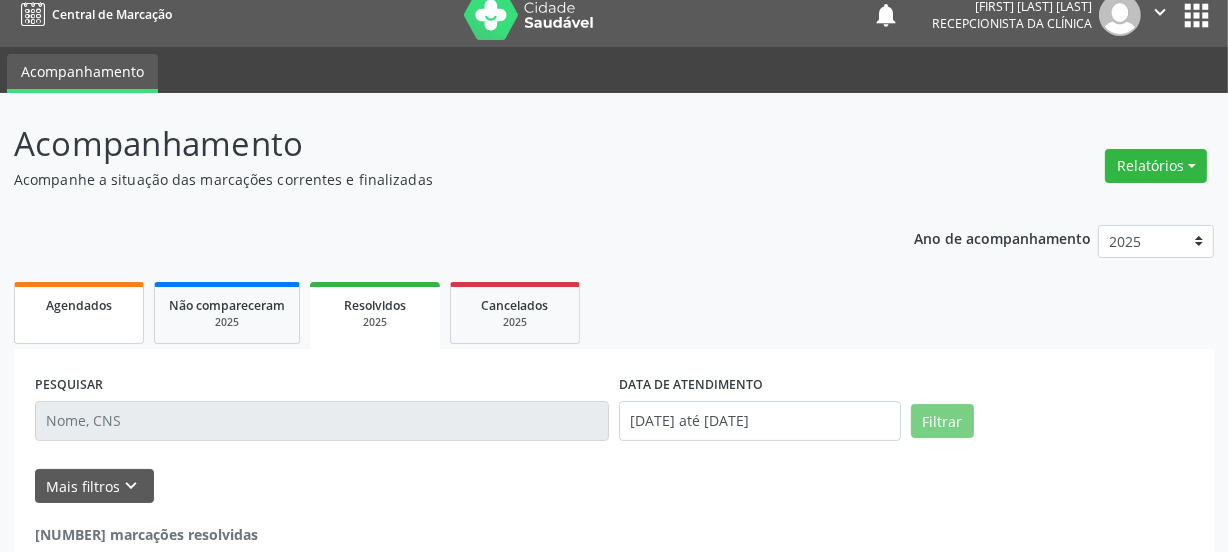 click on "Agendados" at bounding box center [79, 305] 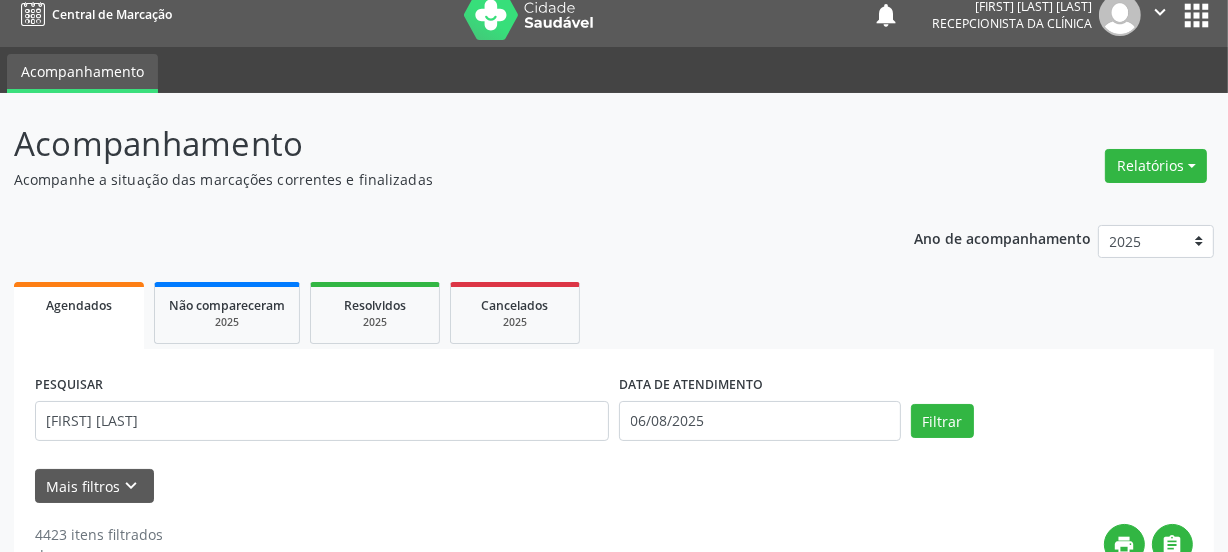 scroll, scrollTop: 65, scrollLeft: 0, axis: vertical 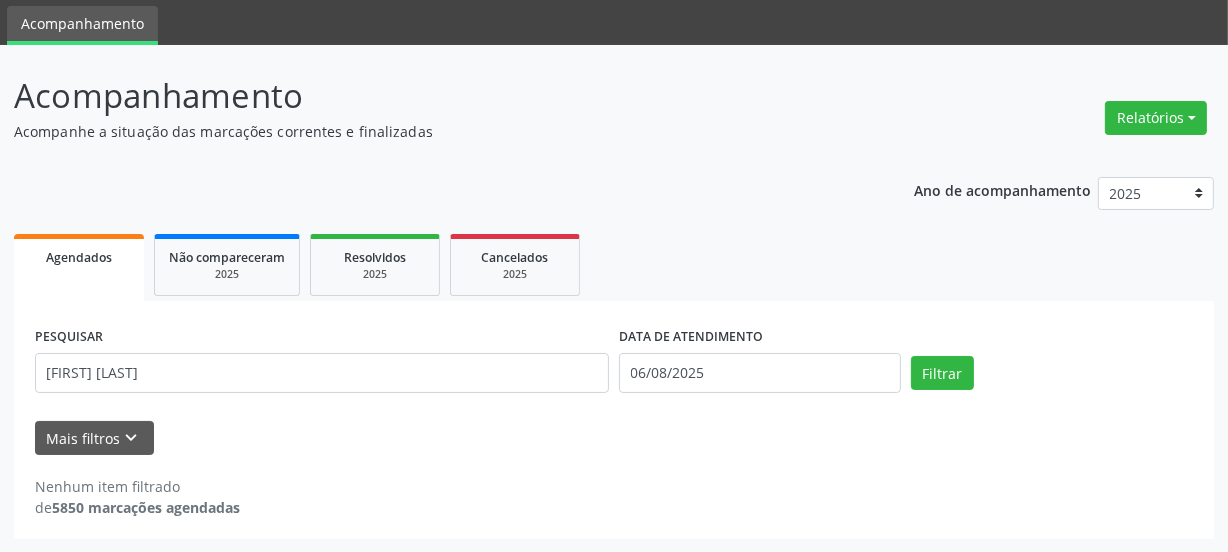 click on "Agendados" at bounding box center [79, 257] 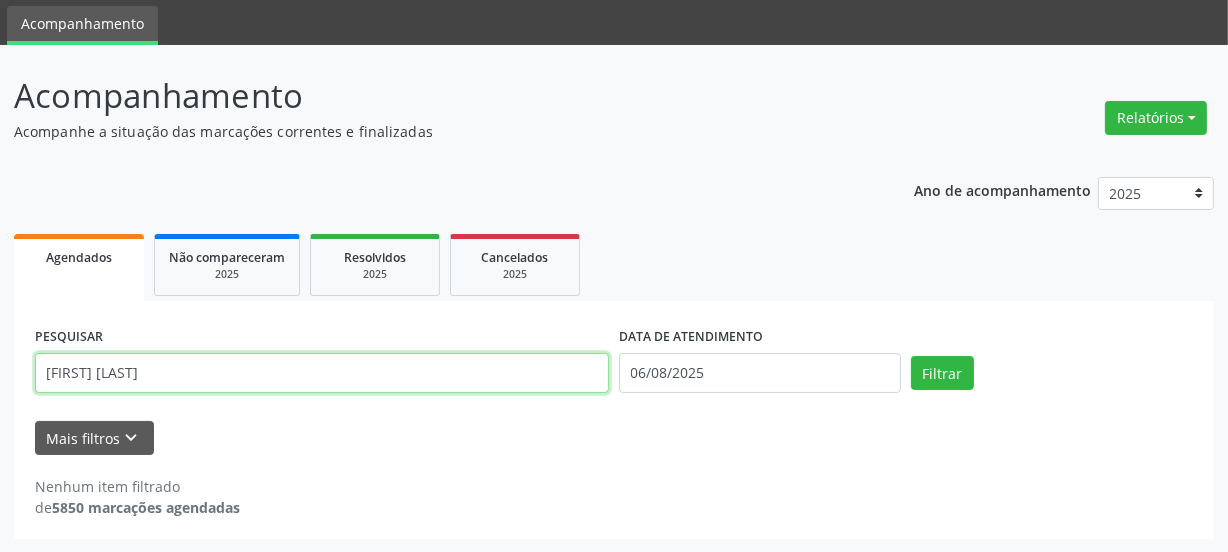 click on "[FIRST] [LAST]" at bounding box center [322, 373] 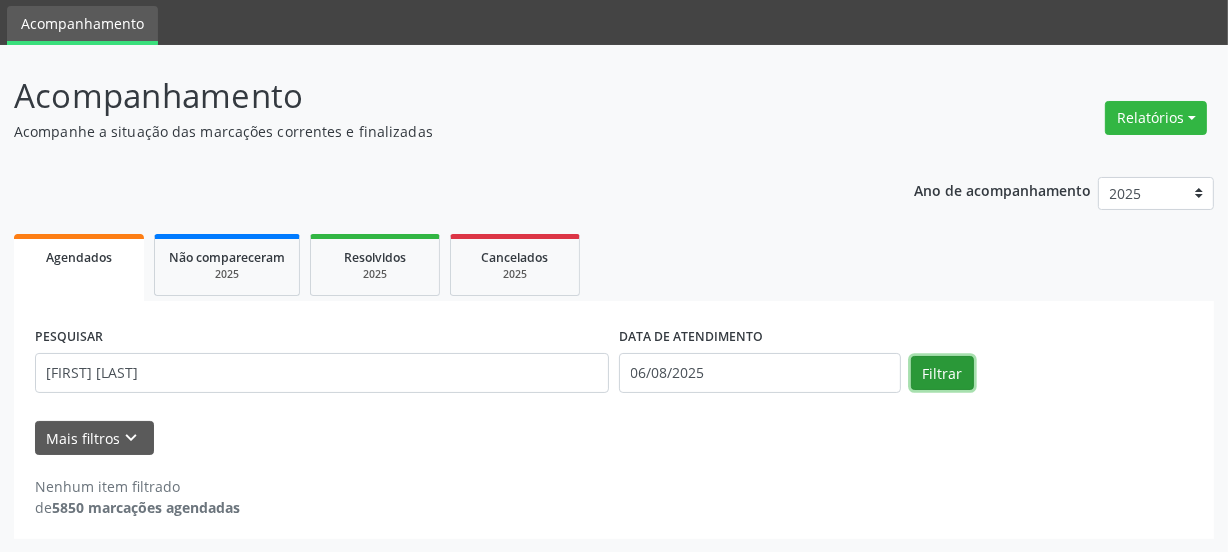 click on "Filtrar" at bounding box center [942, 373] 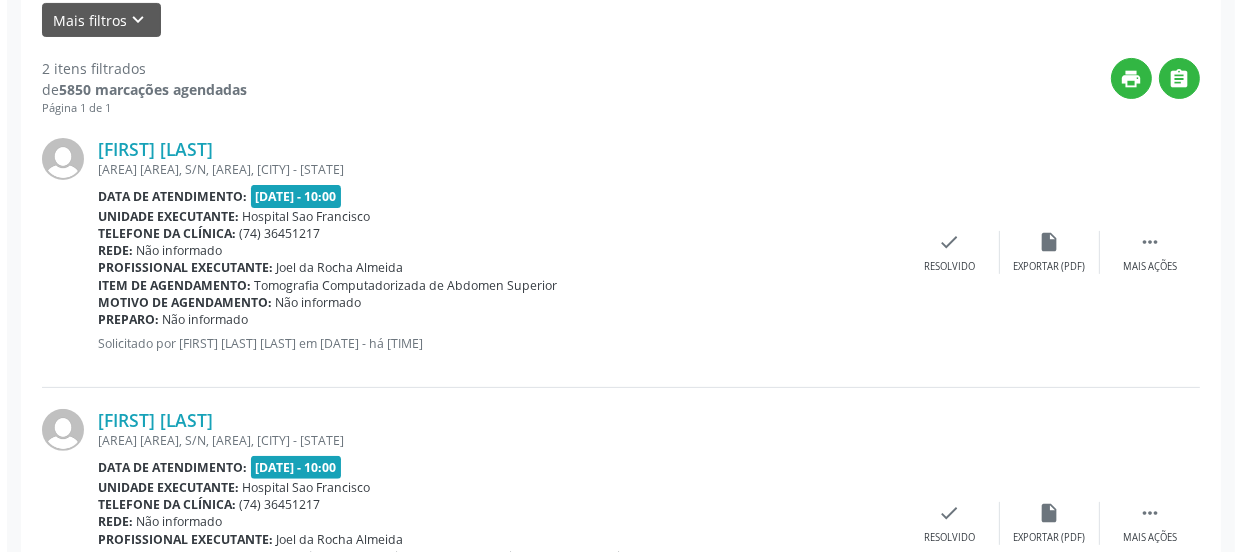 scroll, scrollTop: 623, scrollLeft: 0, axis: vertical 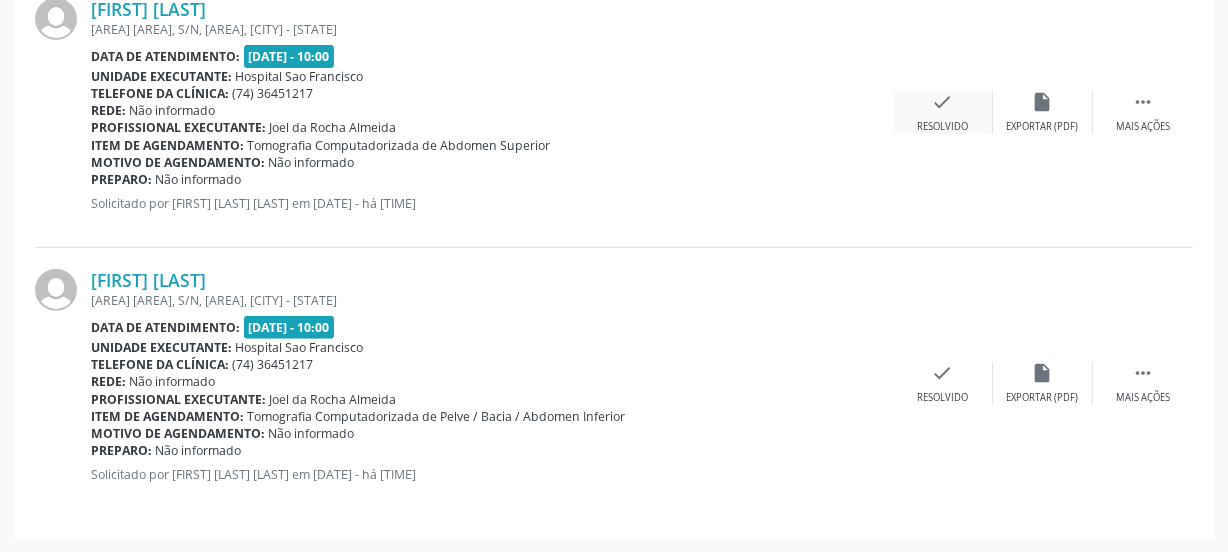 click on "check
Resolvido" at bounding box center (943, 112) 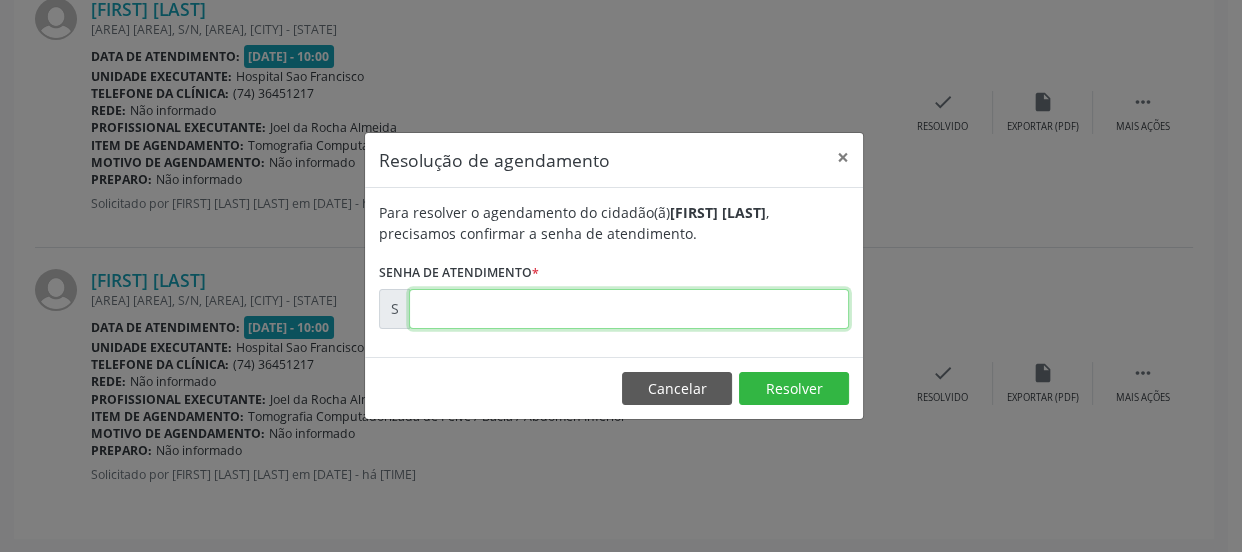 click at bounding box center (629, 309) 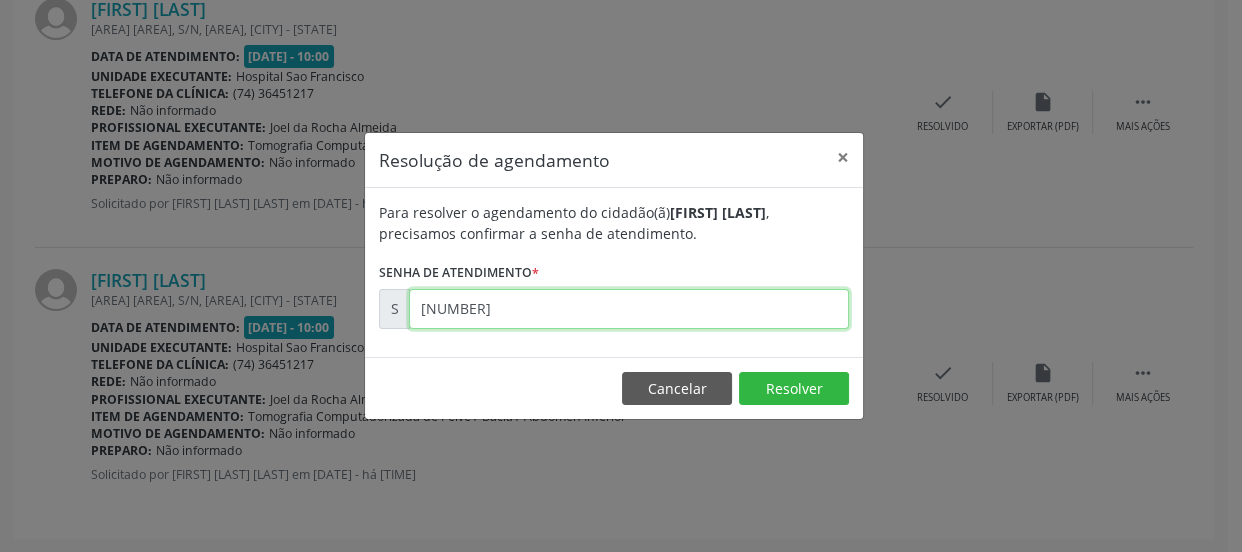 type on "[NUMBER]" 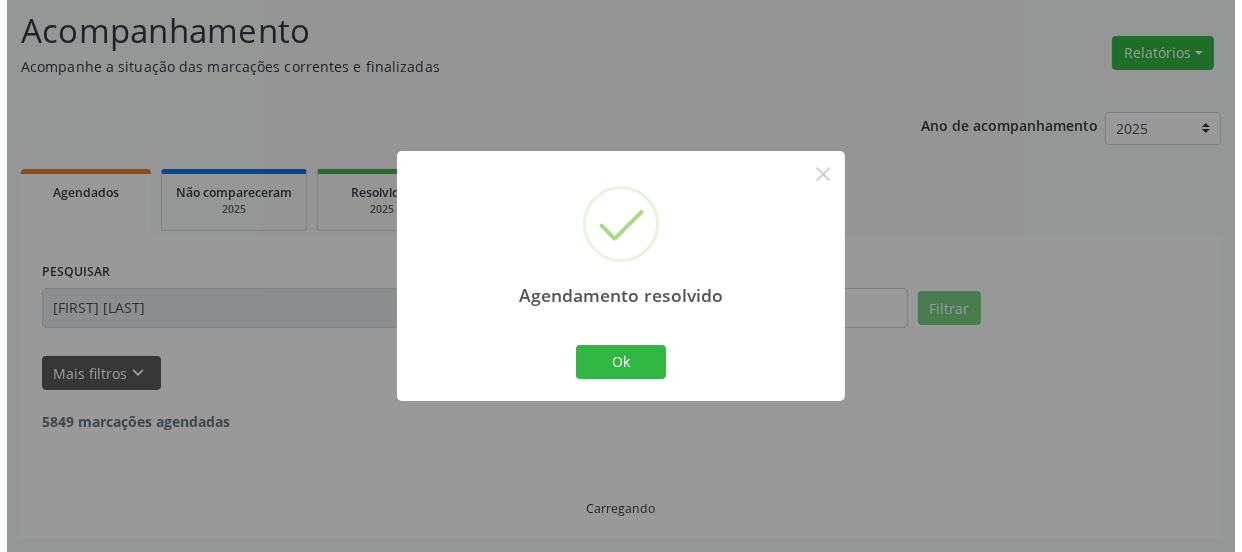 scroll, scrollTop: 352, scrollLeft: 0, axis: vertical 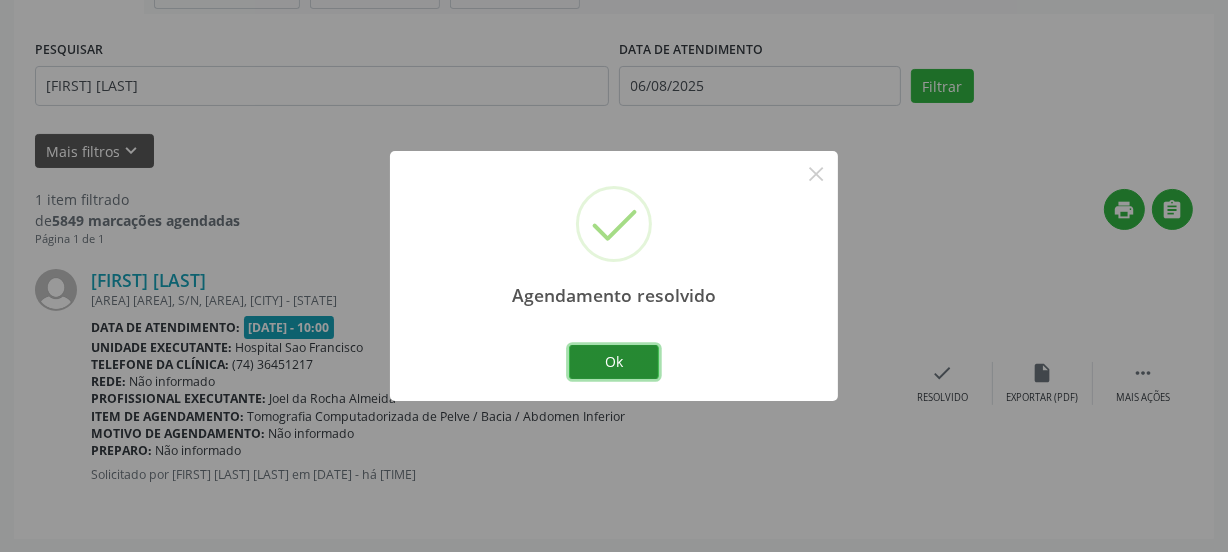 click on "Ok" at bounding box center [614, 362] 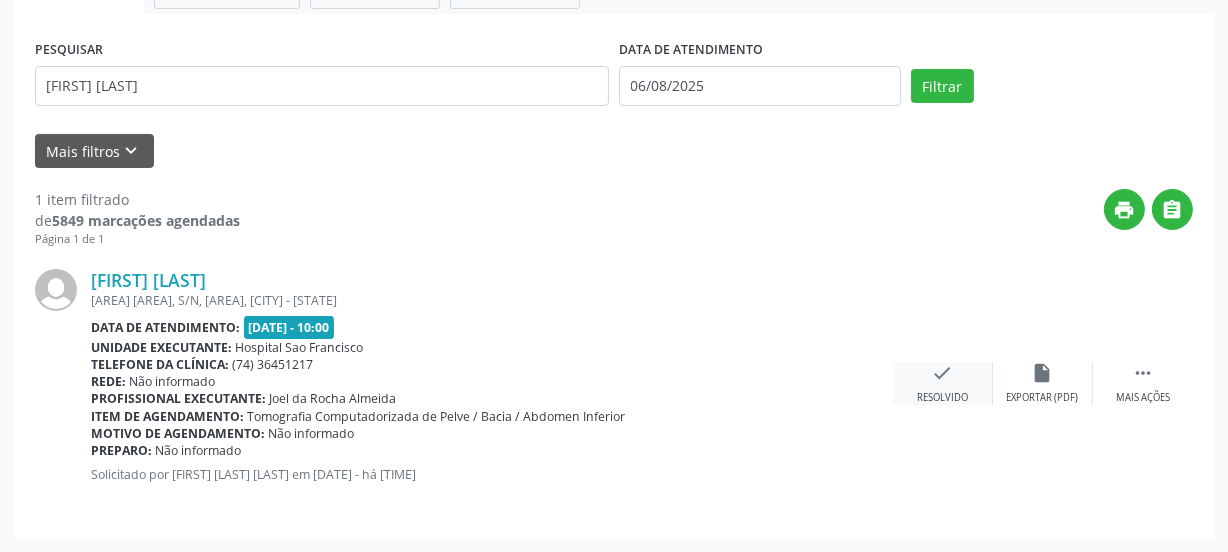 click on "Resolvido" at bounding box center [942, 398] 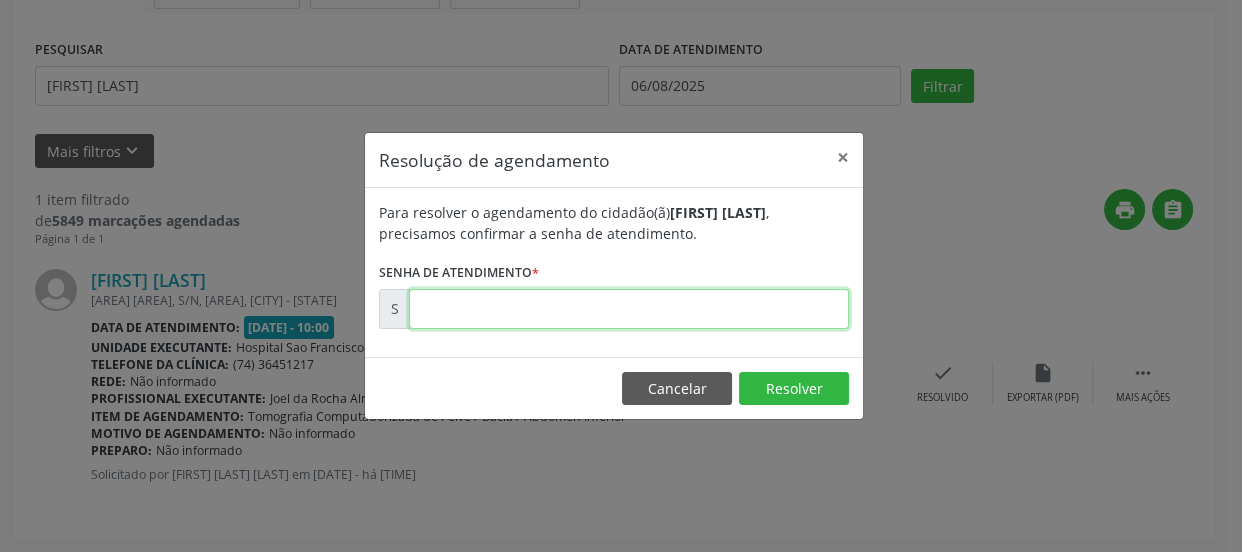 click at bounding box center [629, 309] 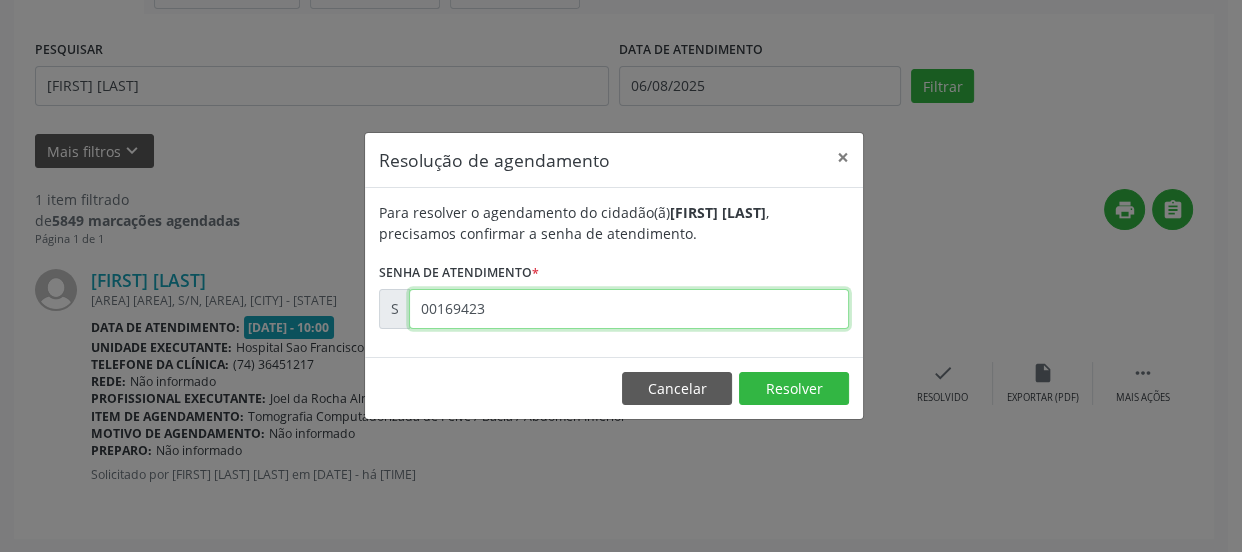 type on "00169423" 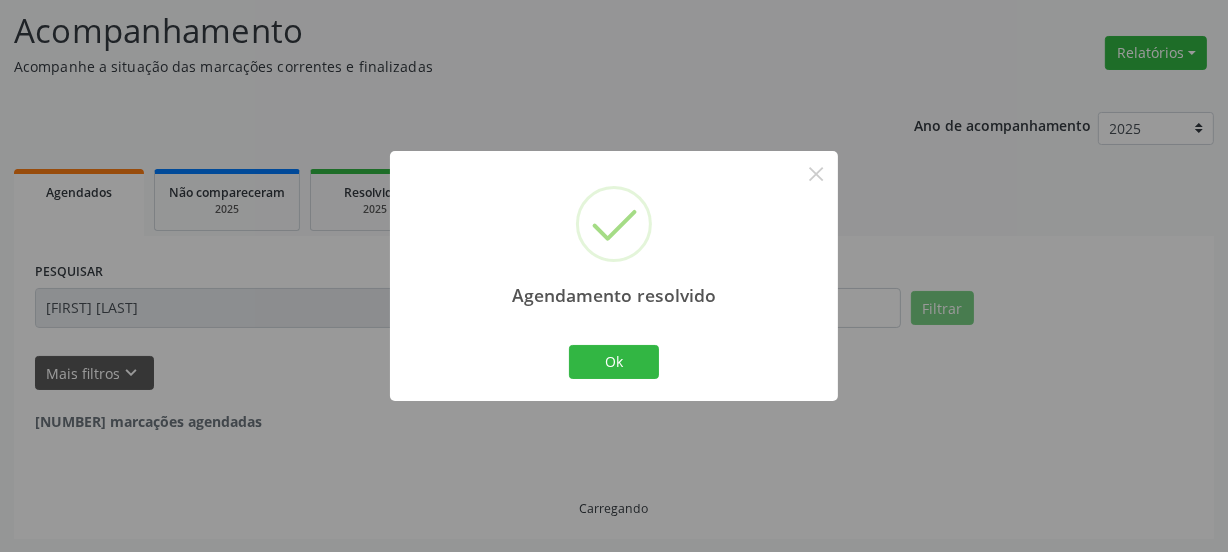 scroll, scrollTop: 65, scrollLeft: 0, axis: vertical 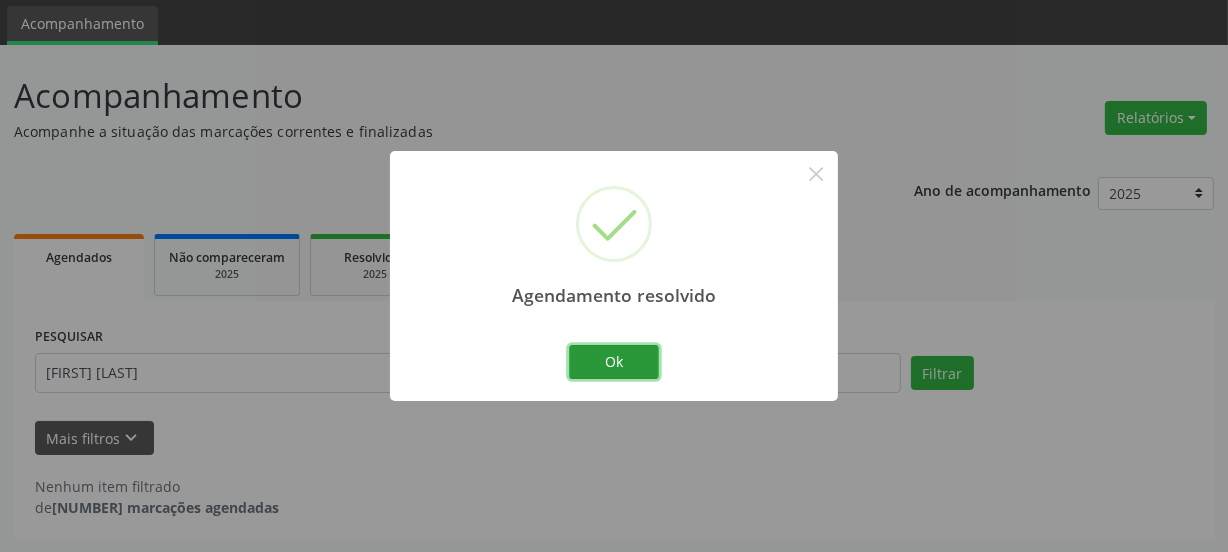 drag, startPoint x: 612, startPoint y: 365, endPoint x: 605, endPoint y: 449, distance: 84.29116 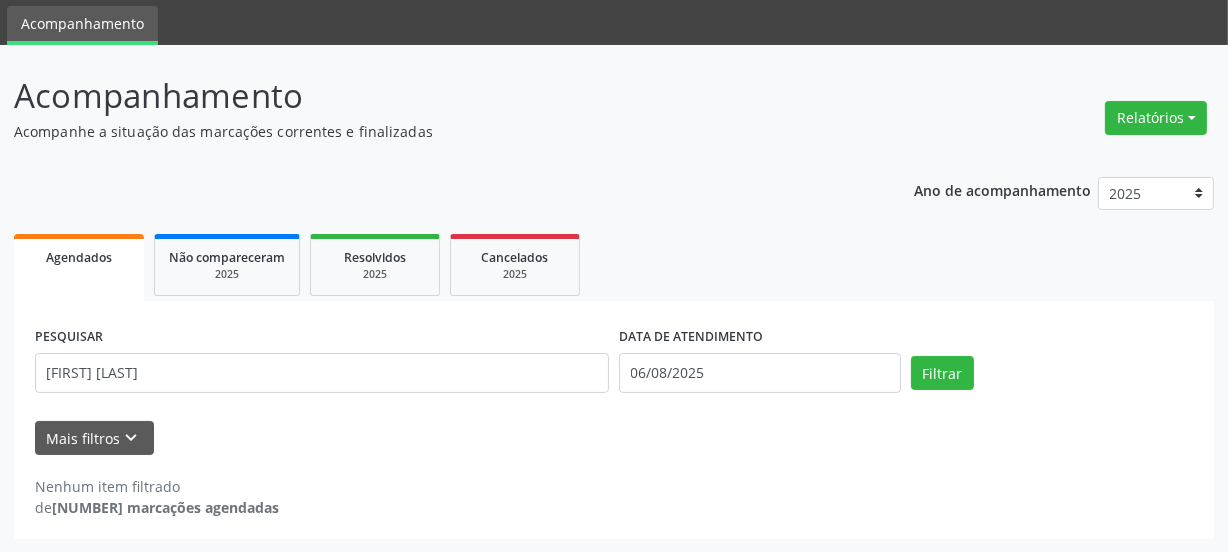 click on "Acompanhamento
Acompanhe a situação das marcações correntes e finalizadas
Relatórios
Agendamentos
Procedimentos realizados
Ano de acompanhamento
2025 2024 2023   Agendados   Não compareceram
2025
Resolvidos
2025
Cancelados
2025
PESQUISAR
[FIRST] [LAST] [LAST]
DATA DE ATENDIMENTO
[DATE]
Filtrar
UNIDADE DE REFERÊNCIA
Selecione uma UBS
Todas as UBS   Unidade Basica de Saude da Familia Dr Paulo Sudre   Centro de Enfrentamento Para Covid 19 de Campo Formoso   Central de Marcacao de Consultas e Exames de Campo Formoso   Vigilancia em Saude de Campo Formoso   PSF Lage dos Negros III   P S da Familia do Povoado de Caraibas   Unidade Basica de Saude da Familia Maninho Ferreira   P S de Curral da Ponta Psf Oseas Manoel da Silva   Farmacia Basica     P S da Familia do Povoado de Pocos" at bounding box center [614, 305] 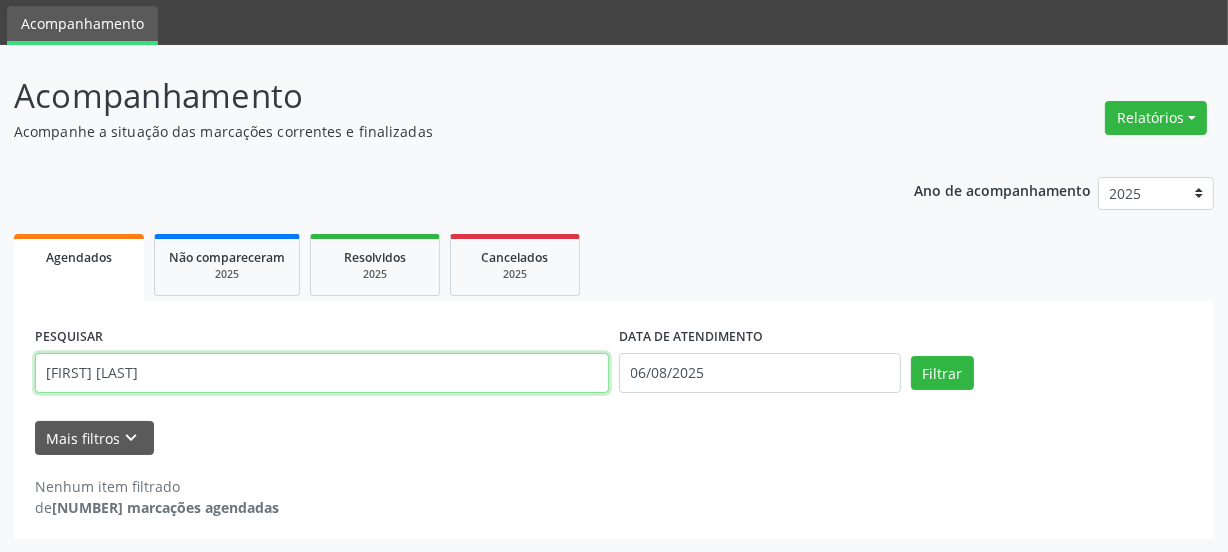 drag, startPoint x: 251, startPoint y: 374, endPoint x: 0, endPoint y: 377, distance: 251.01793 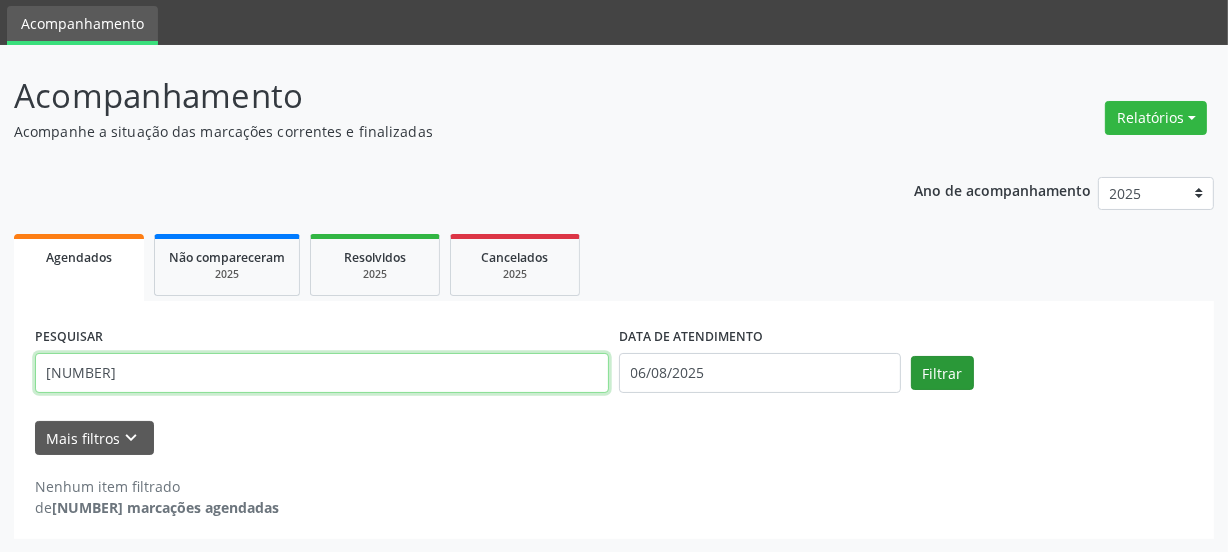 type on "[NUMBER]" 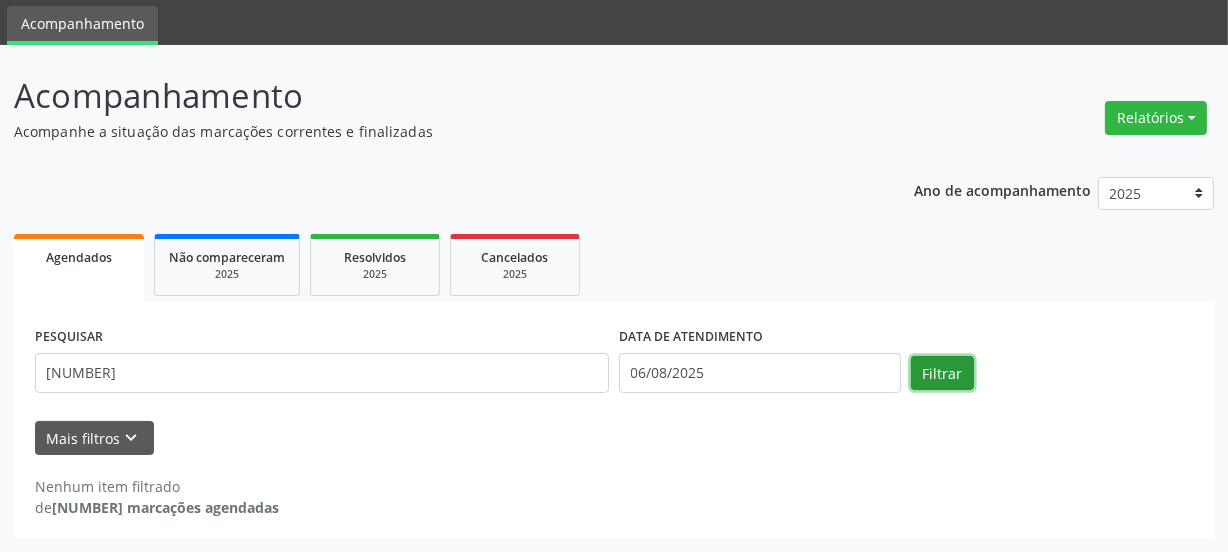 click on "Filtrar" at bounding box center (942, 373) 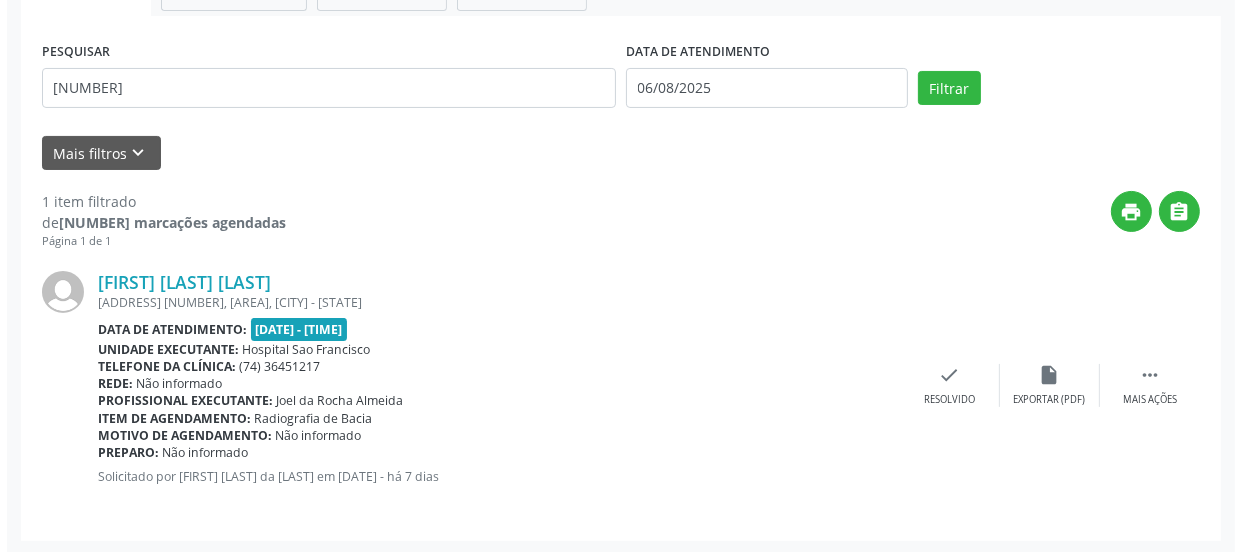 scroll, scrollTop: 352, scrollLeft: 0, axis: vertical 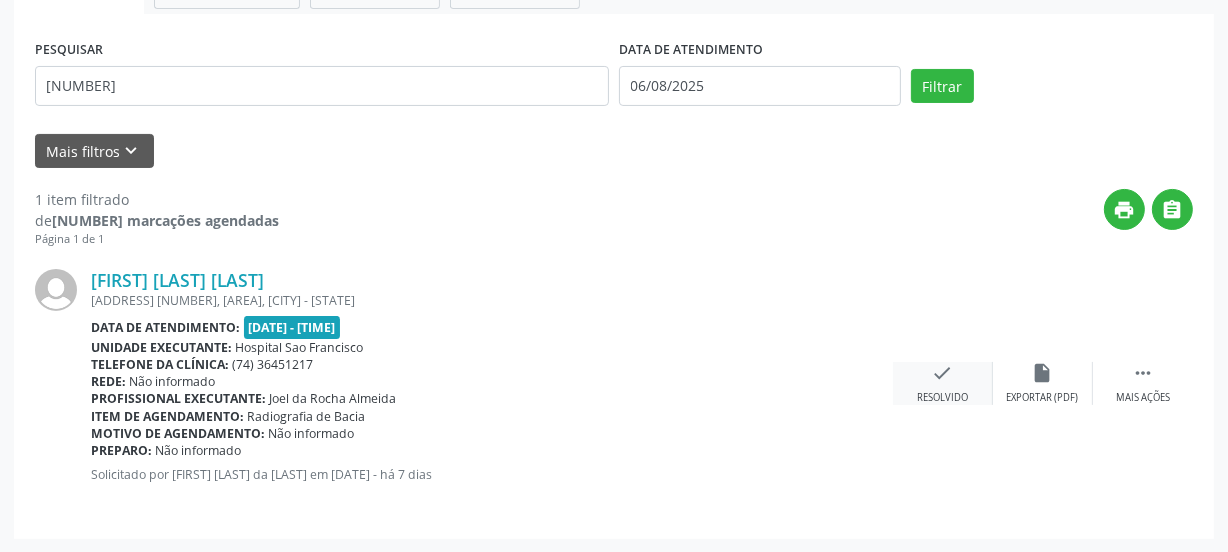 click on "check
Resolvido" at bounding box center (943, 383) 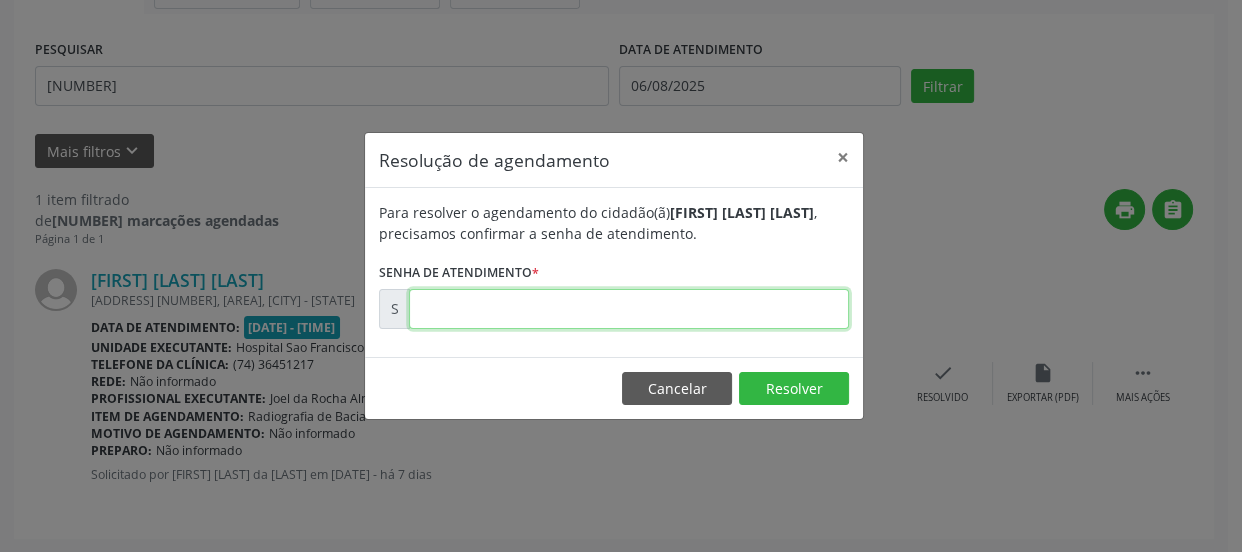drag, startPoint x: 648, startPoint y: 299, endPoint x: 640, endPoint y: 311, distance: 14.422205 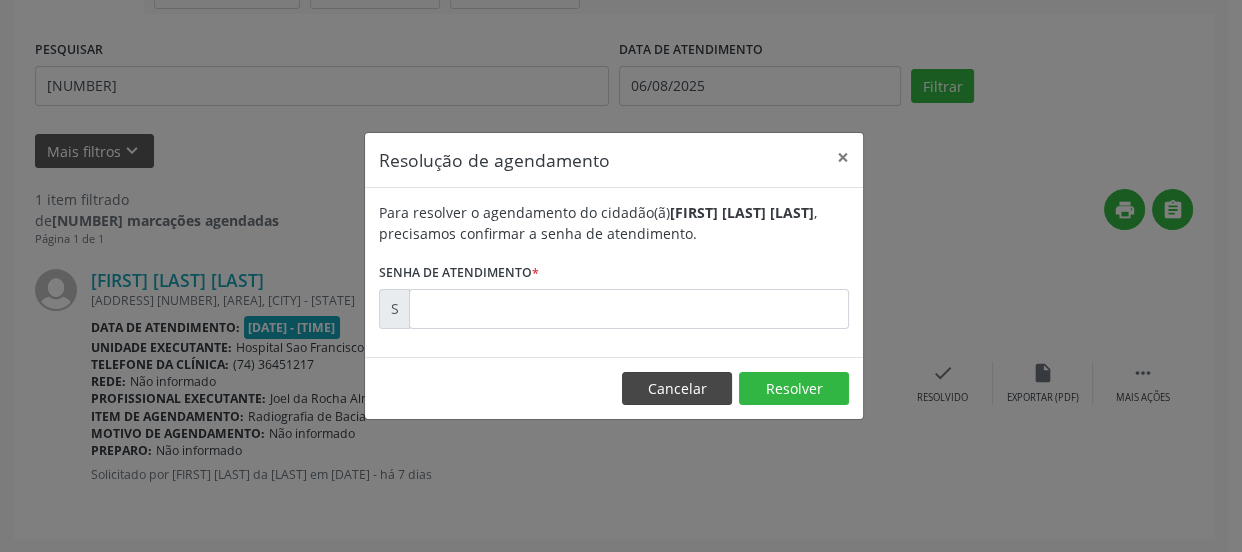 click on "Cancelar Resolver" at bounding box center [614, 388] 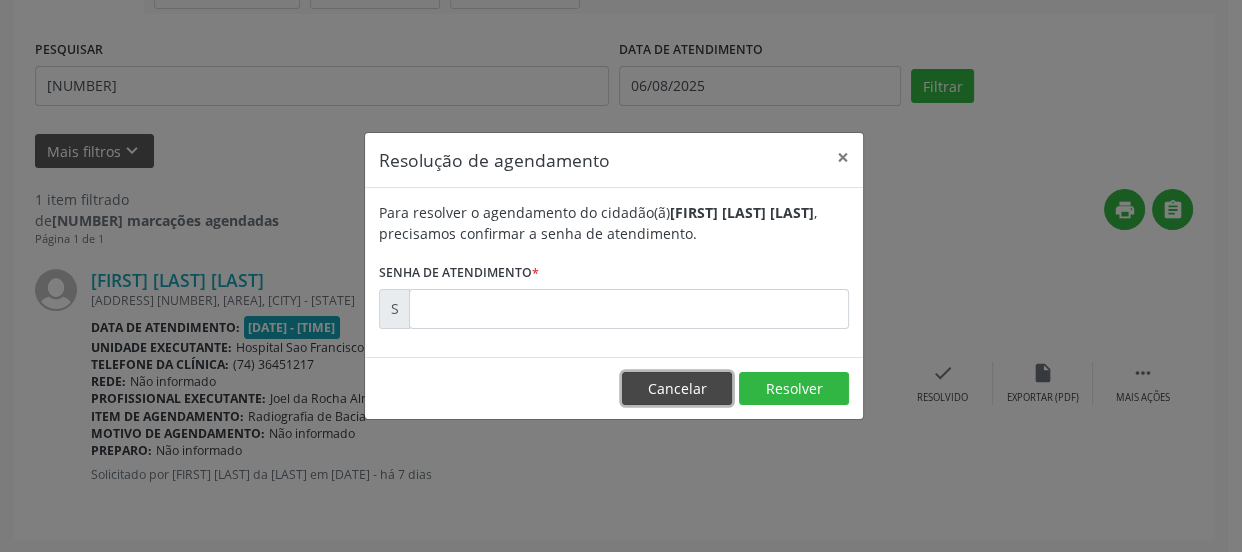 drag, startPoint x: 671, startPoint y: 400, endPoint x: 916, endPoint y: 407, distance: 245.09998 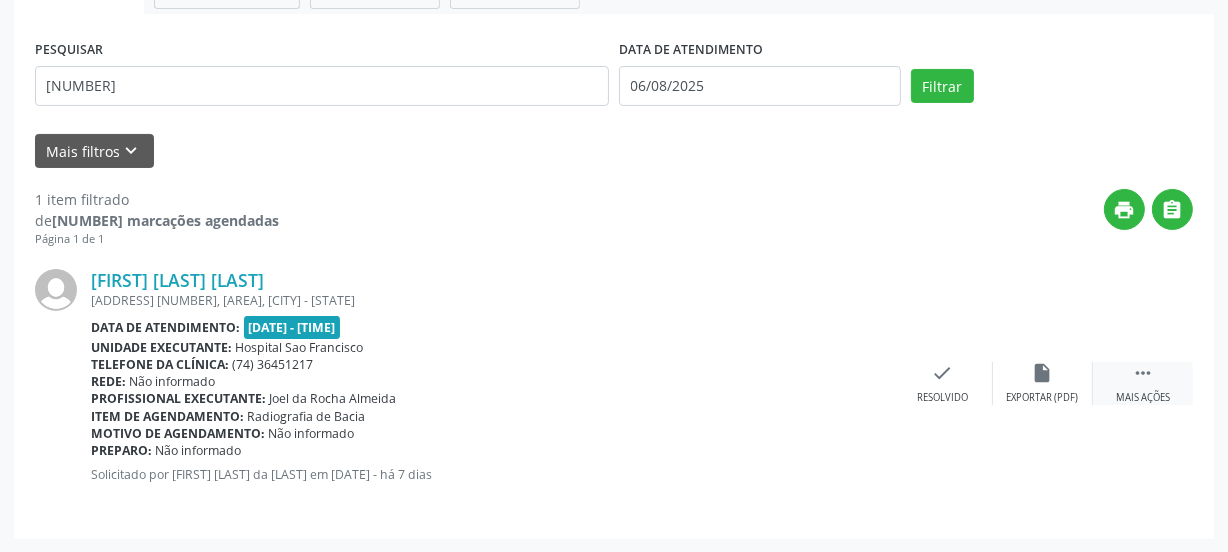 click on "
Mais ações" at bounding box center (1143, 383) 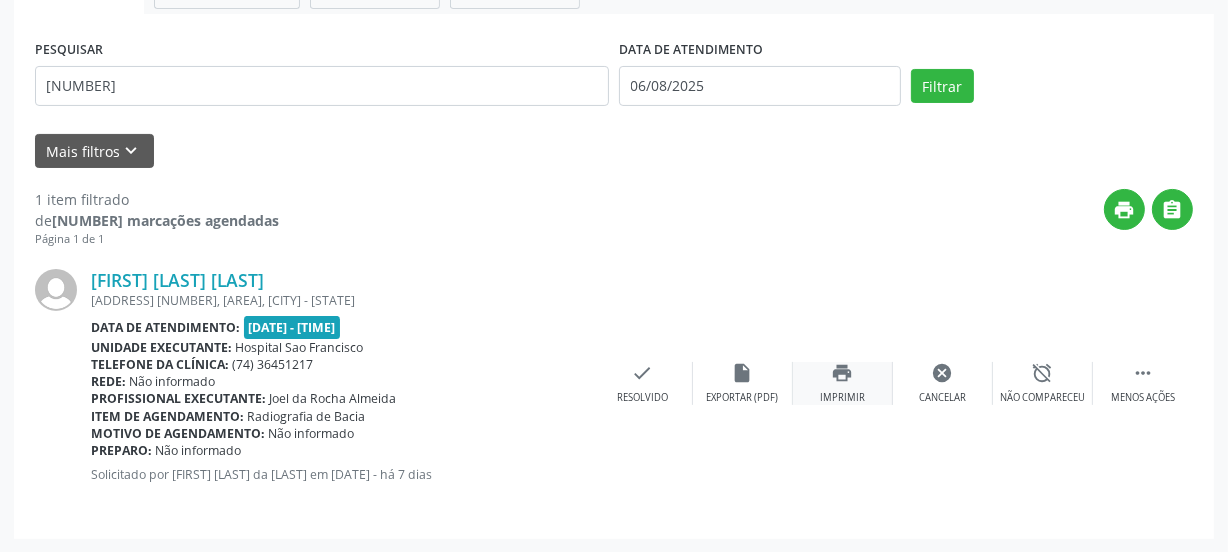 click on "print
Imprimir" at bounding box center [843, 383] 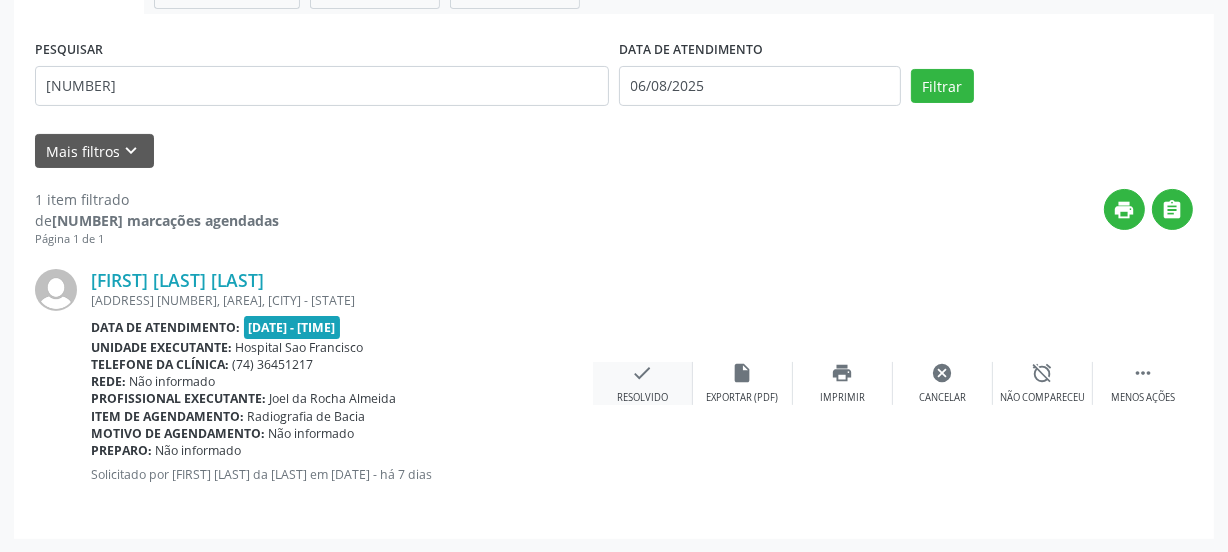 click on "check
Resolvido" at bounding box center (643, 383) 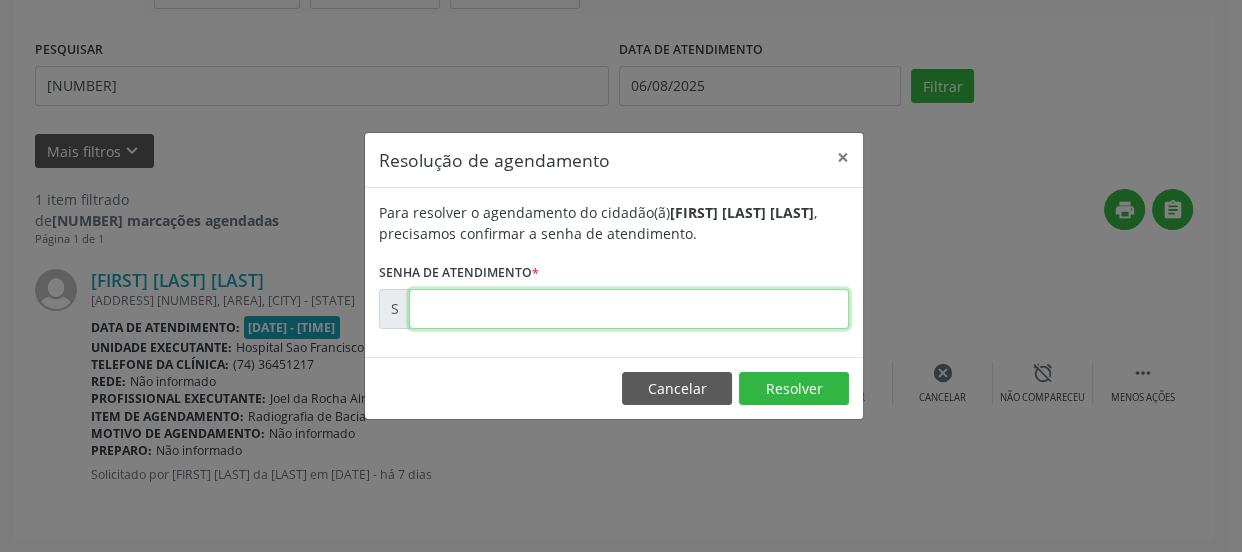 drag, startPoint x: 532, startPoint y: 318, endPoint x: 496, endPoint y: 298, distance: 41.18252 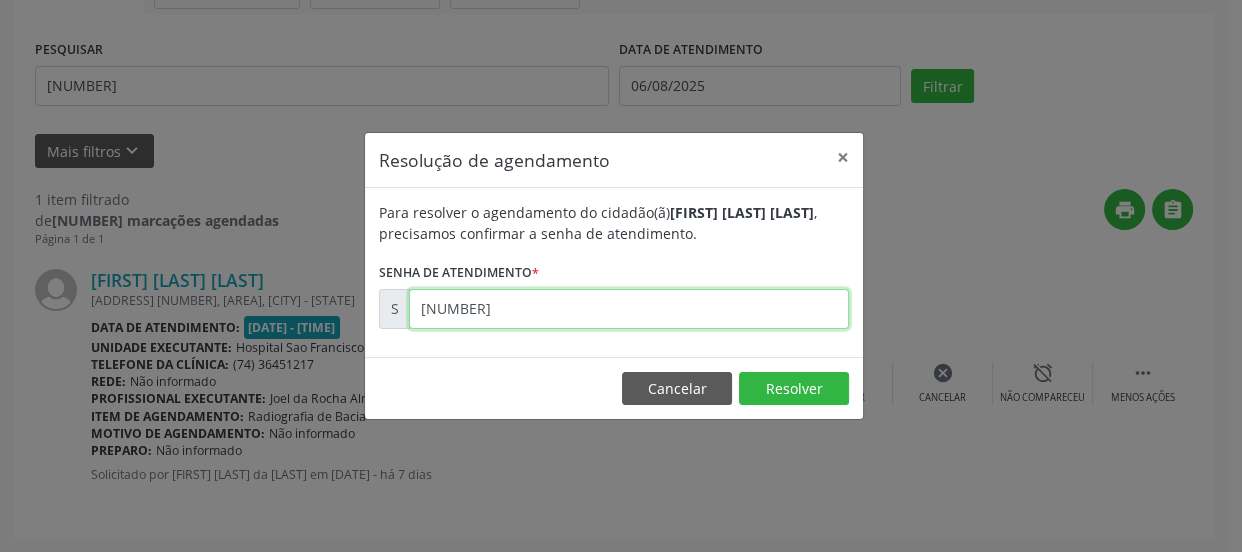 type on "[NUMBER]" 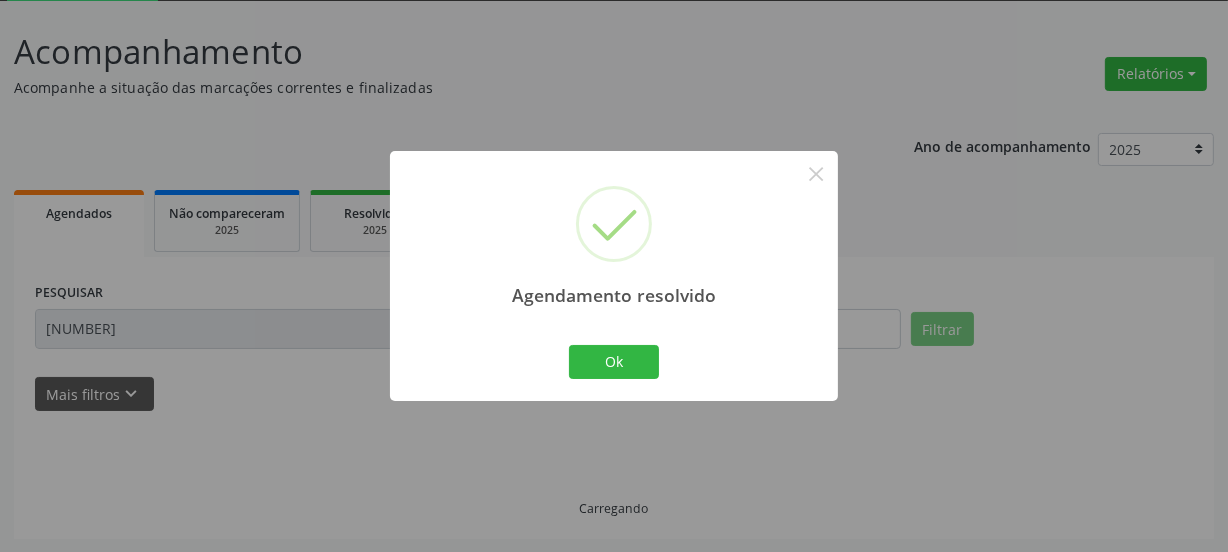 scroll, scrollTop: 65, scrollLeft: 0, axis: vertical 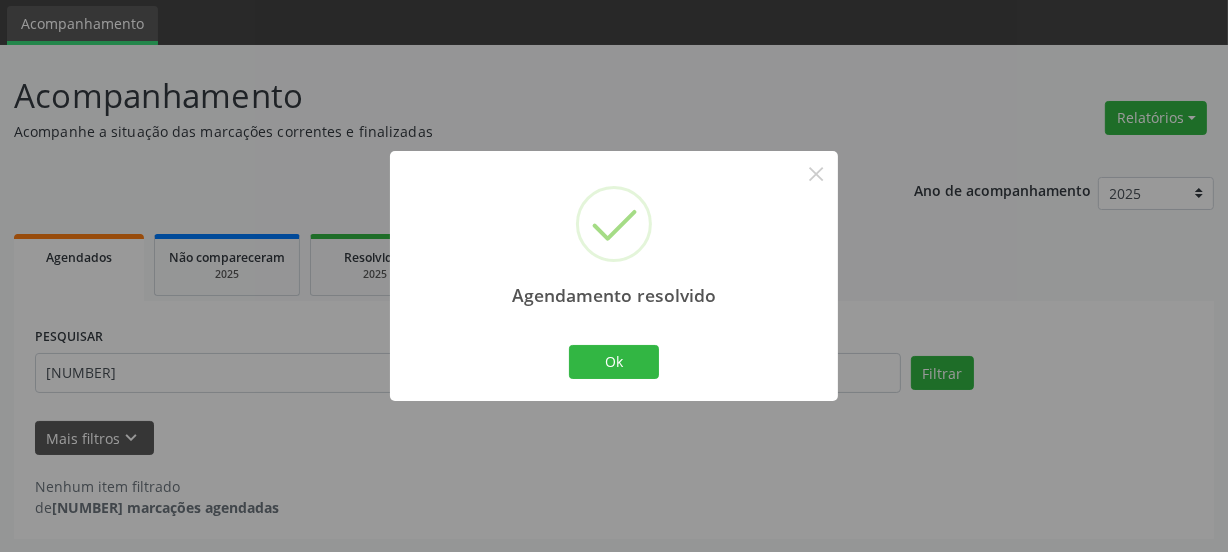 click on "Ok Cancel" at bounding box center (614, 362) 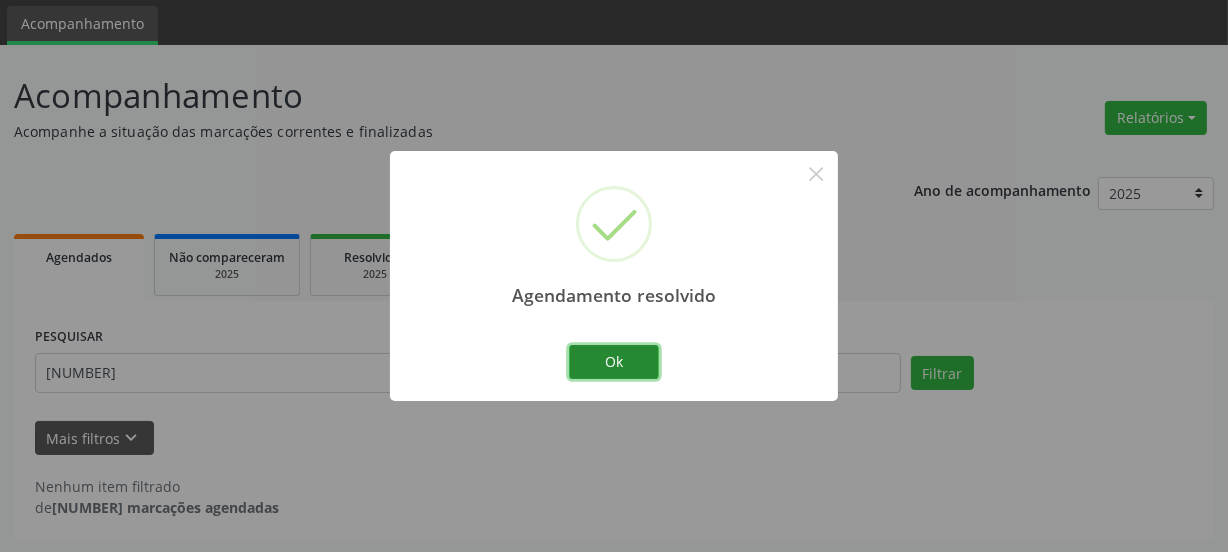 click on "Ok" at bounding box center [614, 362] 